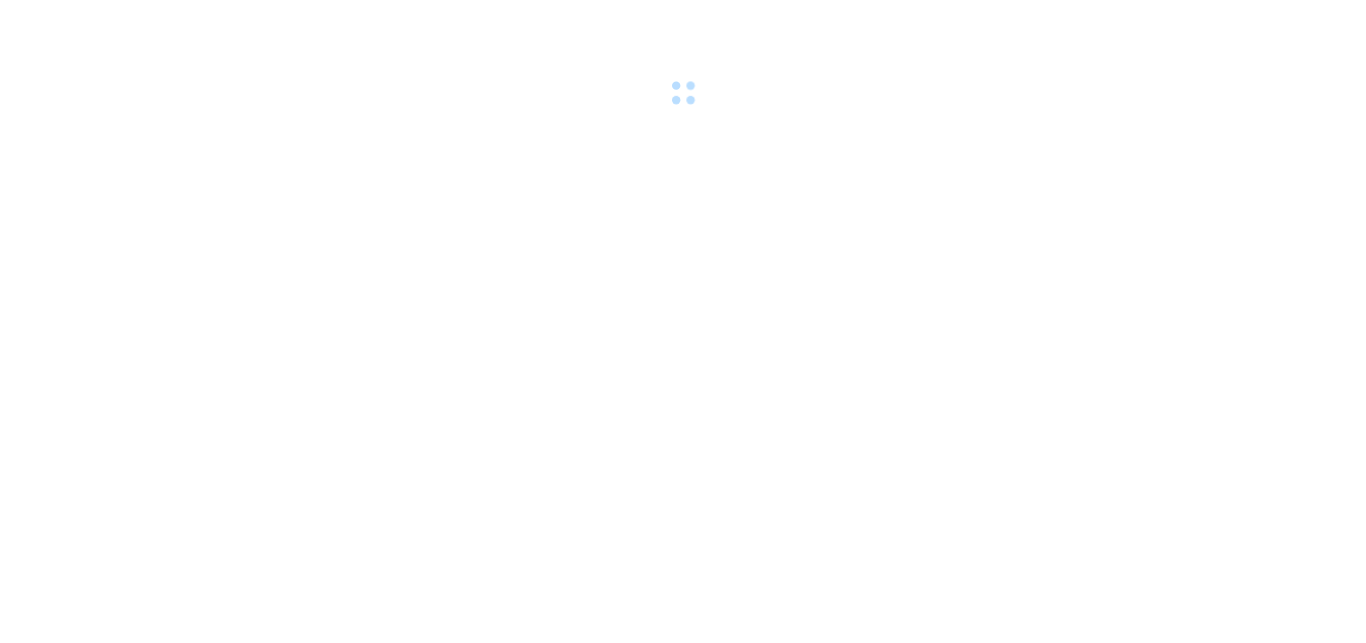 scroll, scrollTop: 0, scrollLeft: 0, axis: both 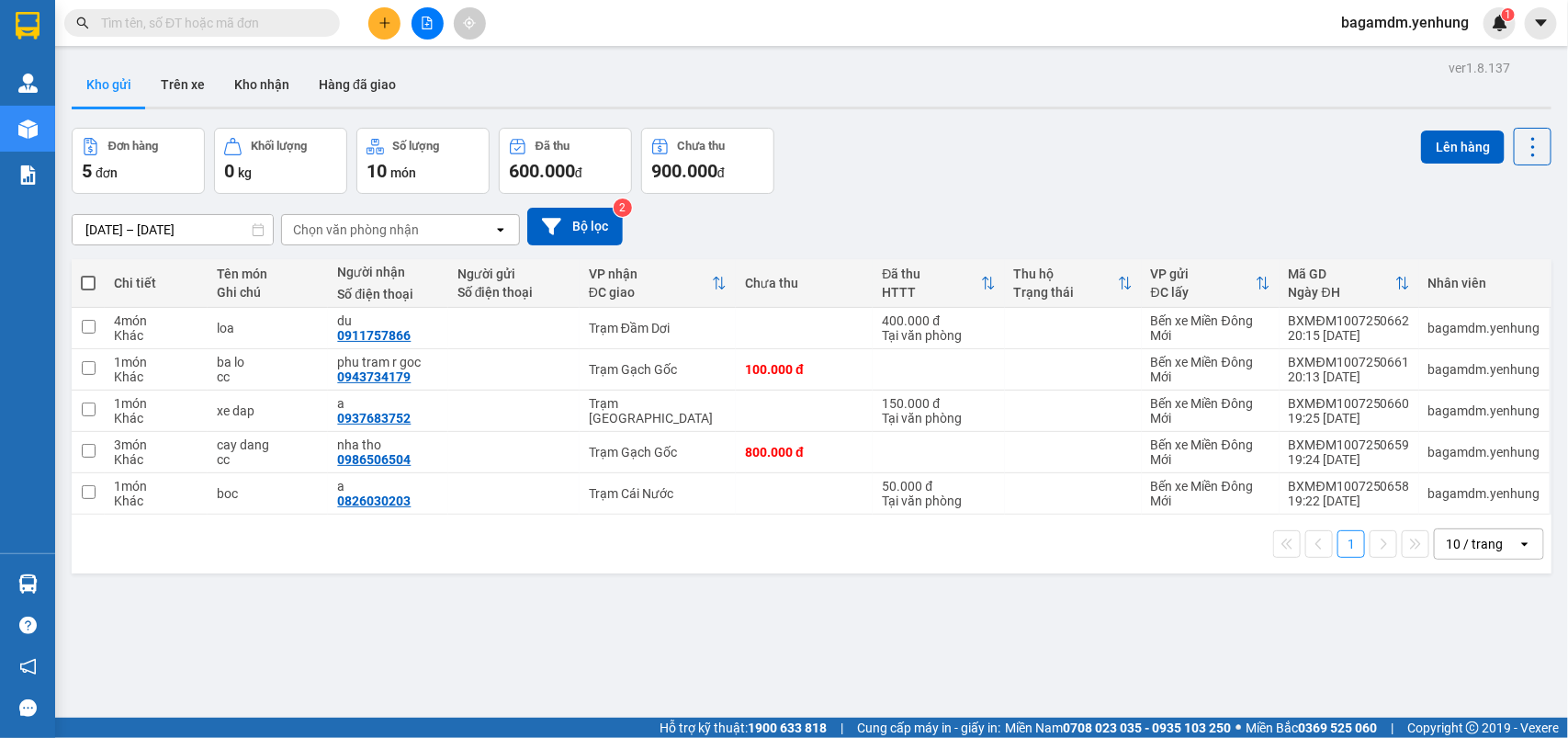 click 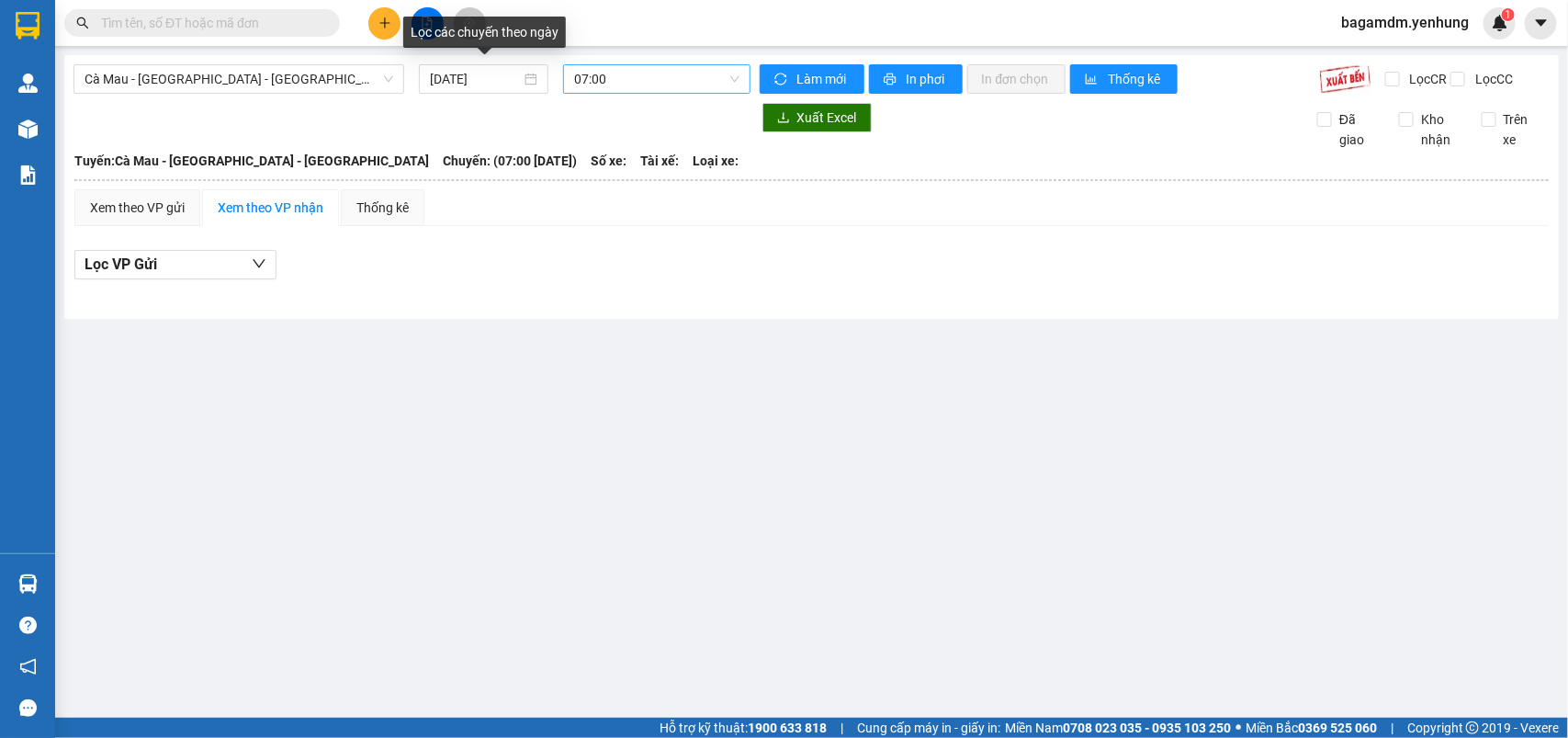 click on "07:00" at bounding box center [656, 79] 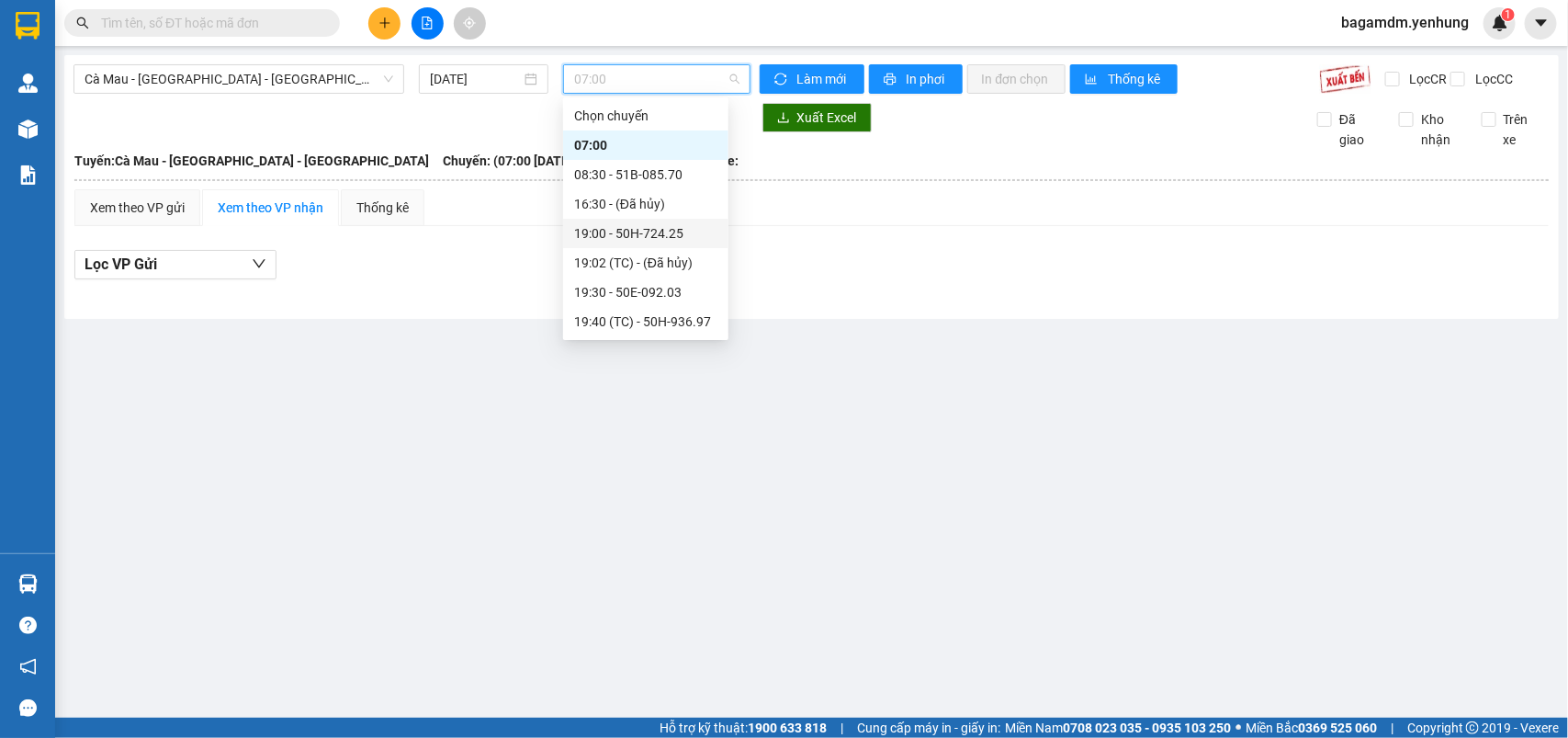click on "19:00     - 50H-724.25" at bounding box center [646, 233] 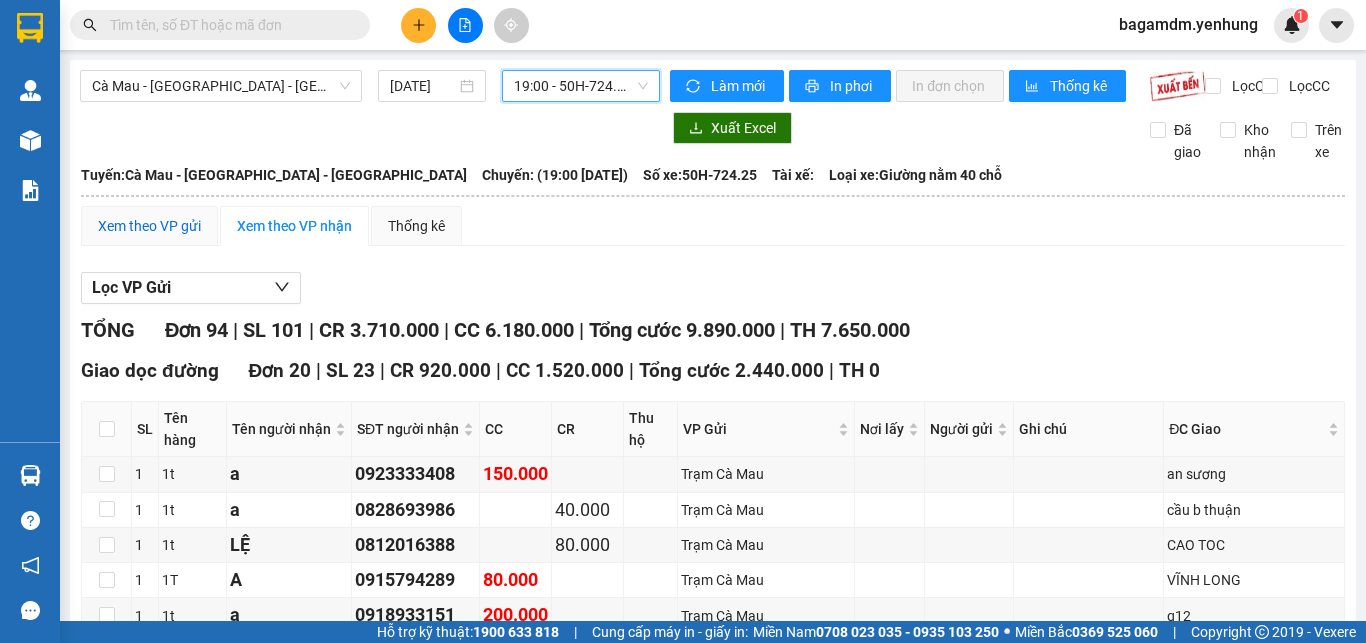click on "Xem theo VP gửi" at bounding box center [149, 226] 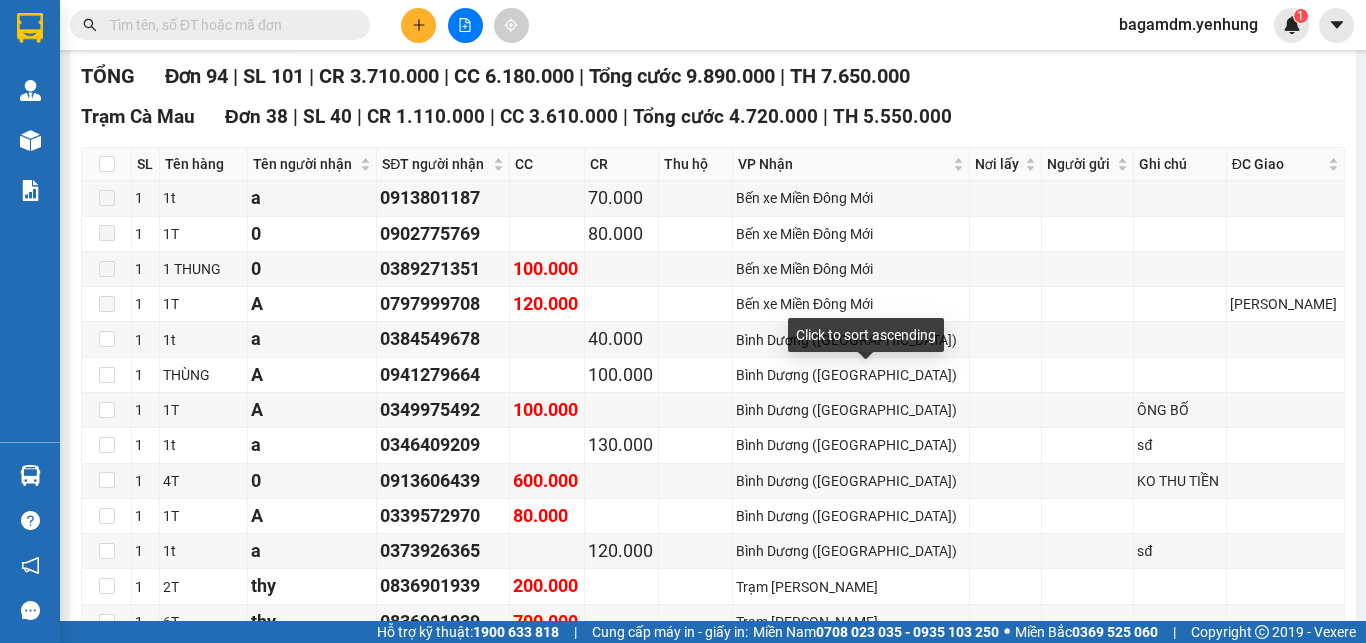 scroll, scrollTop: 0, scrollLeft: 0, axis: both 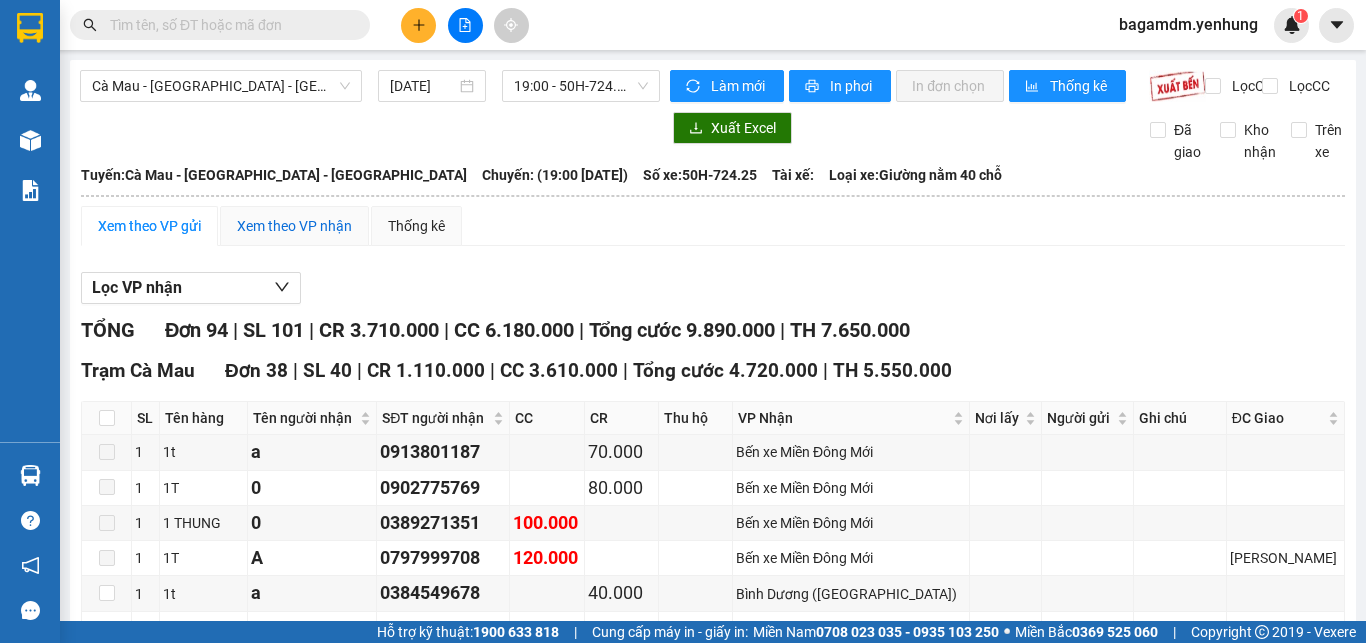 click on "Xem theo VP nhận" at bounding box center (294, 226) 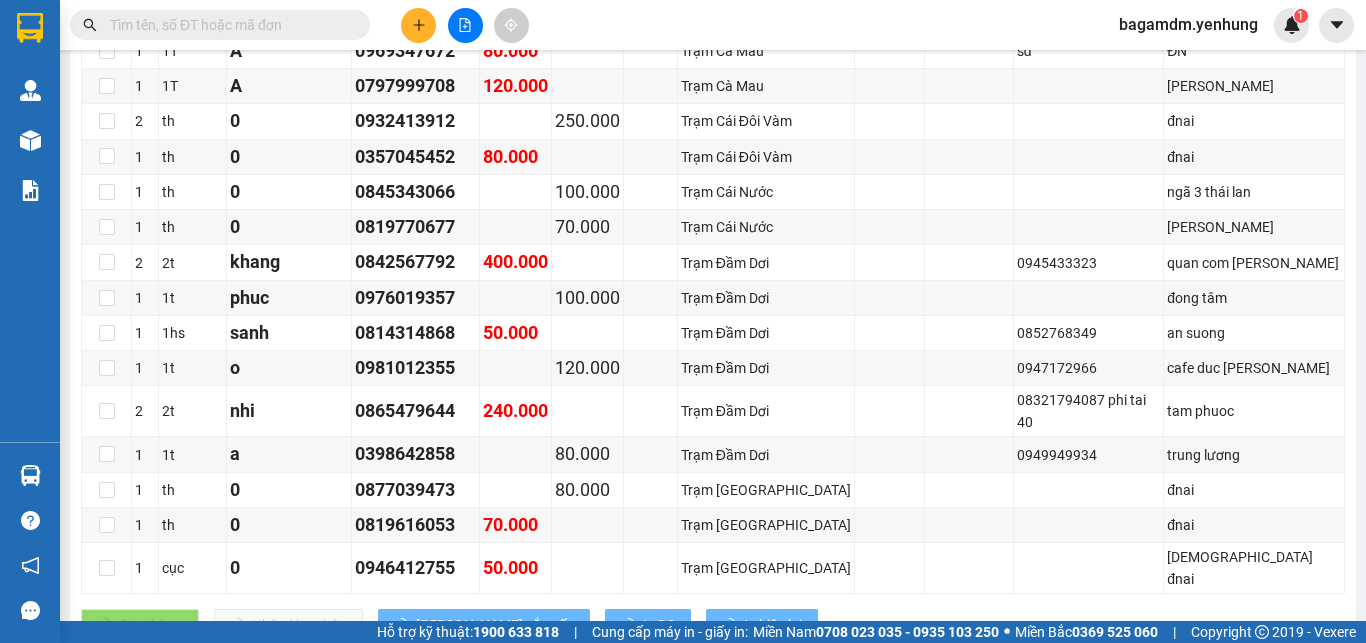 scroll, scrollTop: 400, scrollLeft: 0, axis: vertical 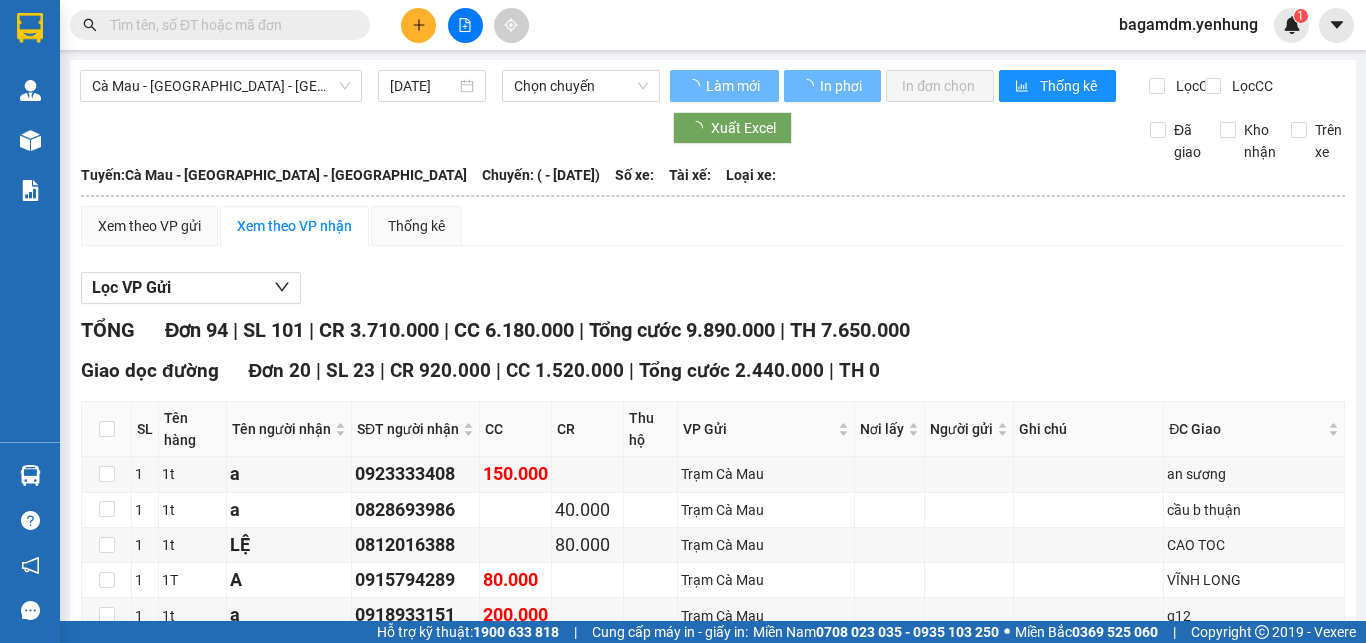 click on "Chọn chuyến" at bounding box center [581, 86] 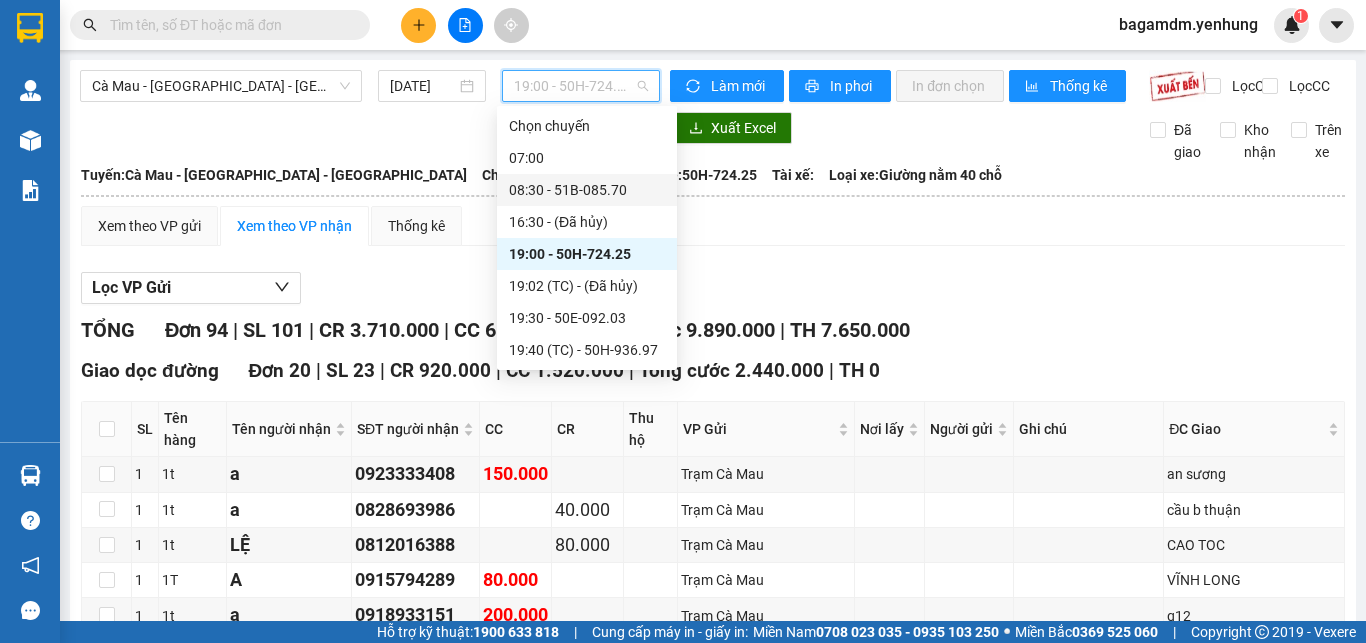 click on "Lọc VP Gửi" at bounding box center [713, 288] 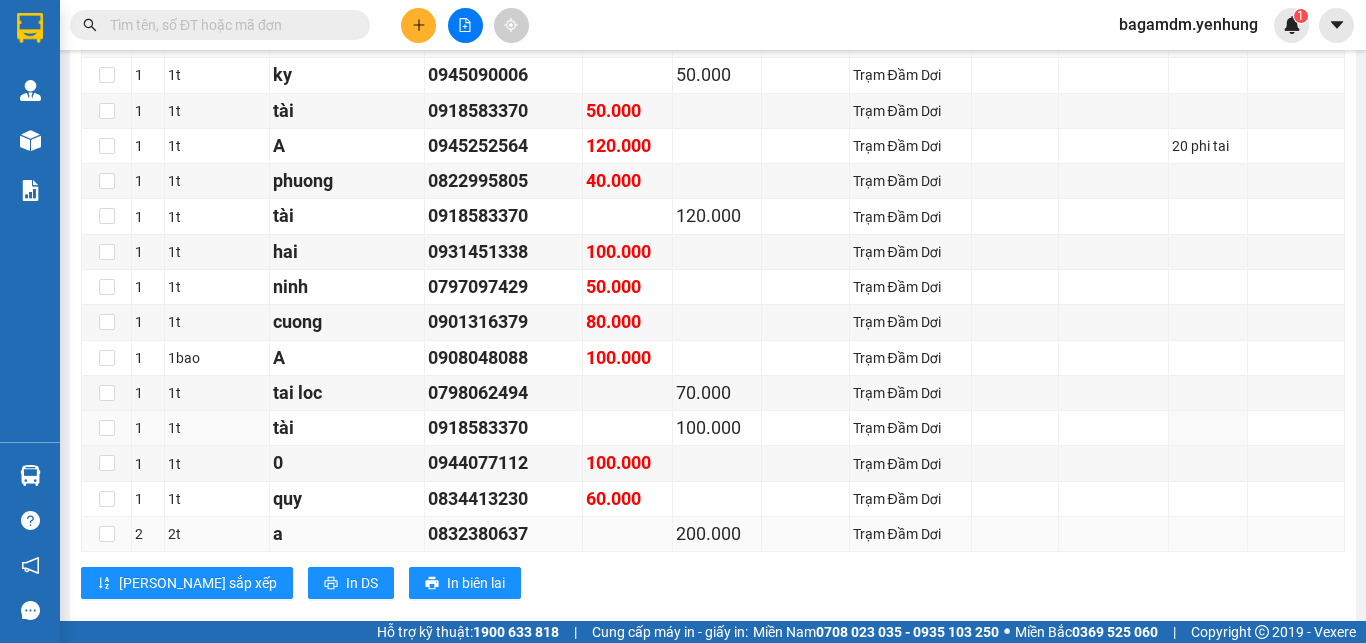 scroll, scrollTop: 2700, scrollLeft: 0, axis: vertical 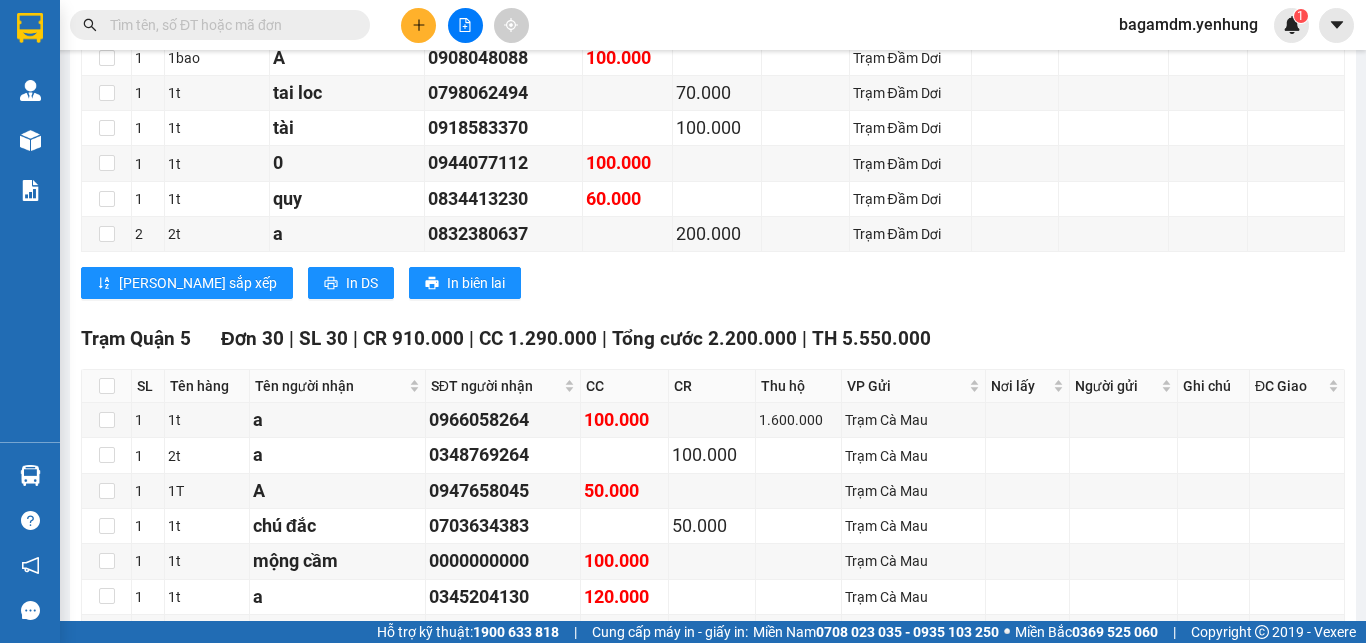click on "Trạm Miền Đông Đơn   23 | SL   26 | CR   880.000 | CC   1.230.000 | Tổng cước   2.110.000 | TH   1.150.000 SL Tên hàng Tên người nhận SĐT người nhận CC CR Thu hộ VP Gửi Nơi lấy Người gửi Ghi chú ĐC Giao Ký nhận                             1 1T 0 0944077112 70.000 Trạm Cà Mau   1 `1T A 0949693505 80.000 Trạm Cà Mau   1 THUNG Khanh 0916837080 50.000 Trạm Cà Mau   1 1T A 0764360310 70.000 Trạm Cà Mau   1 1T A 0798775077 60.000 Trạm Cà Mau   1 1xe đạp điện a 0945499551 300.000 Trạm Cà Mau   sđ 3 1t + boc NGA 0708229519 100.000 Trạm Cà Mau   1 th 0 0786434269 100.000 1.150.000 Trạm Cái Nước   1 1t phuc 0906748368 40.000 Trạm Đầm Dơi   1 1t ky 0945090006 50.000 Trạm Đầm Dơi   1 1t tài 0918583370 50.000 Trạm Đầm Dơi   1 1t A 0945252564 120.000 Trạm Đầm Dơi   20 phi tai 1 1t phuong 0822995805 40.000 Trạm Đầm Dơi   1 1t tài 0918583370 120.000 Trạm Đầm Dơi   1 1t hai 0931451338 100.000   1" at bounding box center (713, -162) 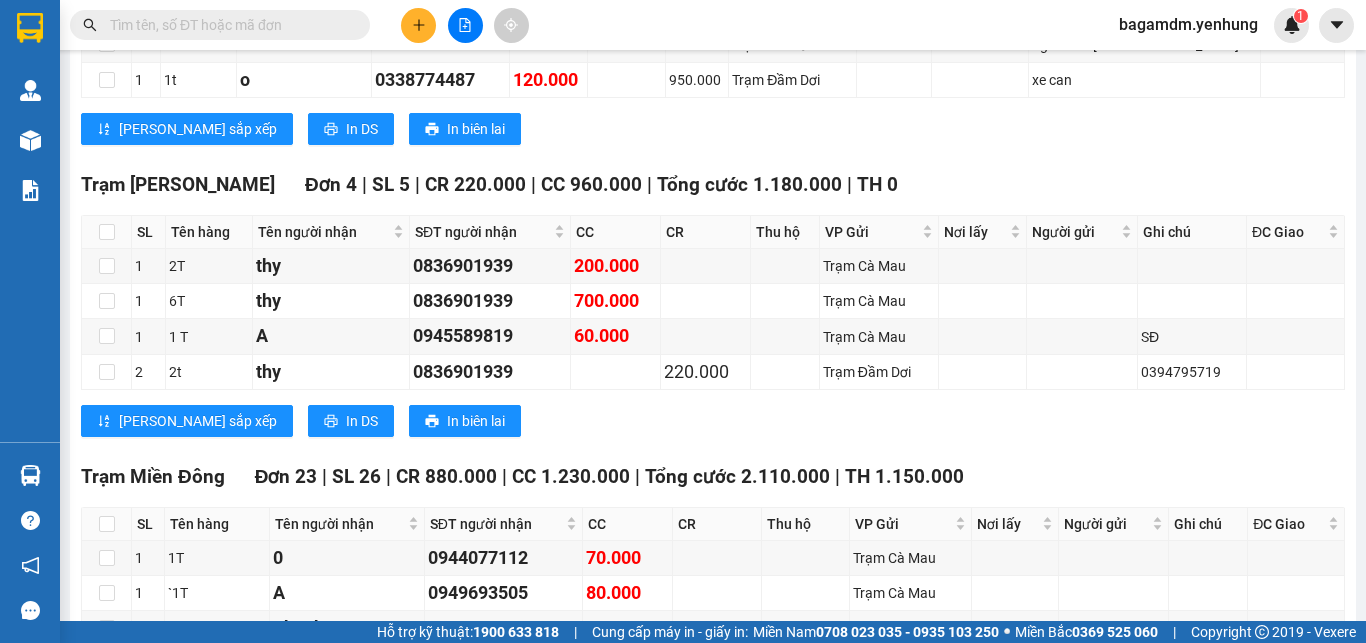 scroll, scrollTop: 2686, scrollLeft: 0, axis: vertical 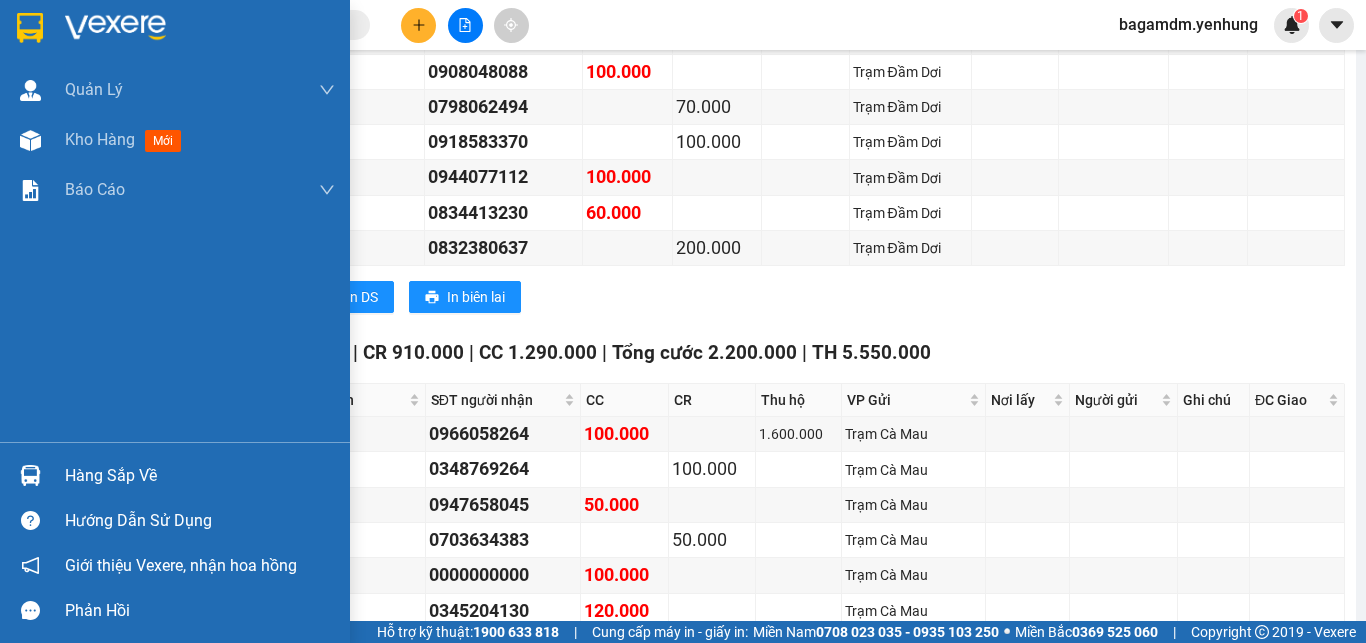 drag, startPoint x: 6, startPoint y: 149, endPoint x: 730, endPoint y: 297, distance: 738.9722 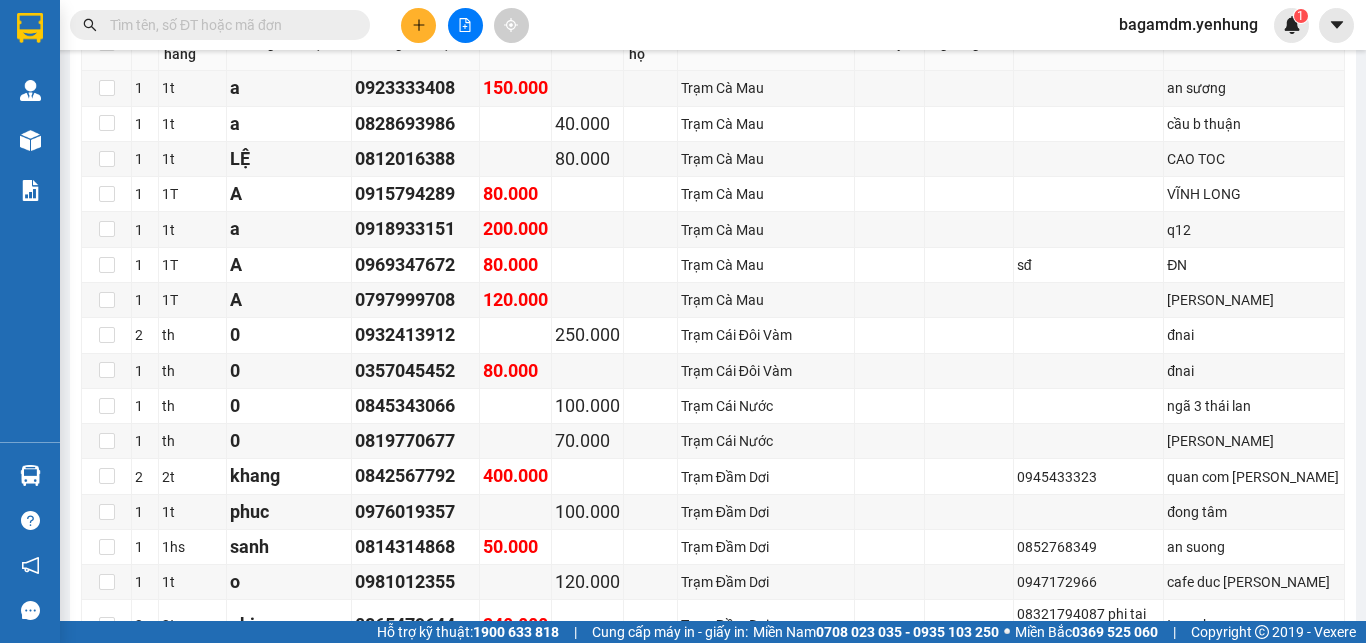 scroll, scrollTop: 0, scrollLeft: 0, axis: both 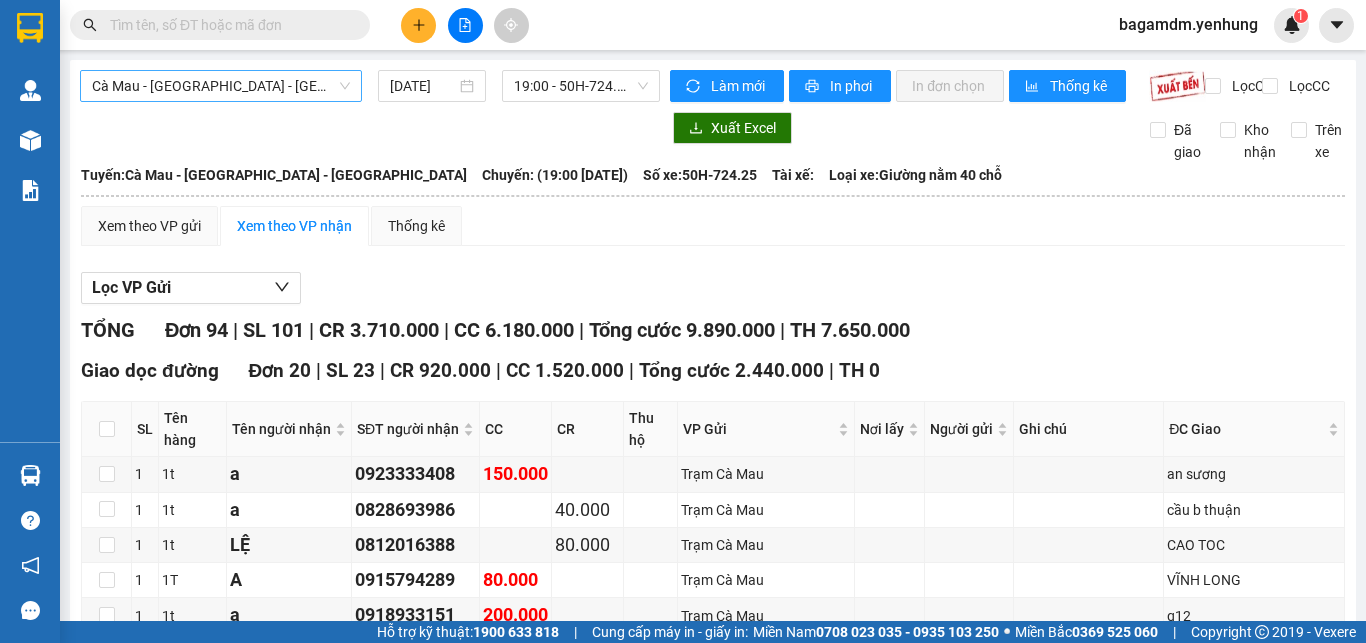 click on "Cà Mau - [GEOGRAPHIC_DATA] - [GEOGRAPHIC_DATA]" at bounding box center [221, 86] 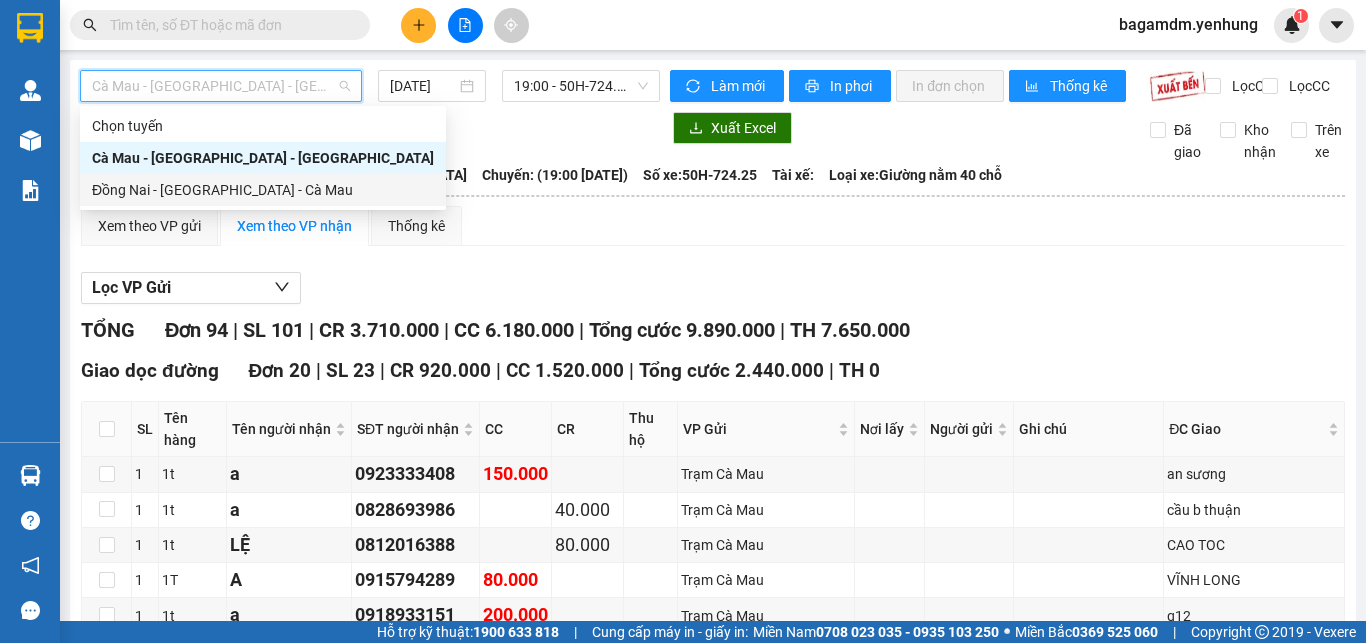 click on "Đồng Nai - [GEOGRAPHIC_DATA] - Cà Mau" at bounding box center [263, 190] 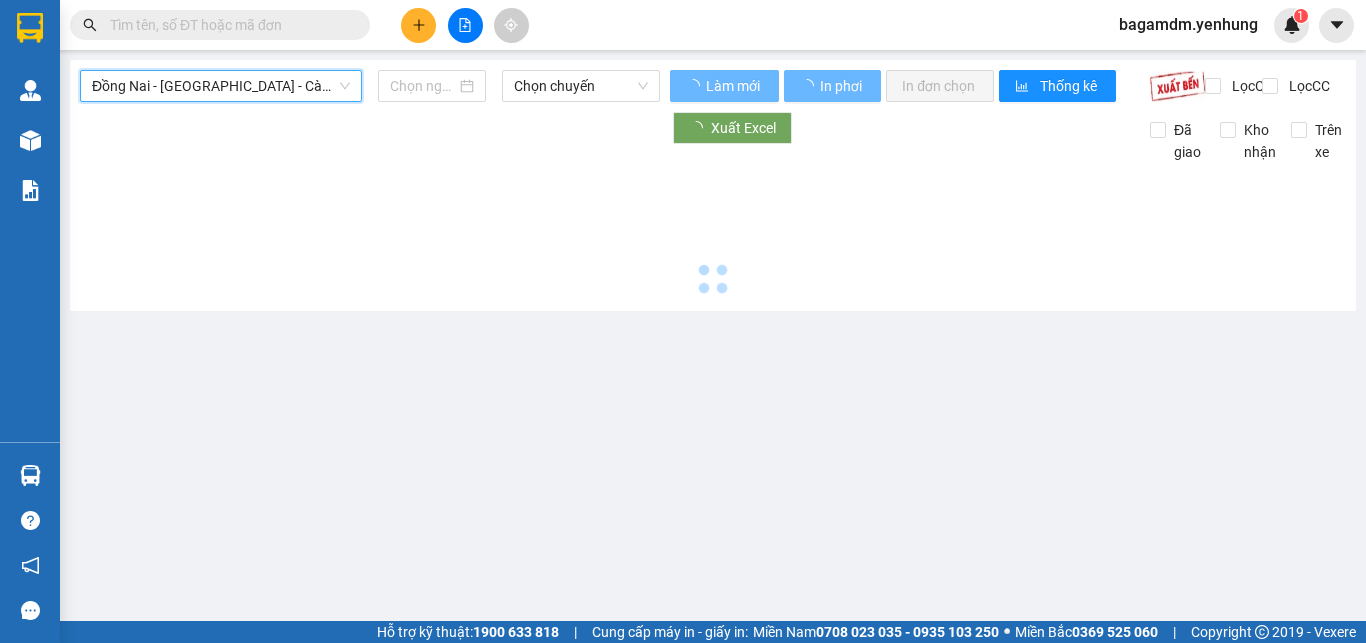 type on "[DATE]" 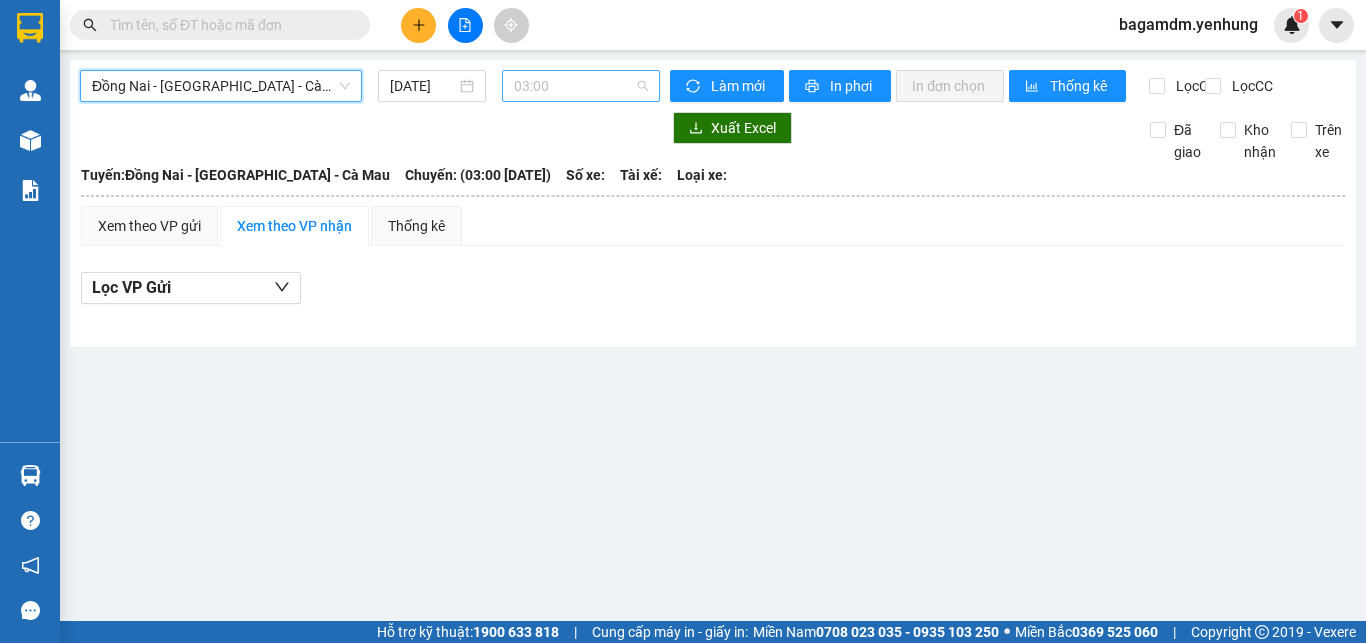 click on "03:00" at bounding box center [581, 86] 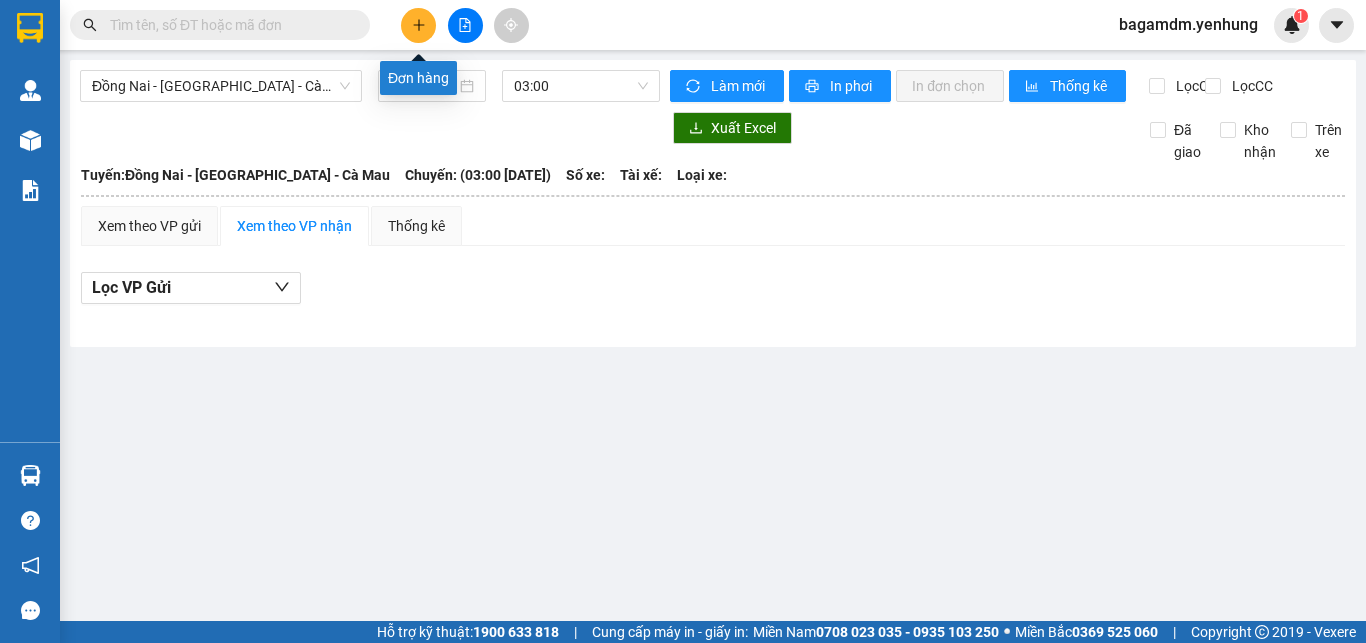 click 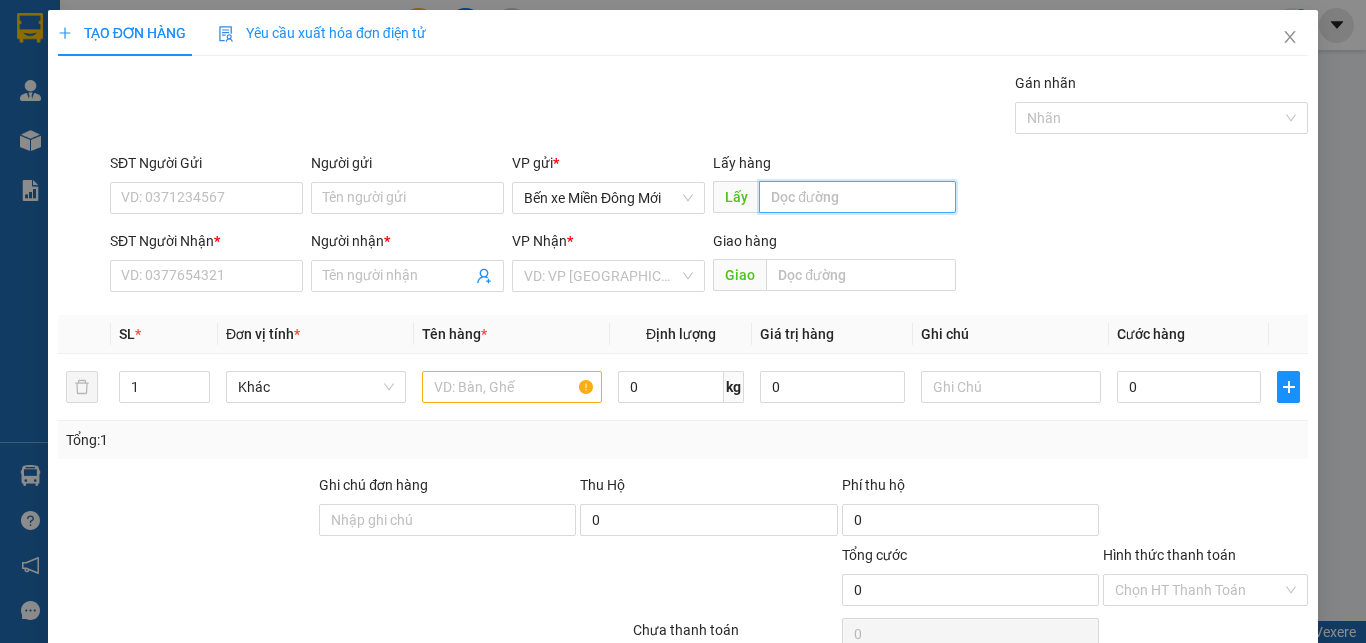 click at bounding box center [857, 197] 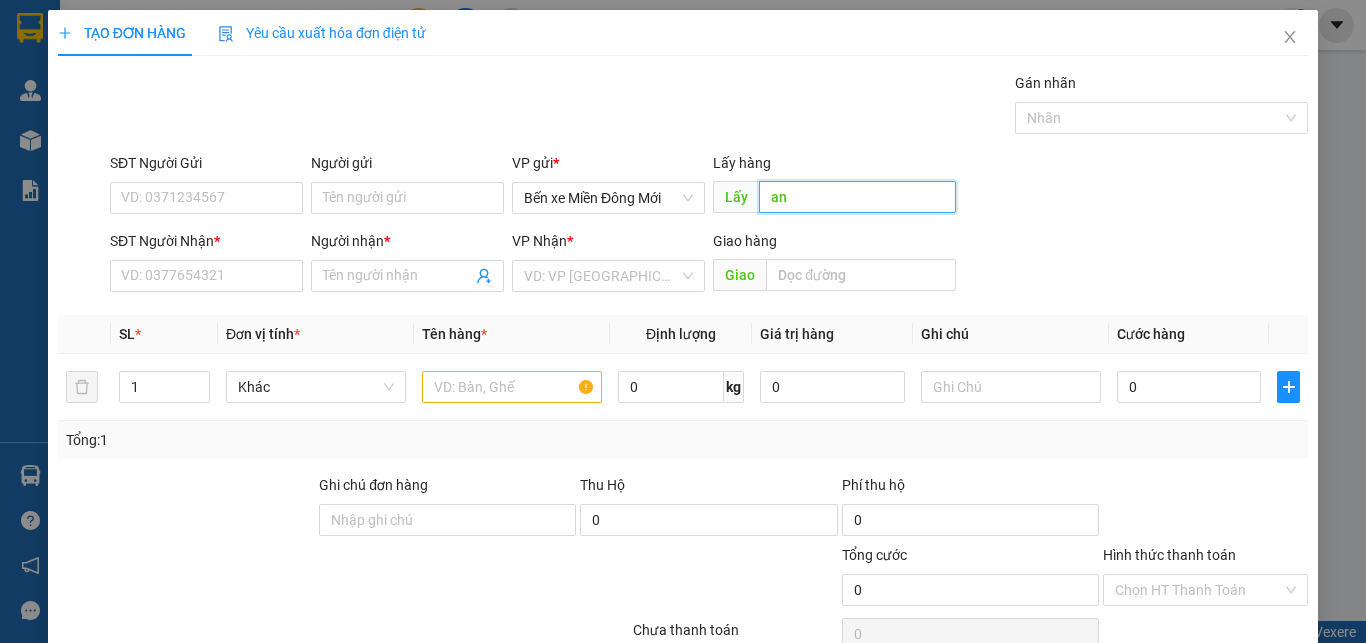type on "a" 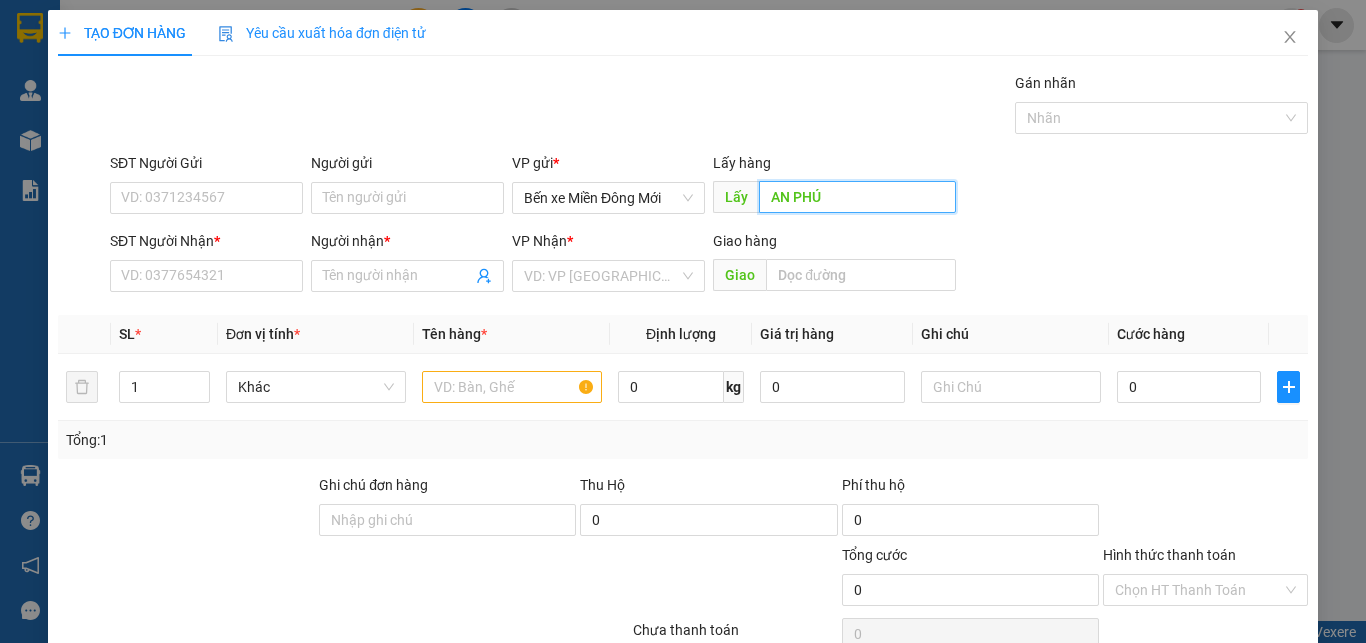 type on "AN PHÚ" 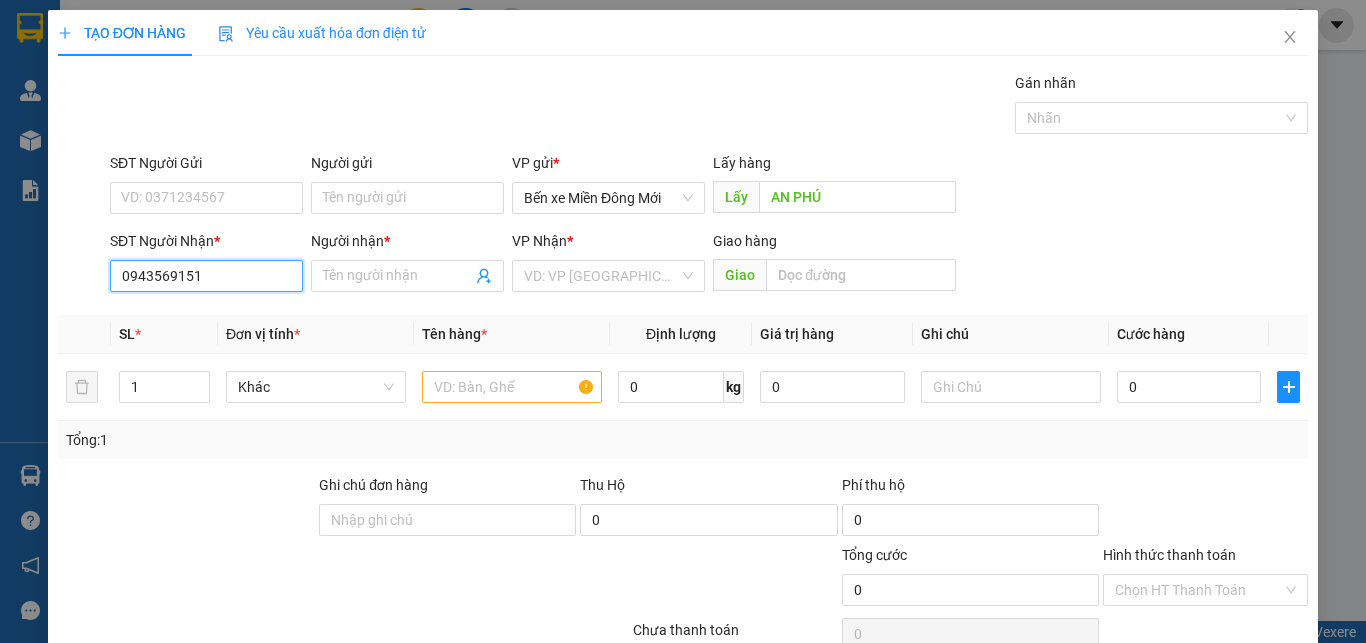 type on "0943569151" 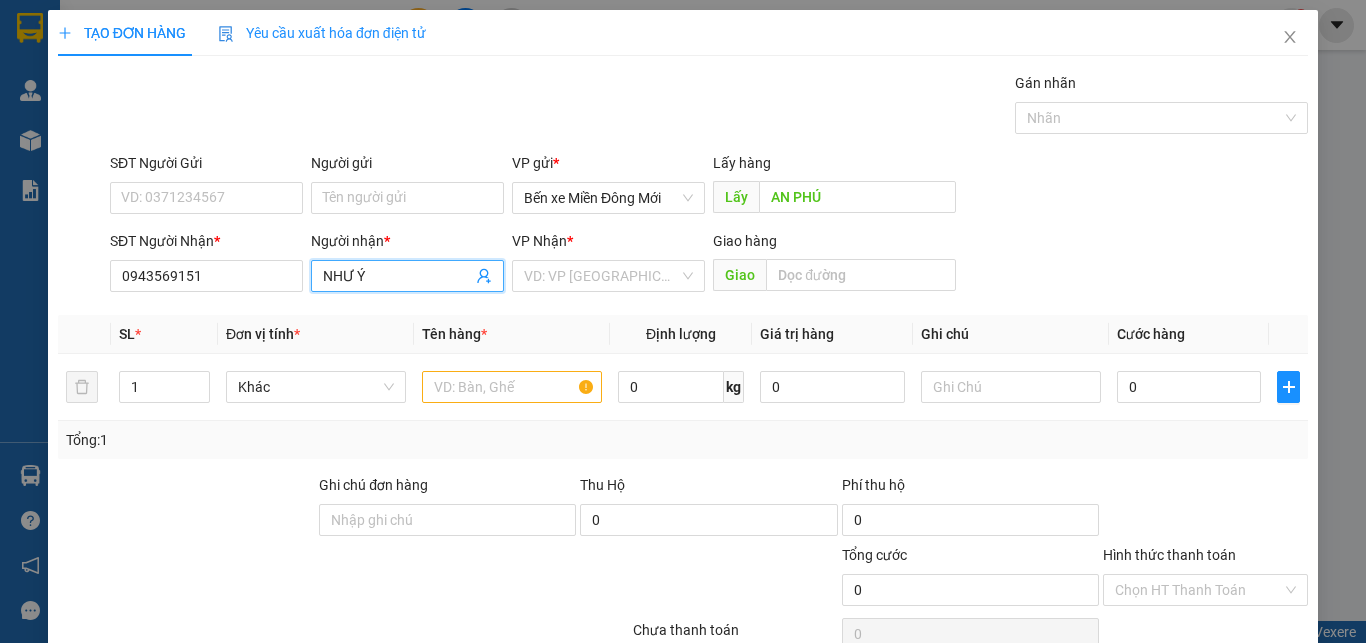 type on "NHƯ Ý" 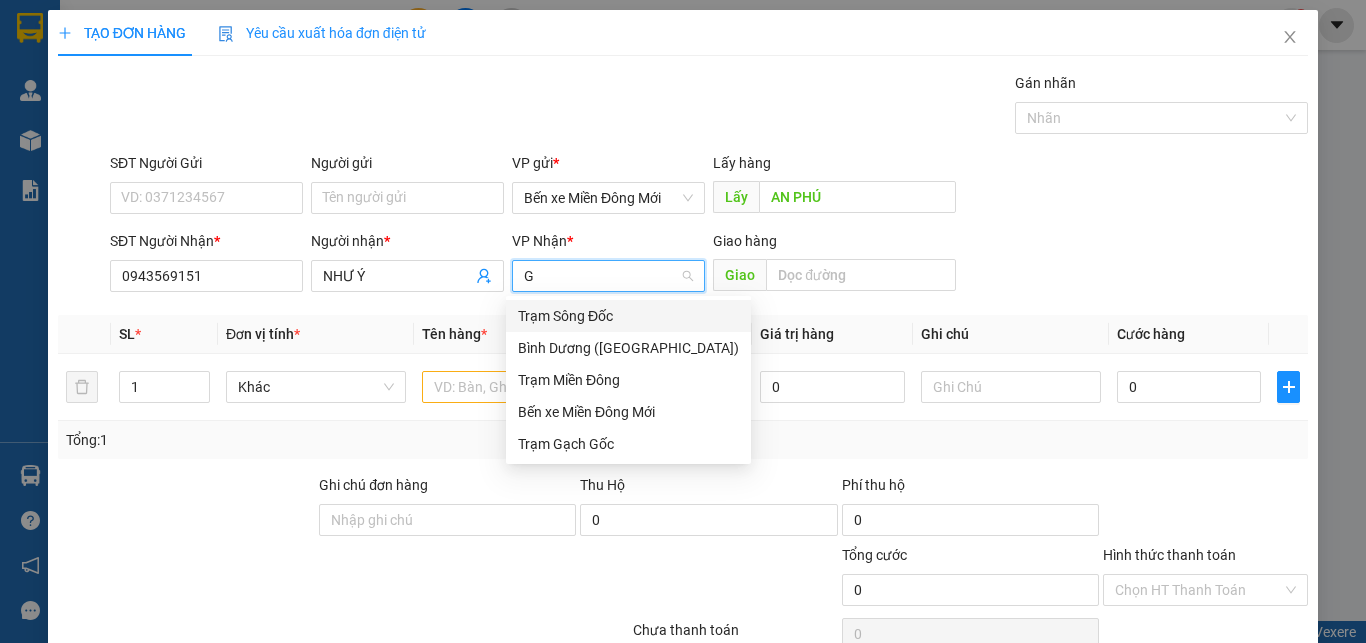type on "GG" 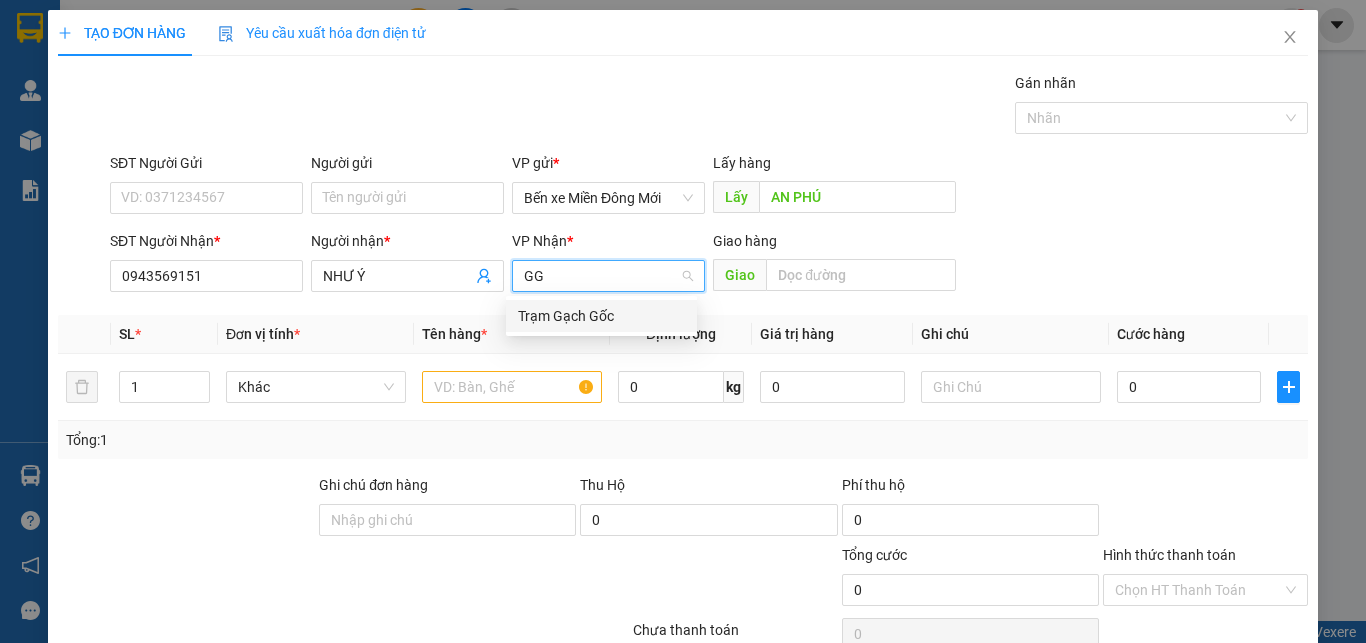 type 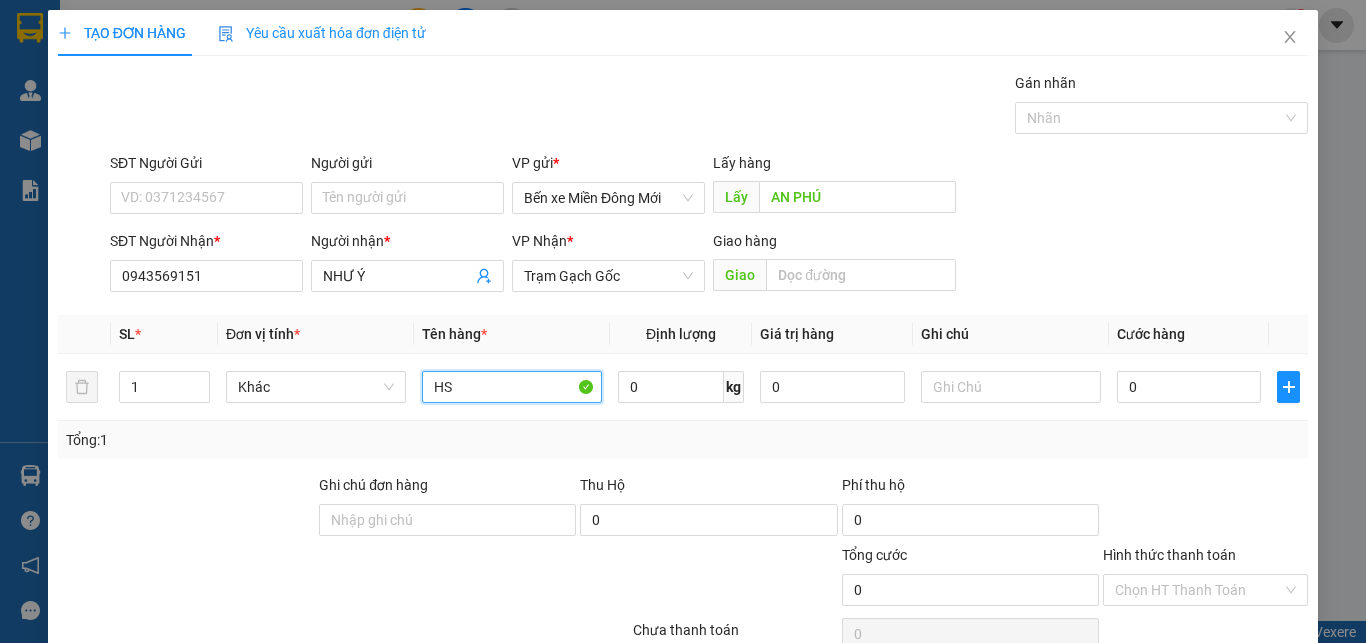 type on "HS" 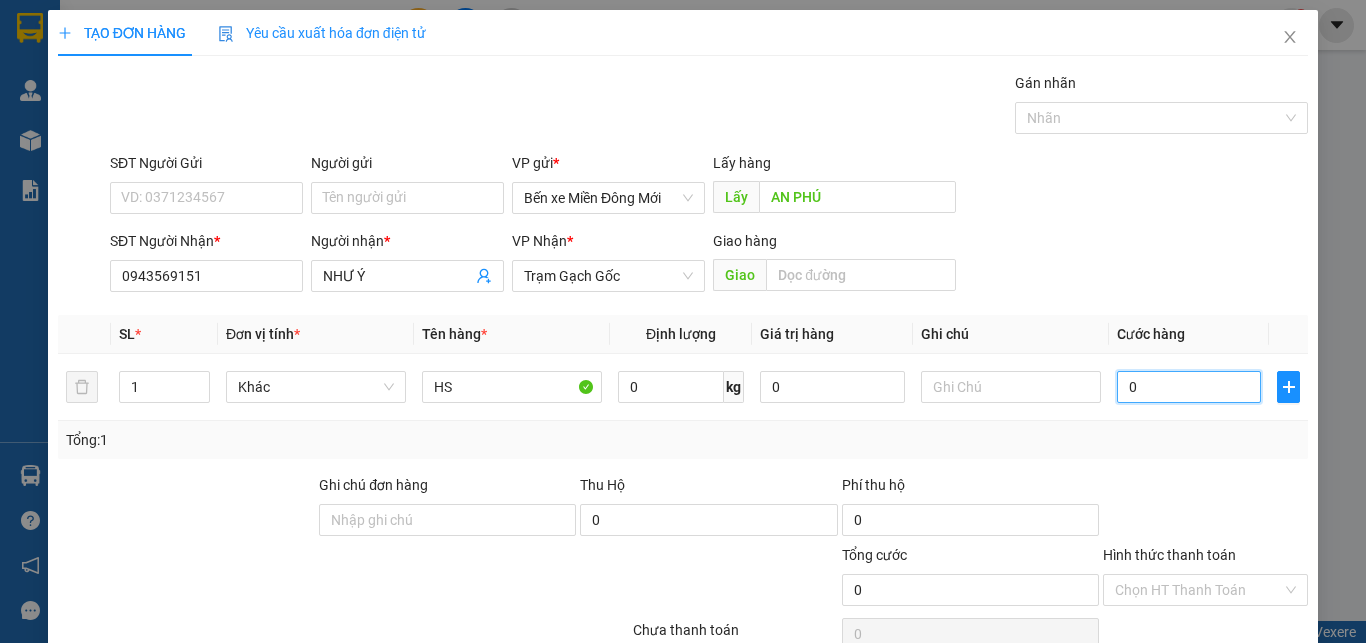 type on "05" 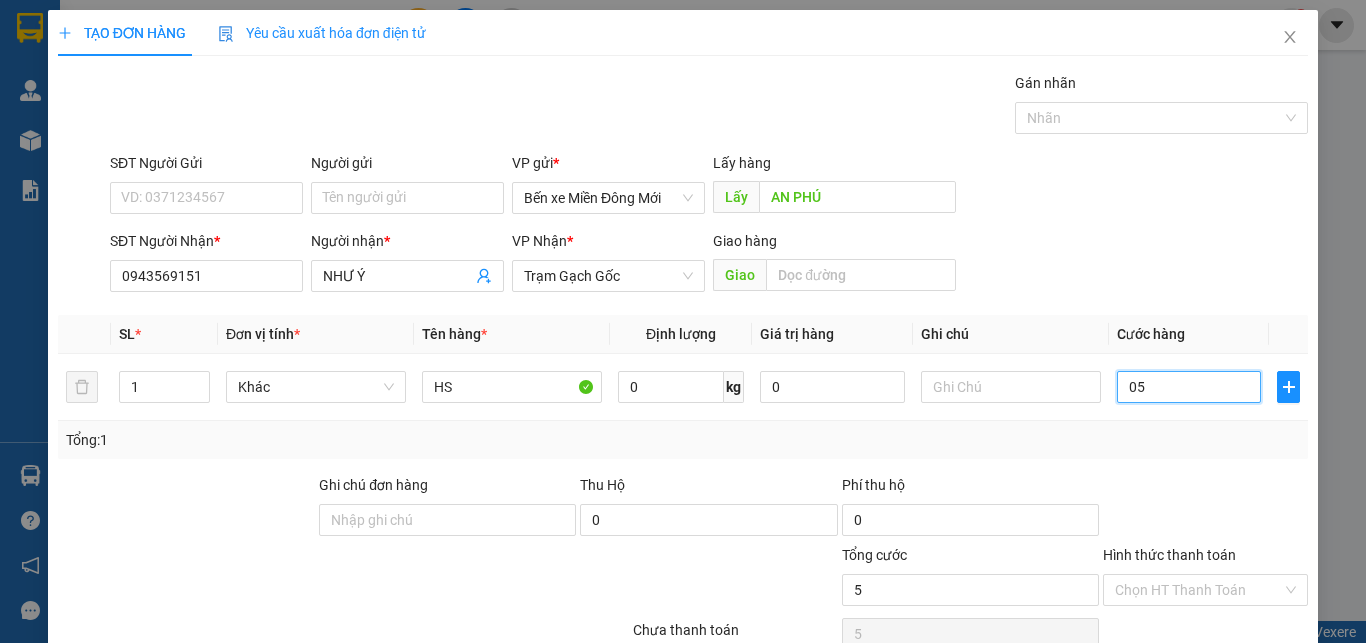 type on "050" 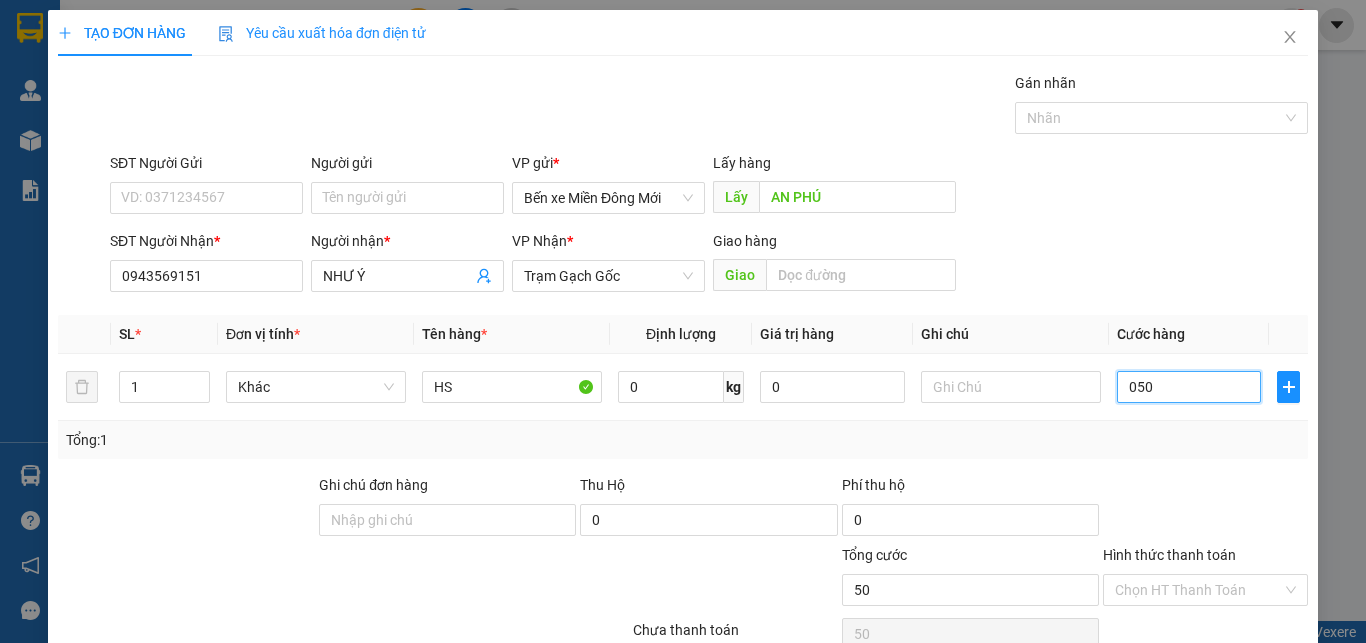 scroll, scrollTop: 97, scrollLeft: 0, axis: vertical 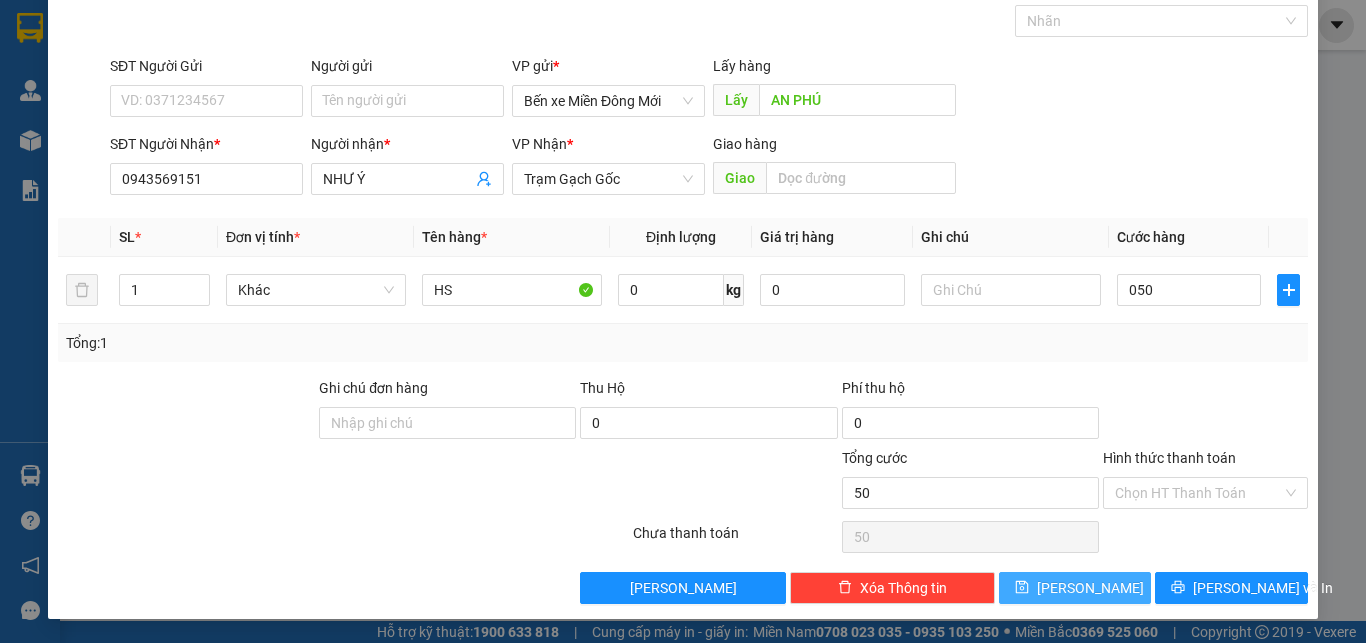 type on "50.000" 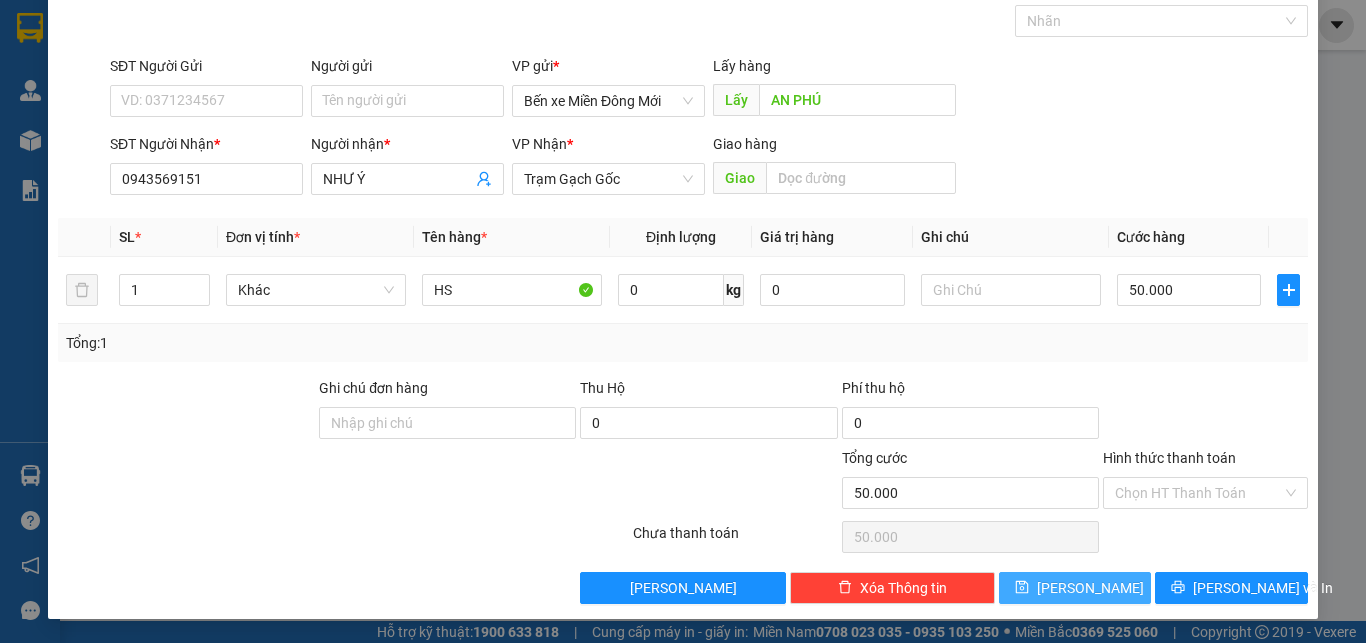 click on "Lưu" at bounding box center [1075, 588] 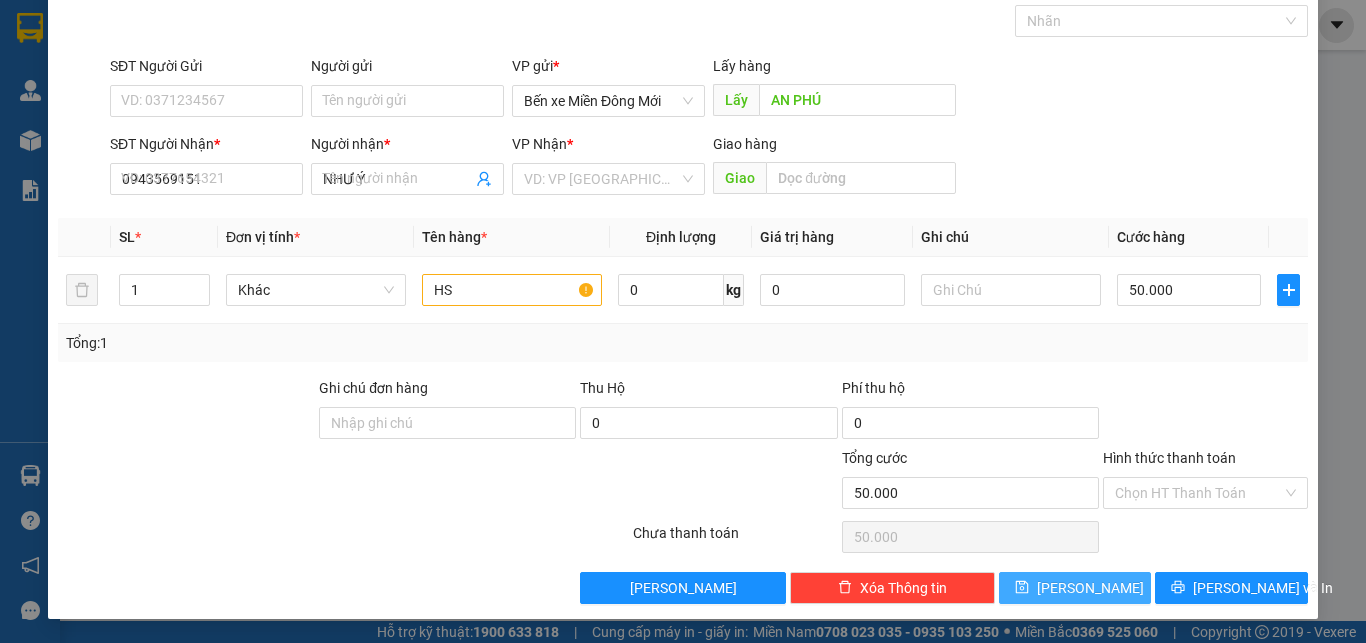 type 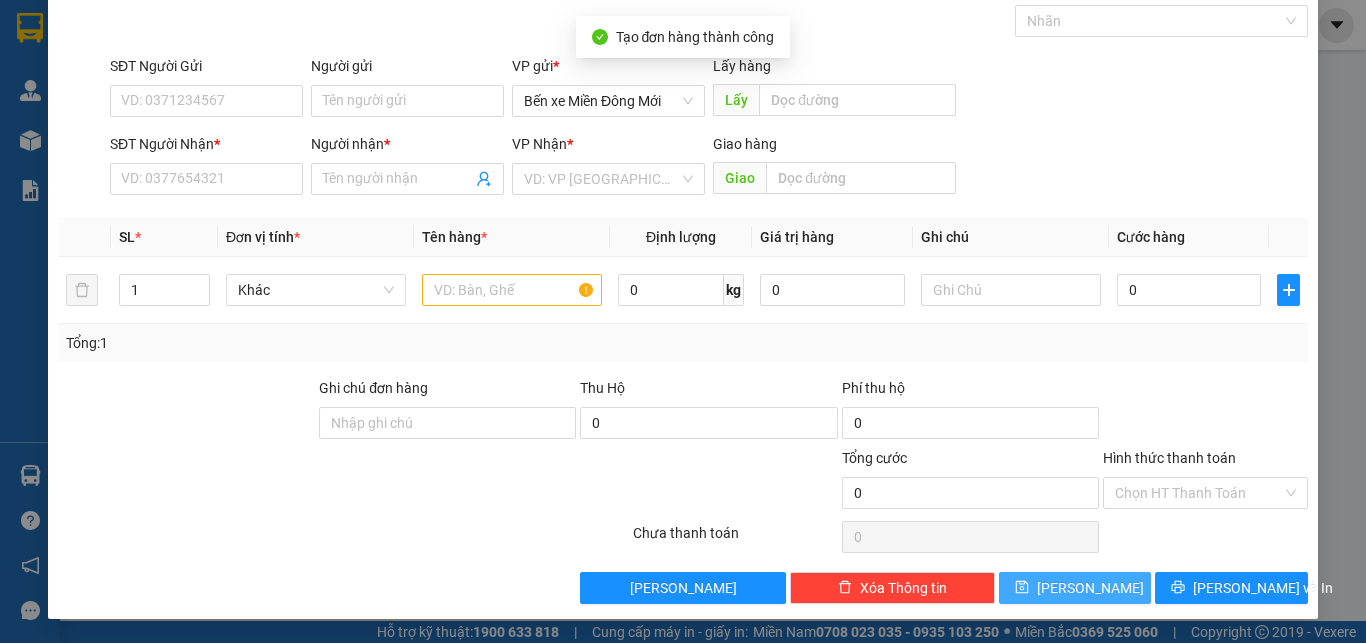 scroll, scrollTop: 0, scrollLeft: 0, axis: both 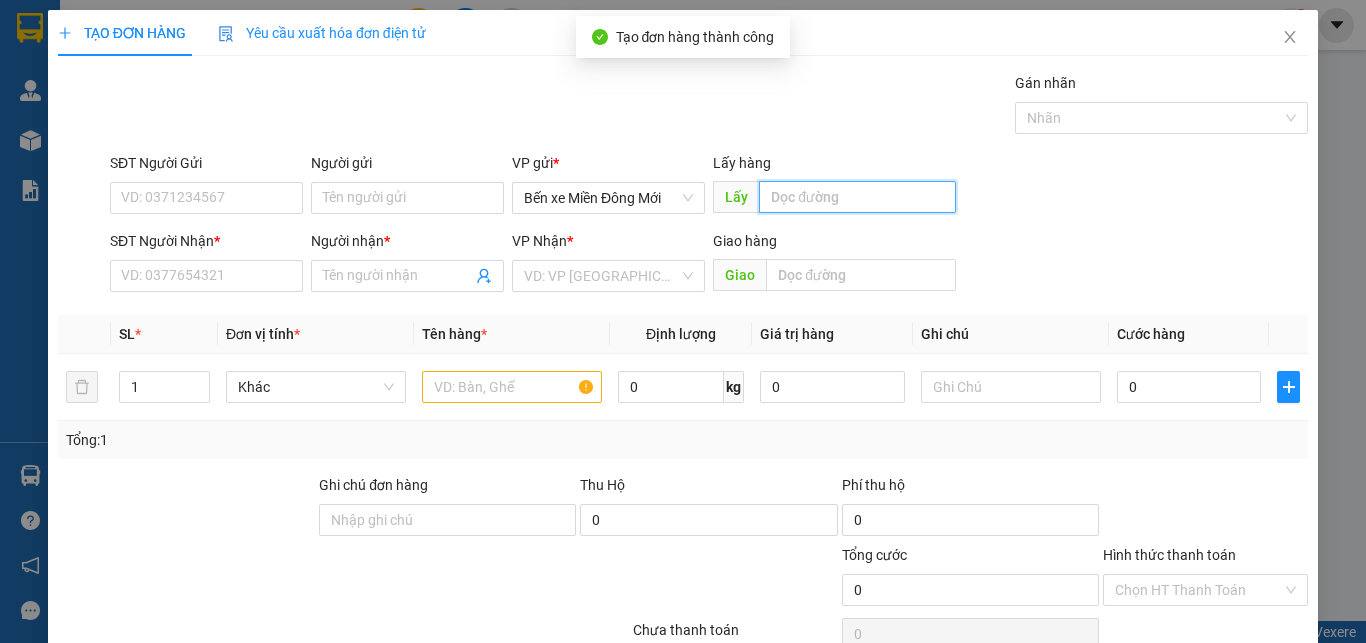 click at bounding box center [857, 197] 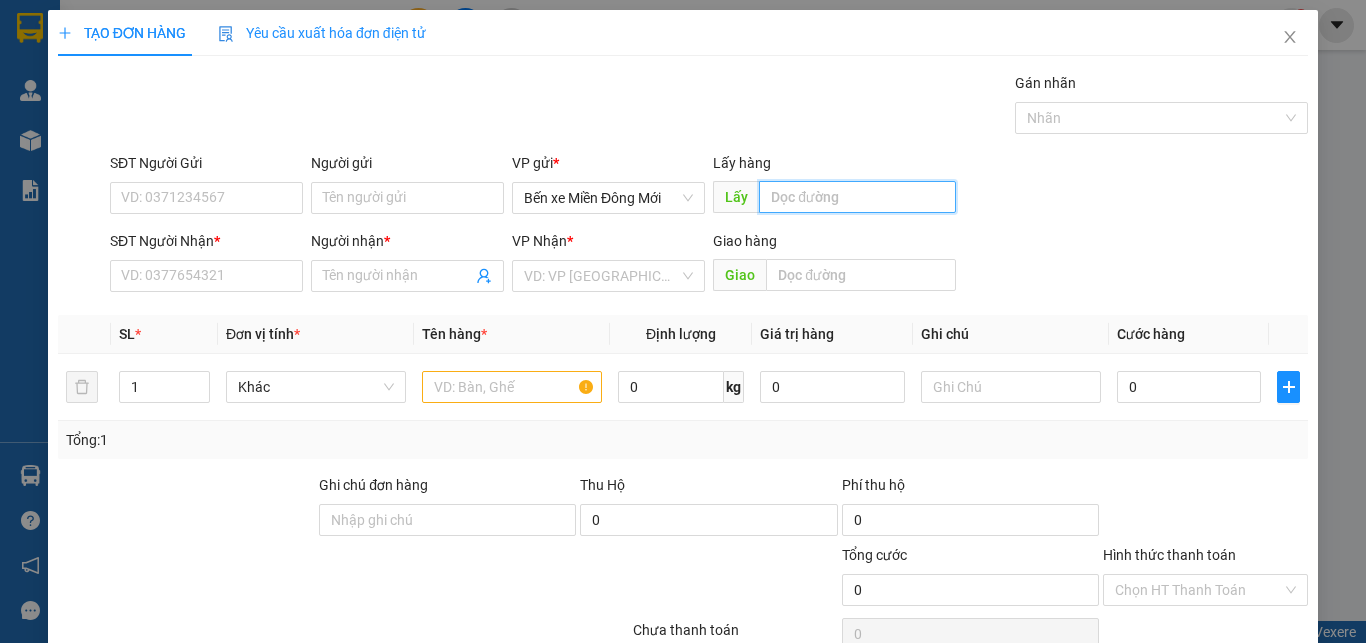 click at bounding box center [857, 197] 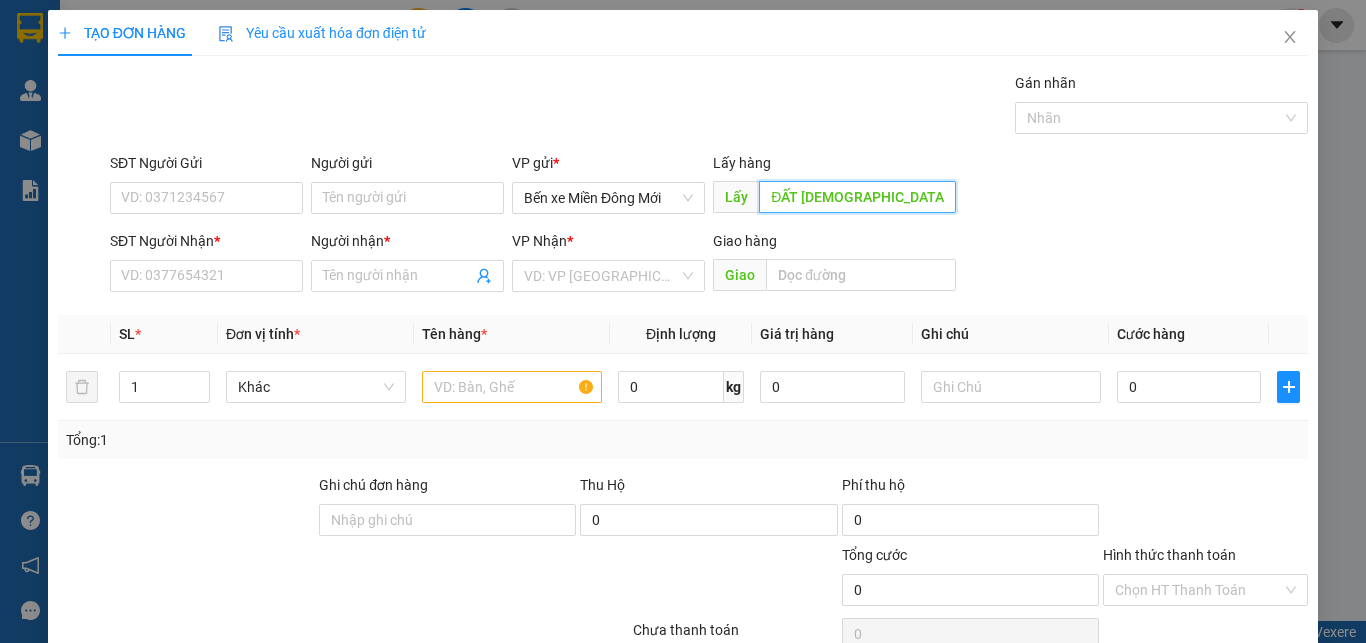 type on "ĐẤT [DEMOGRAPHIC_DATA]" 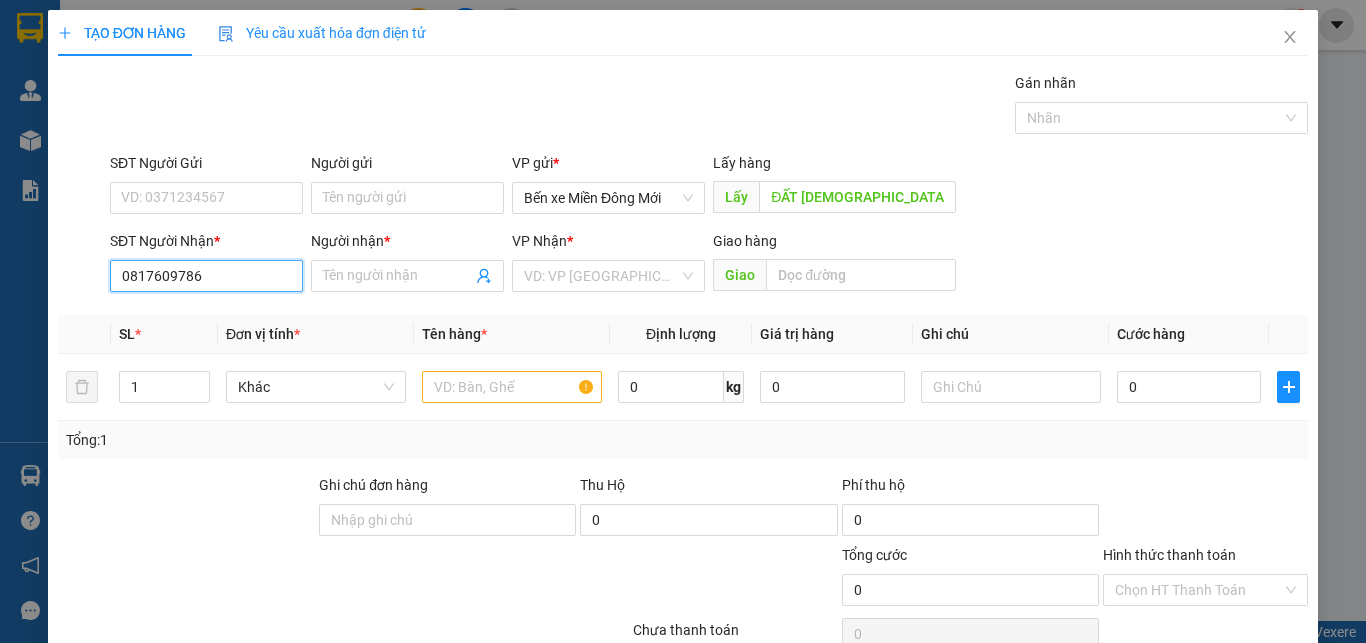type on "0817609786" 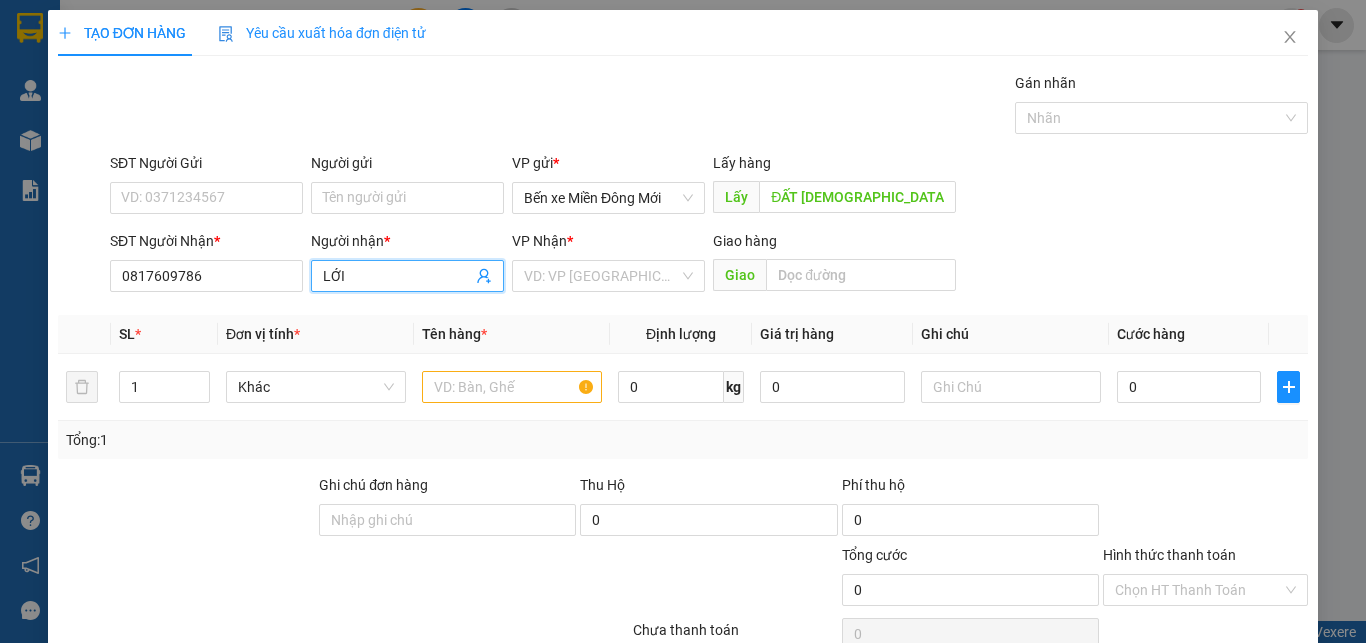 type on "LỚI" 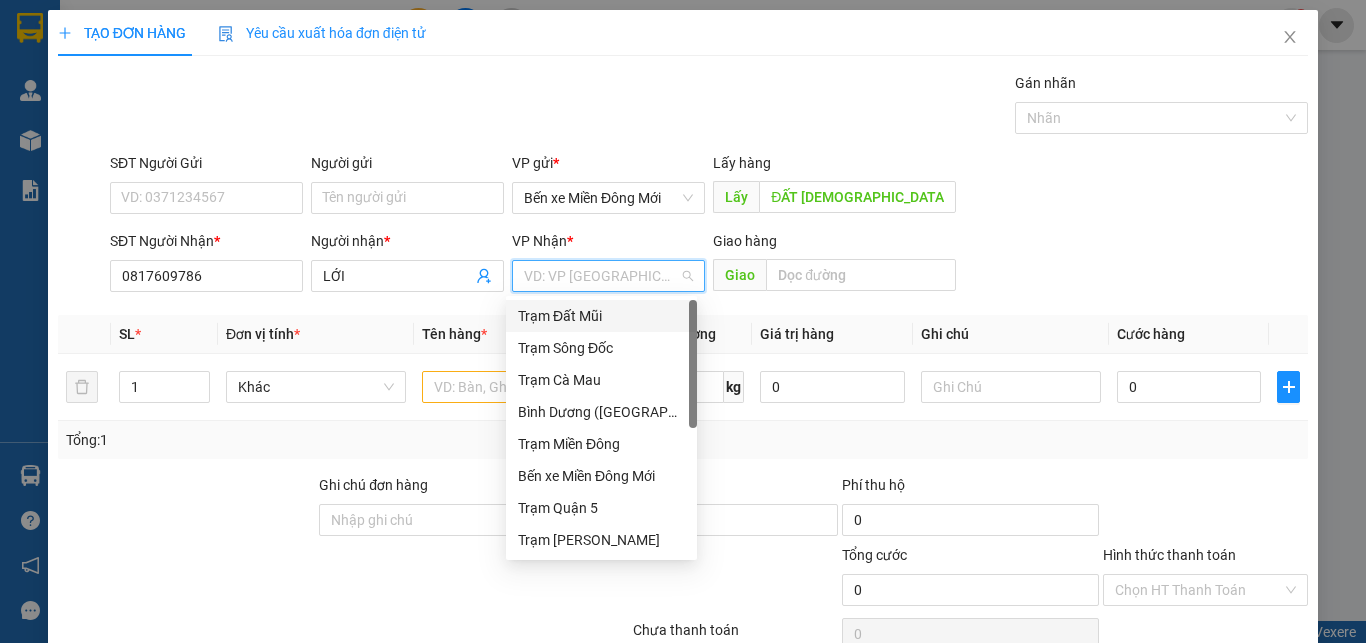 type on "D" 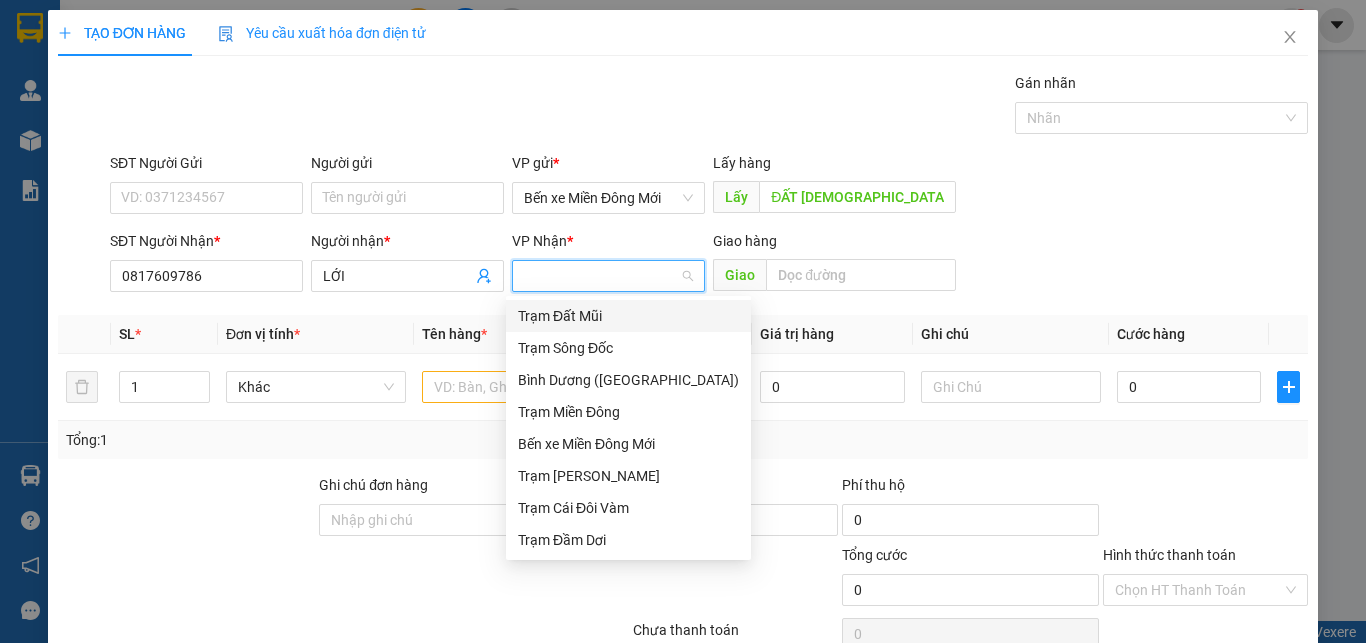 type on "Đ" 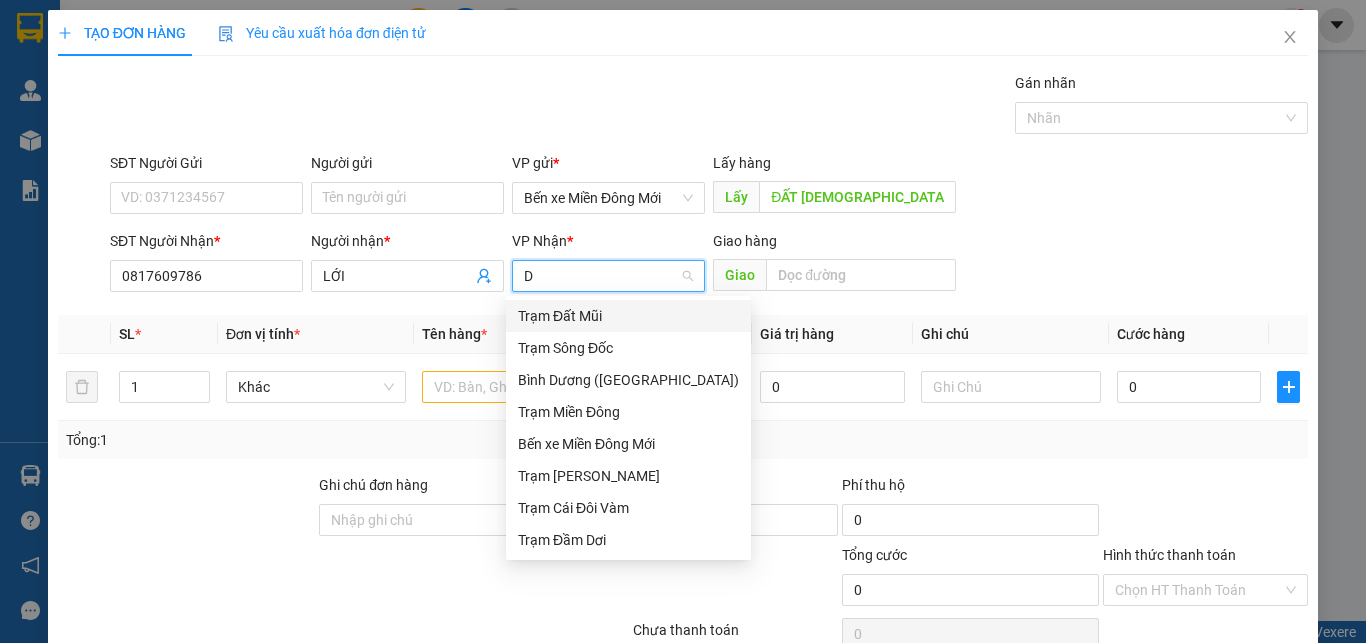 type on "DD" 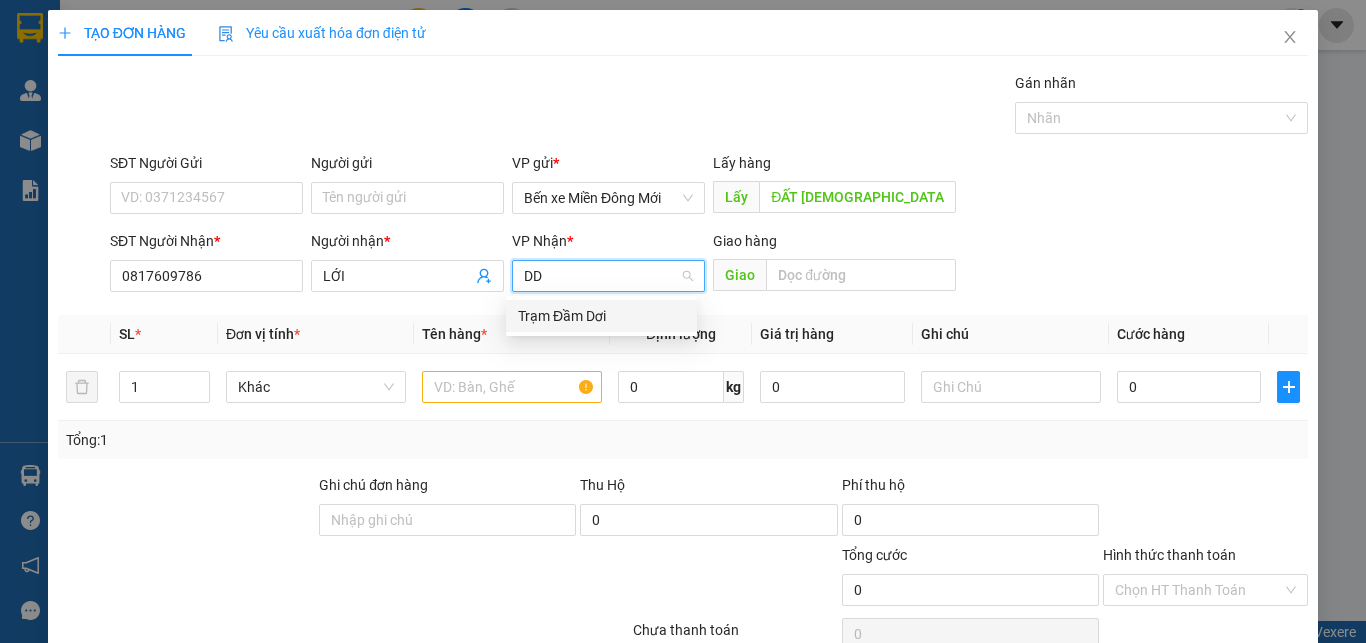 type 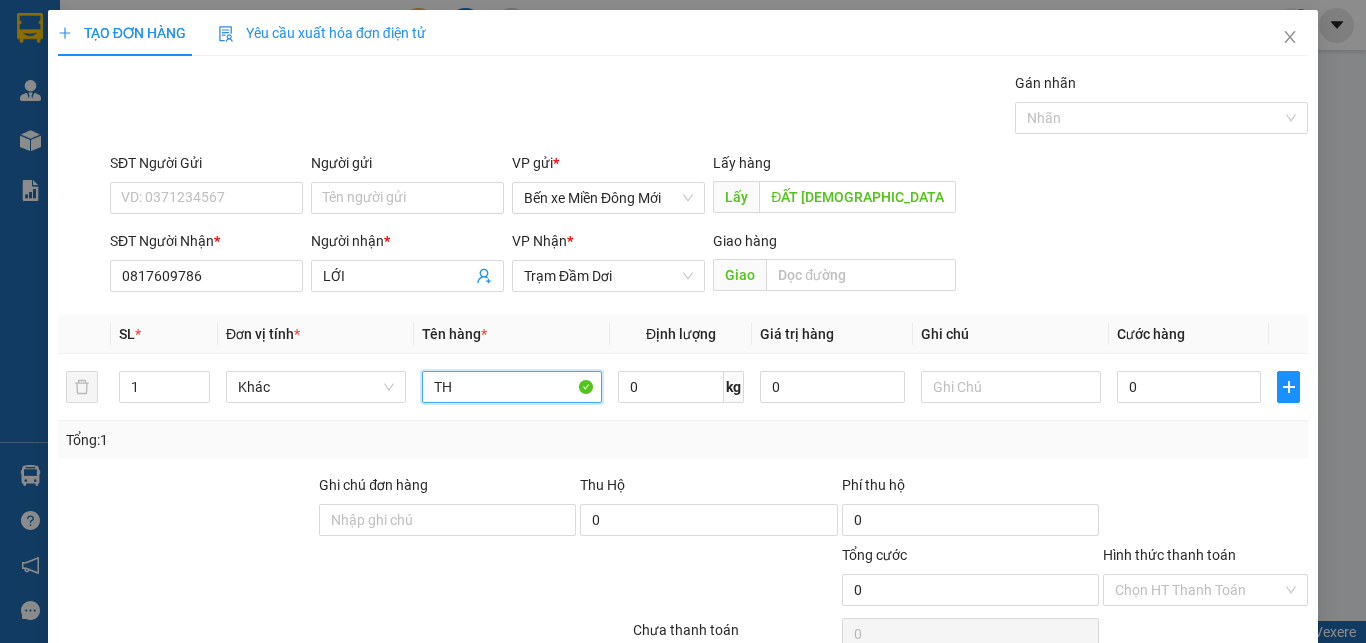 type on "TH" 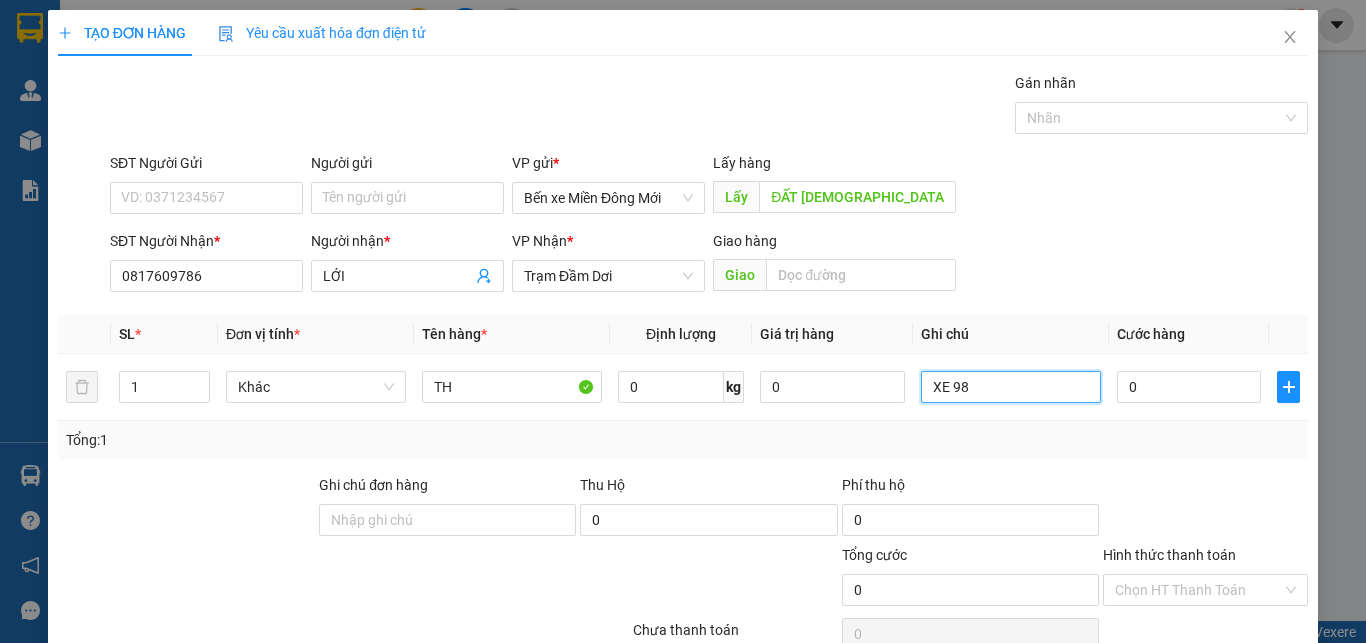 type on "XE 98" 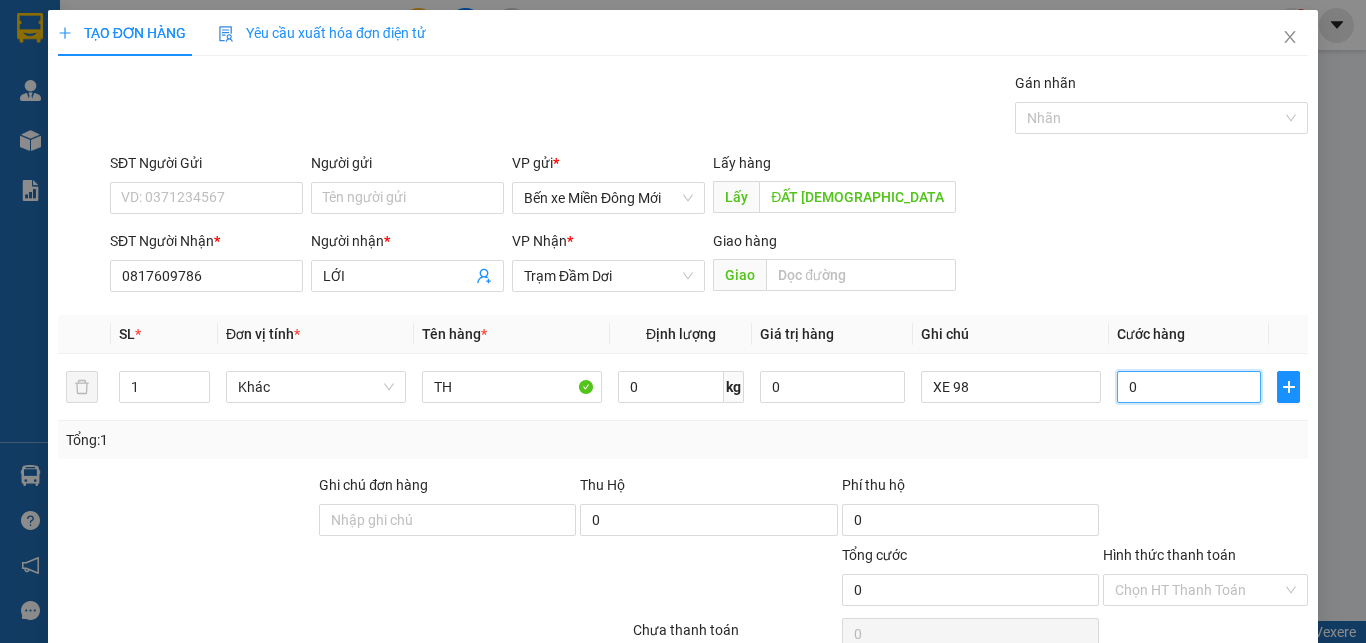 type on "1" 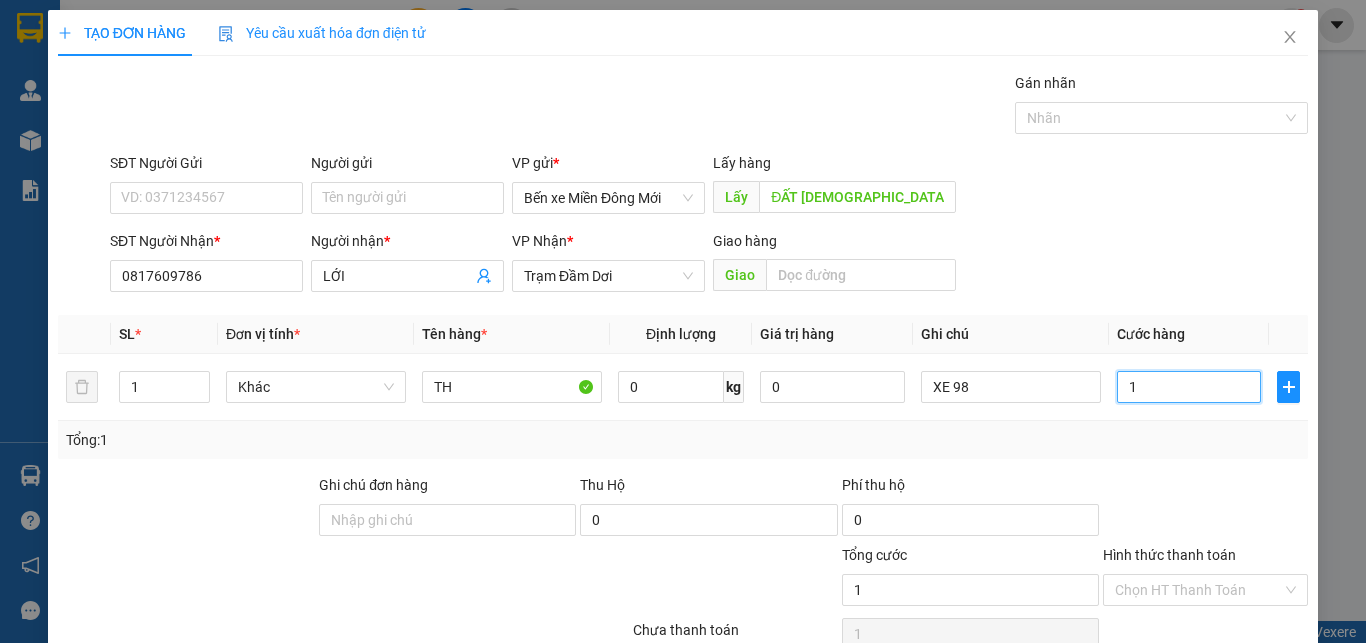 type on "10" 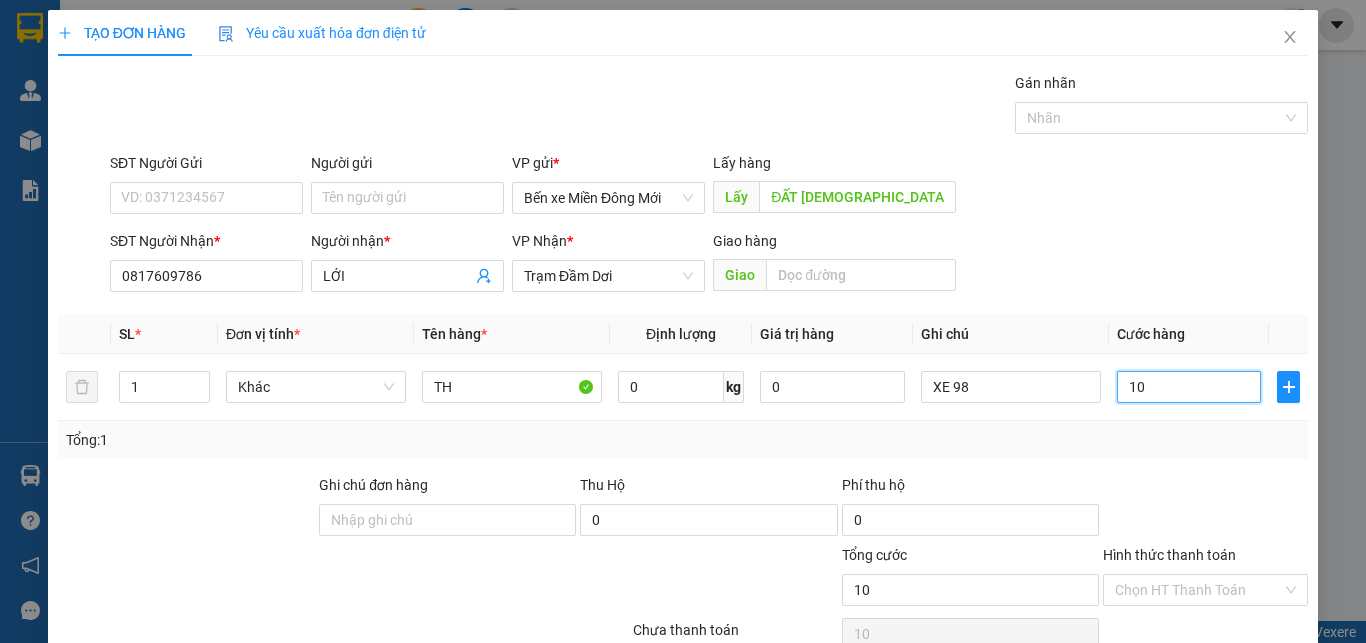 type on "100" 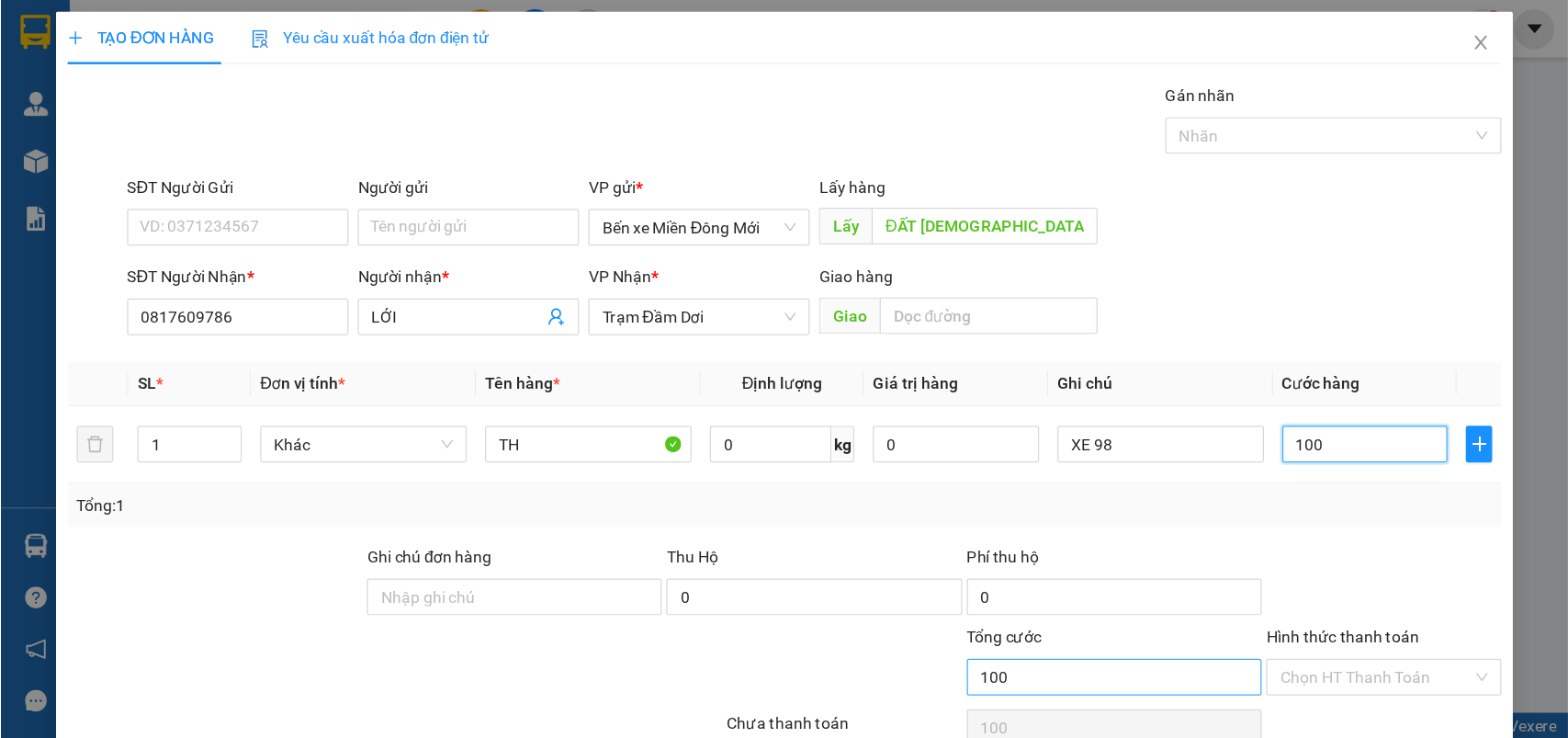scroll, scrollTop: 89, scrollLeft: 0, axis: vertical 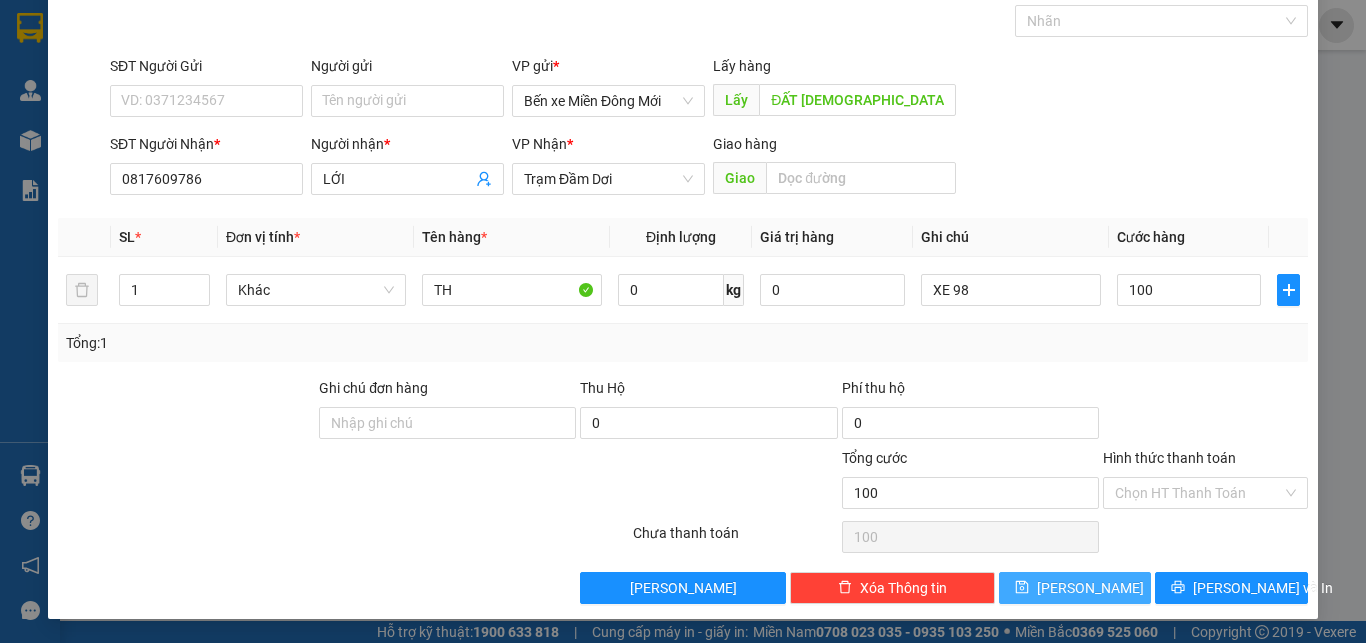 type on "100.000" 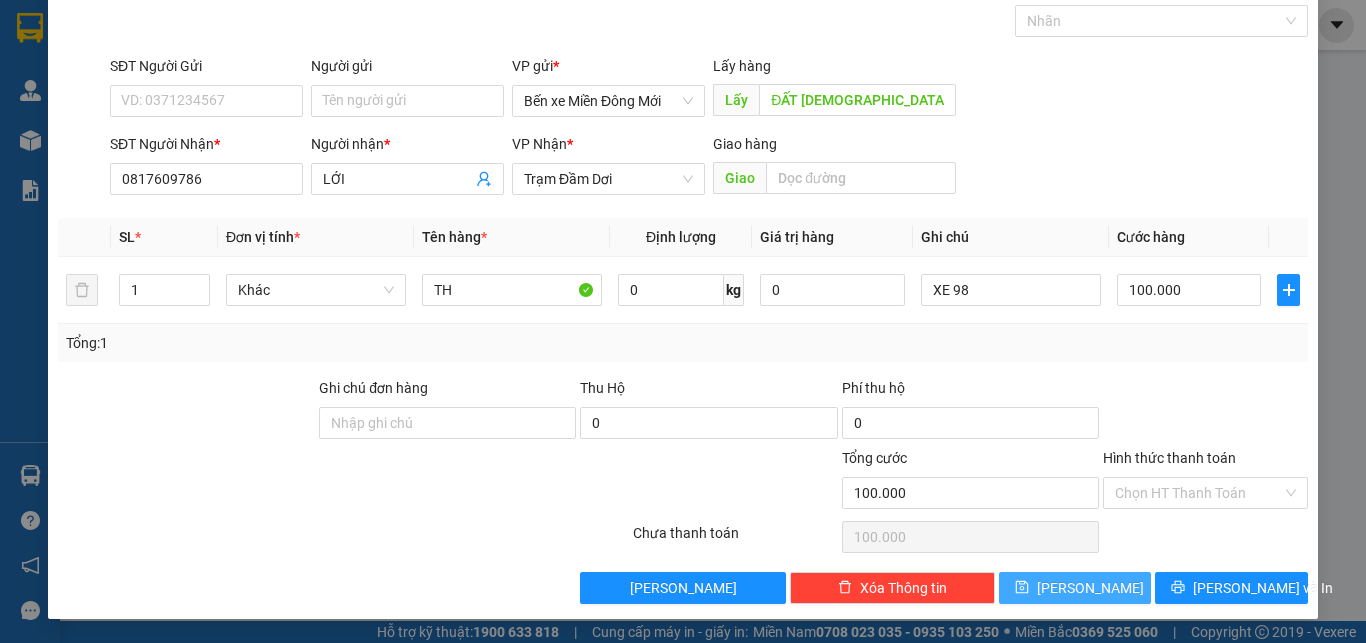 click on "Lưu" at bounding box center [1075, 588] 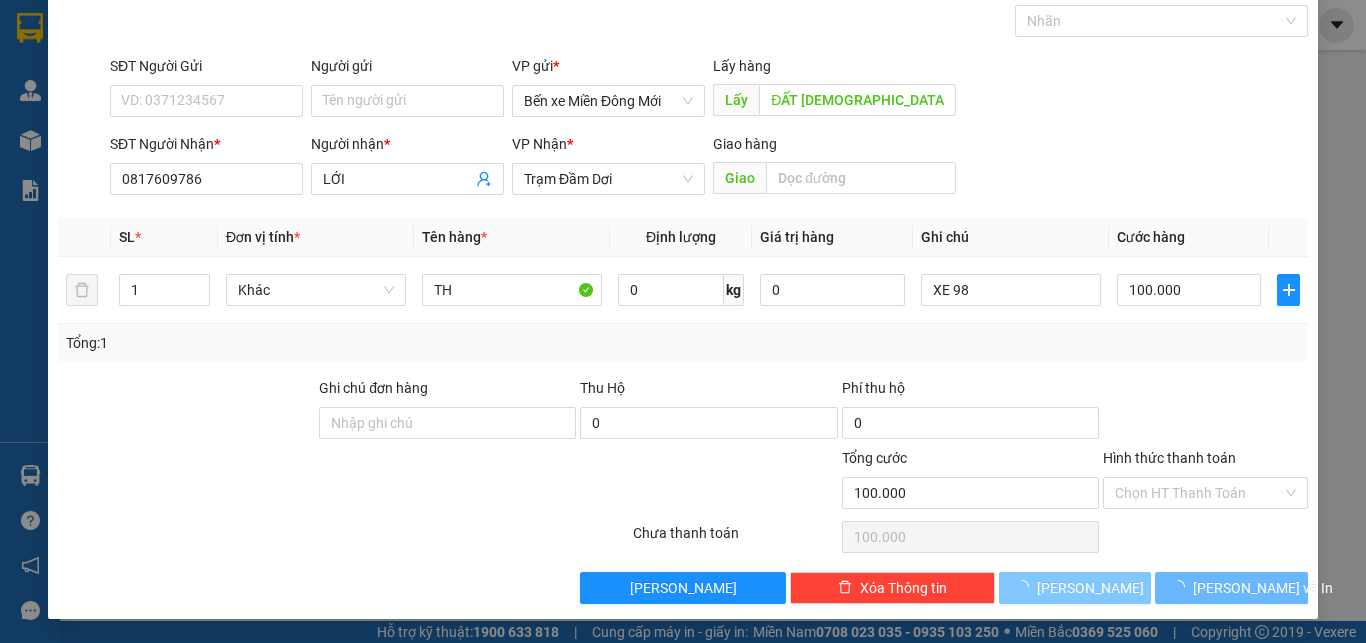 type 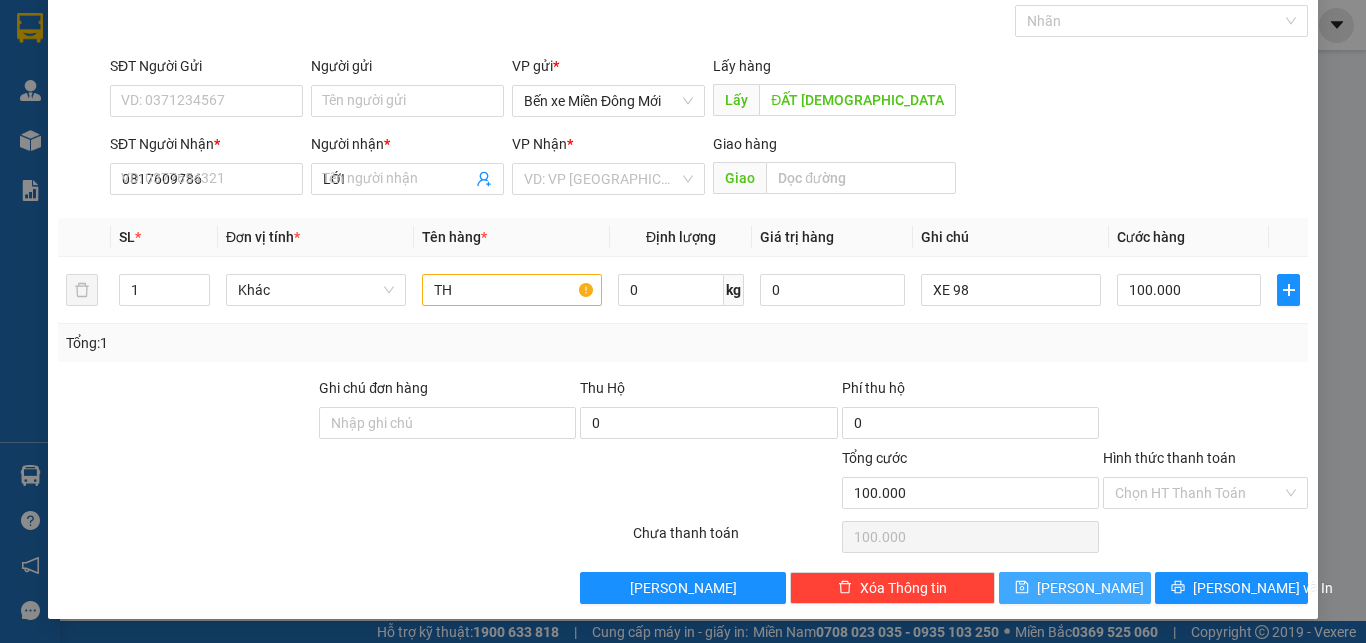 type 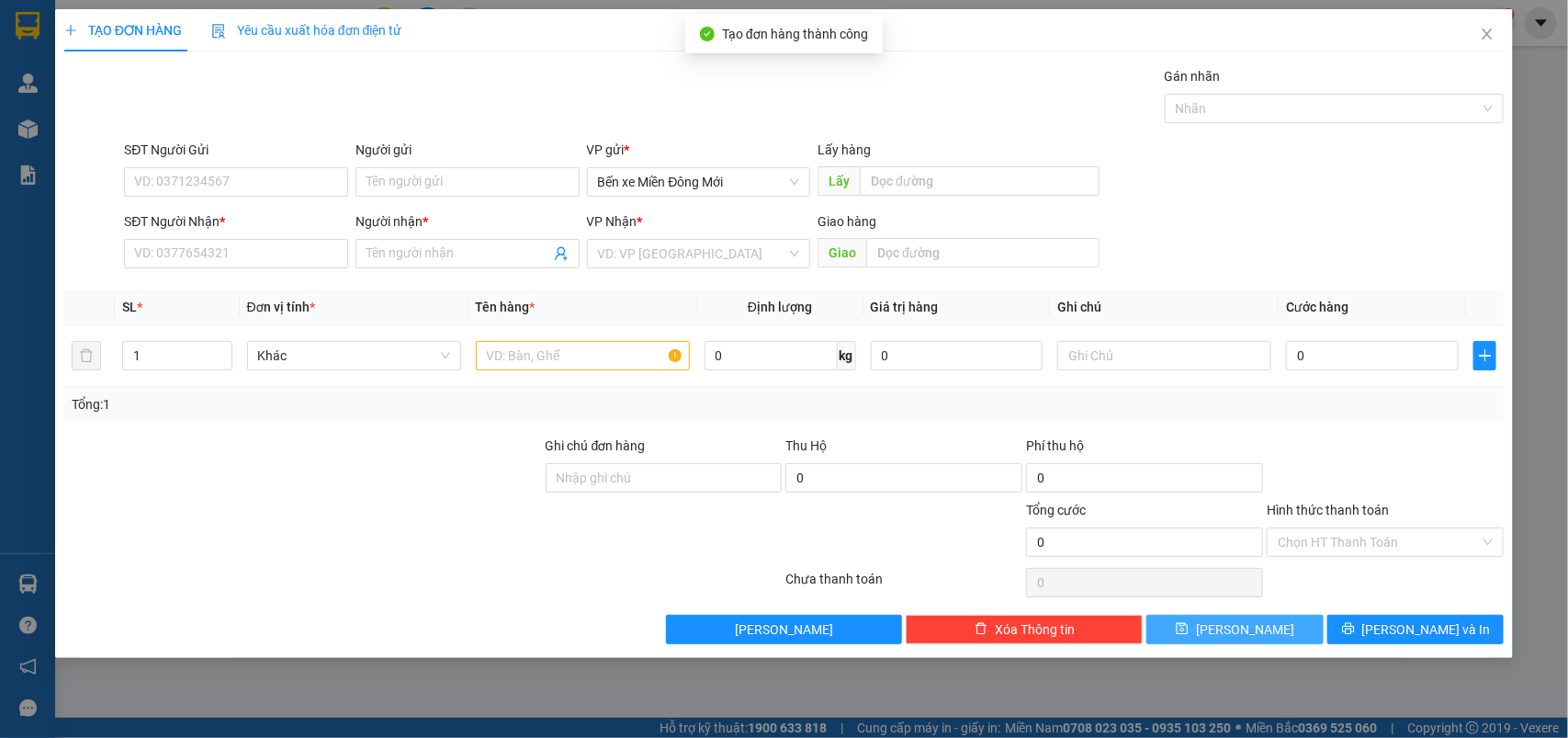 scroll, scrollTop: 0, scrollLeft: 0, axis: both 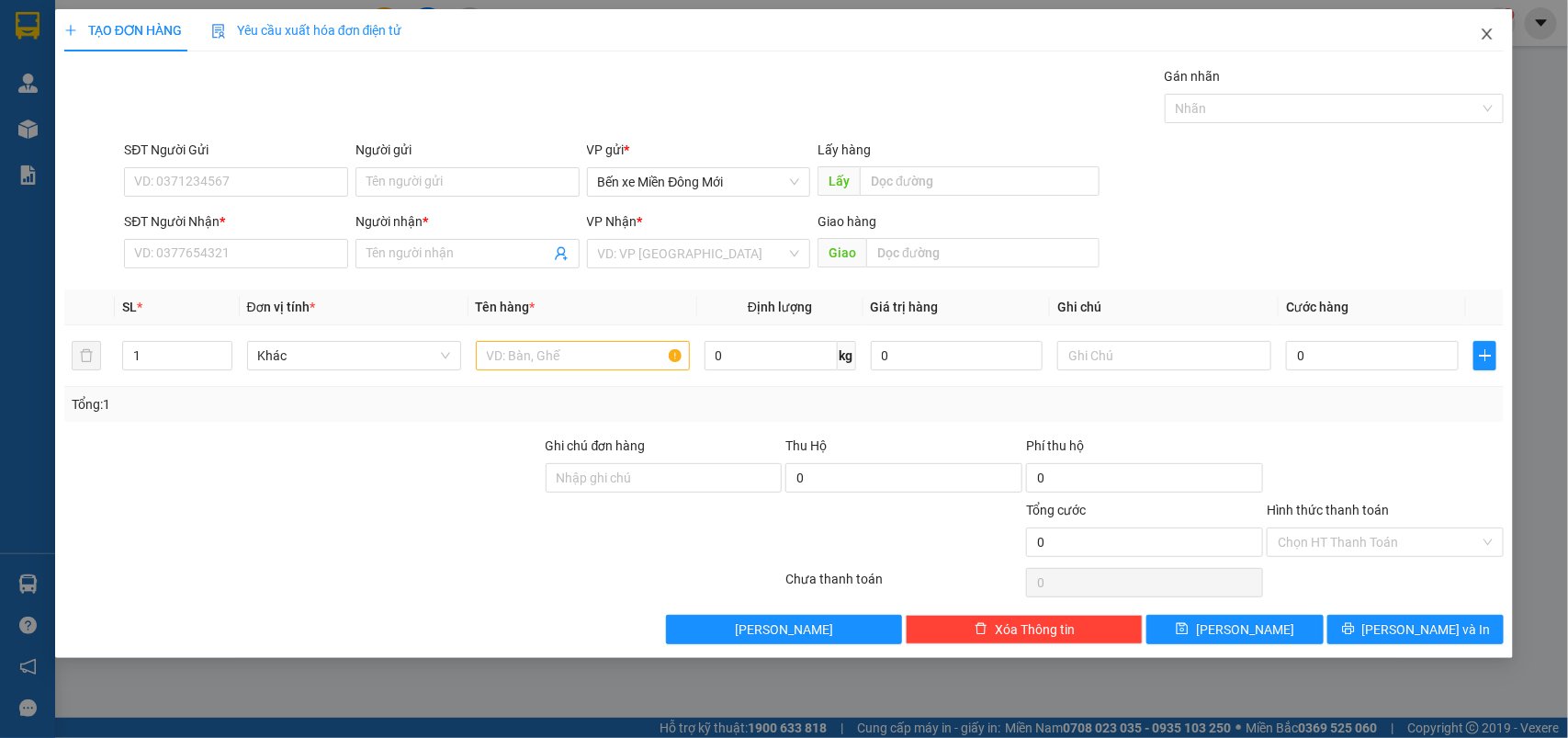 click 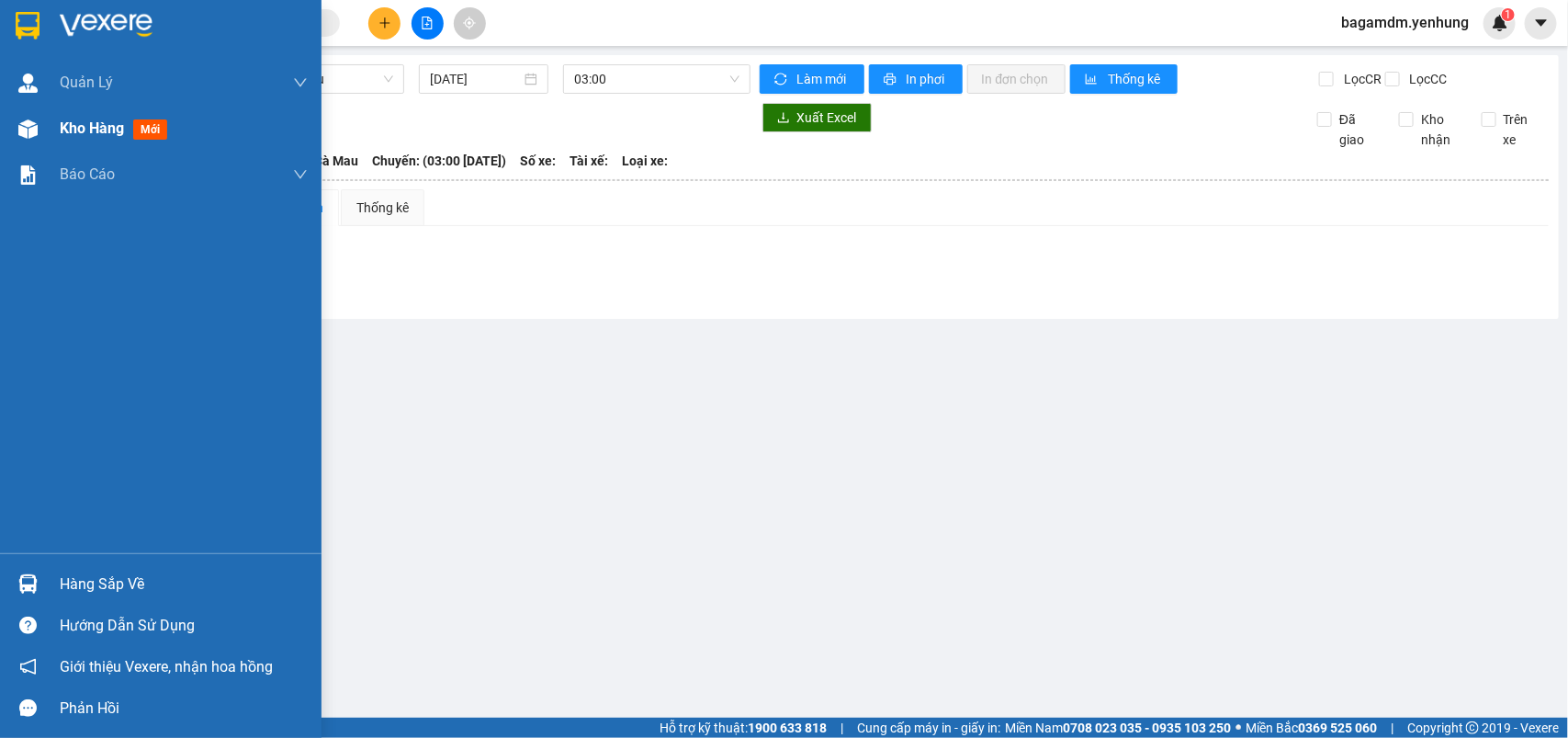 click on "Kho hàng" at bounding box center (92, 128) 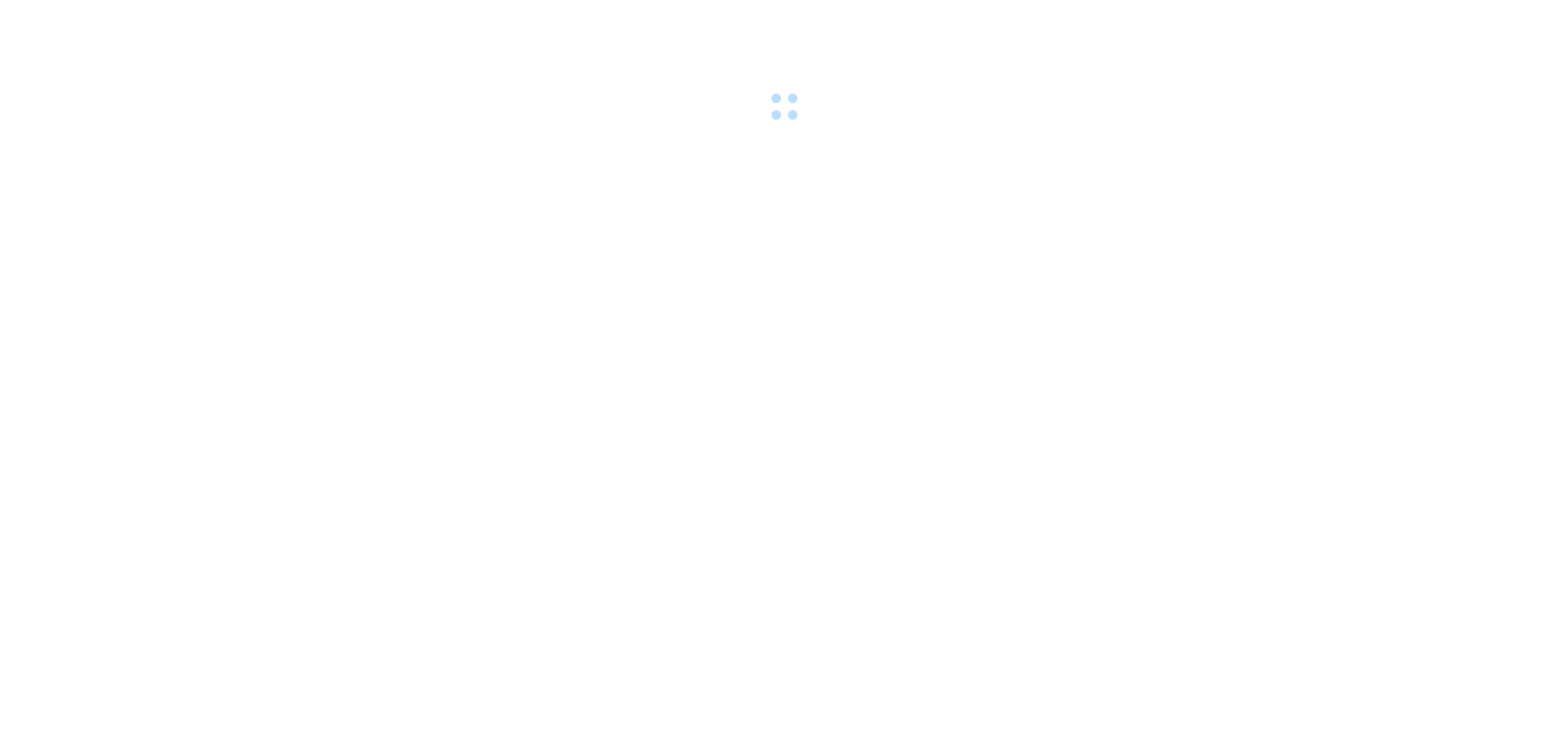scroll, scrollTop: 0, scrollLeft: 0, axis: both 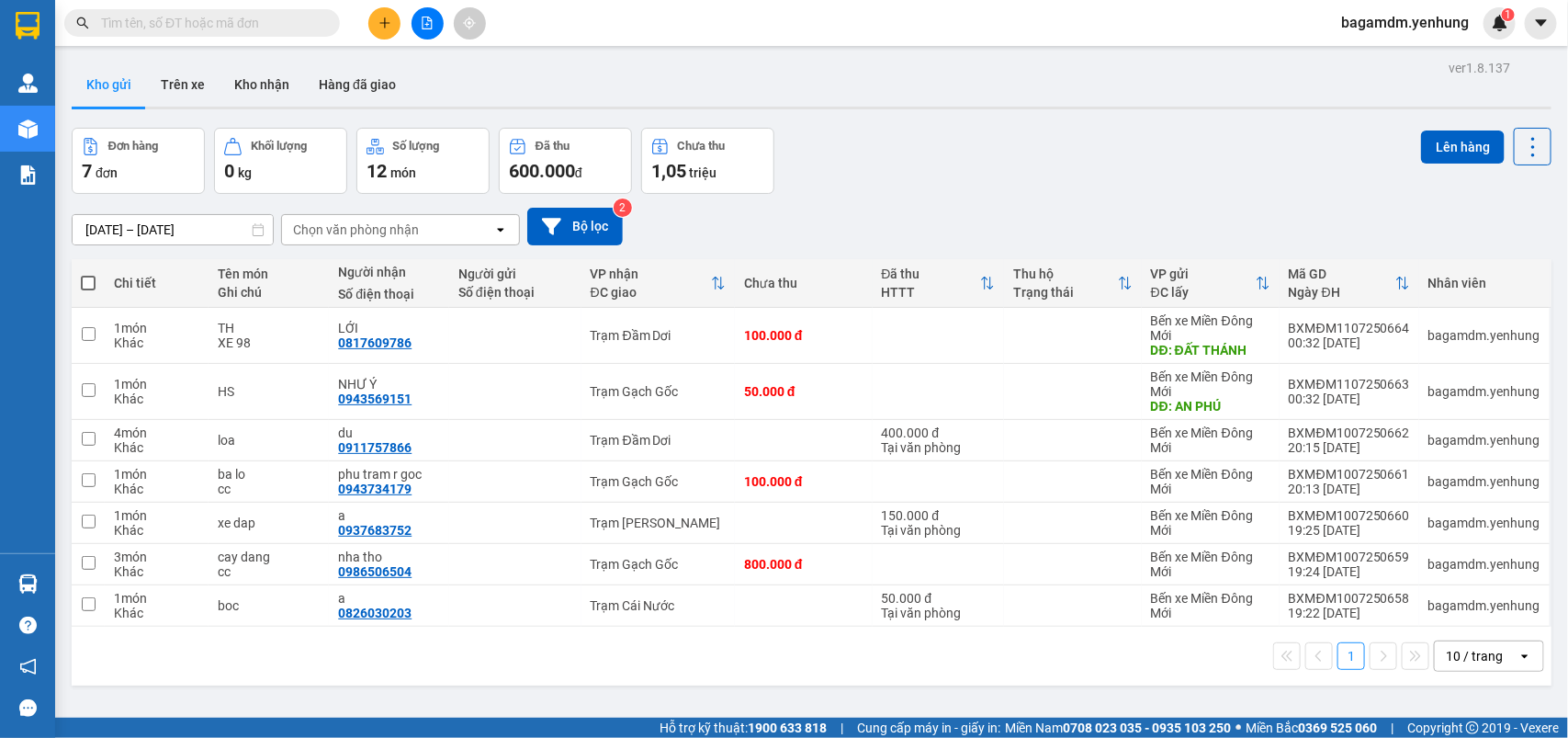 click at bounding box center [88, 283] 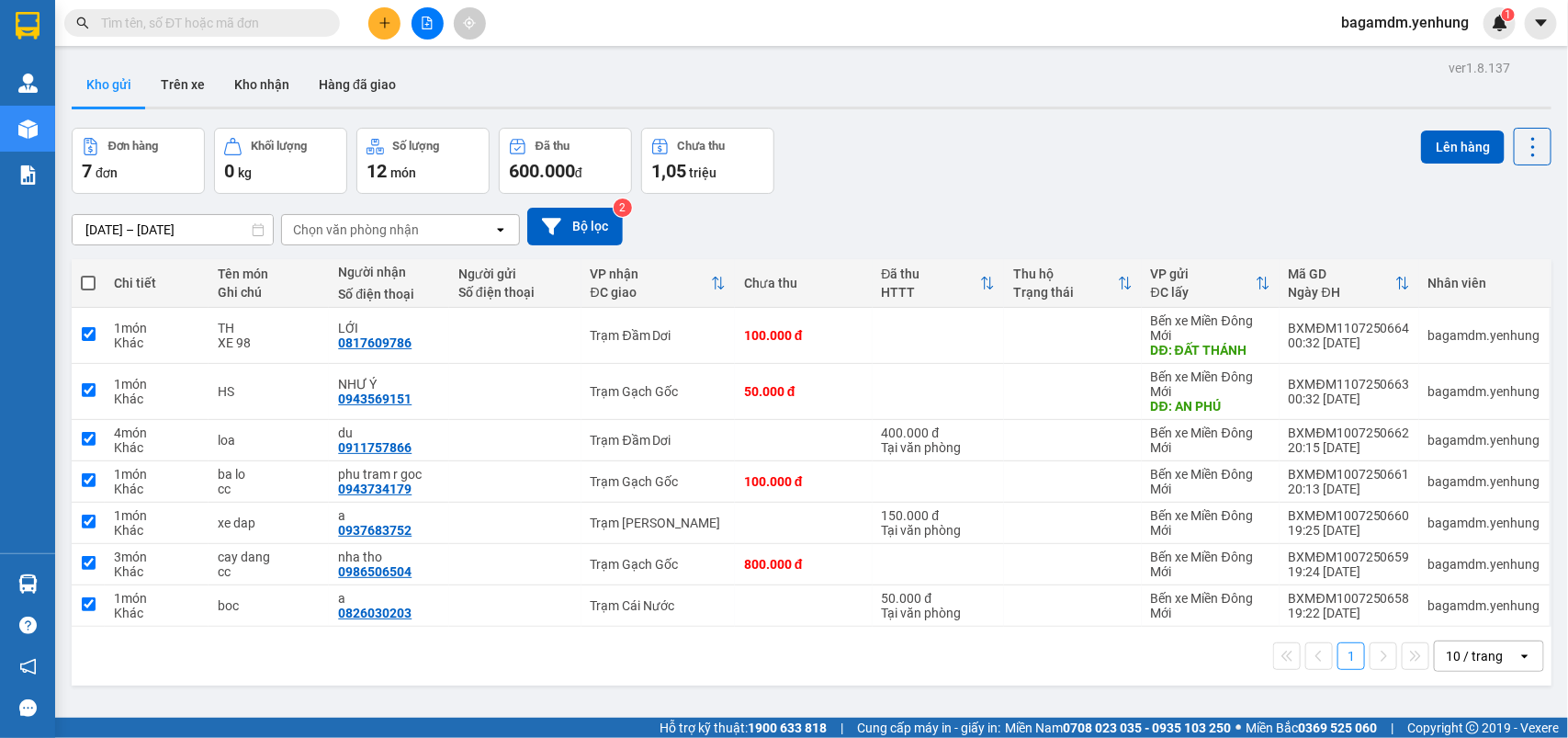 checkbox on "true" 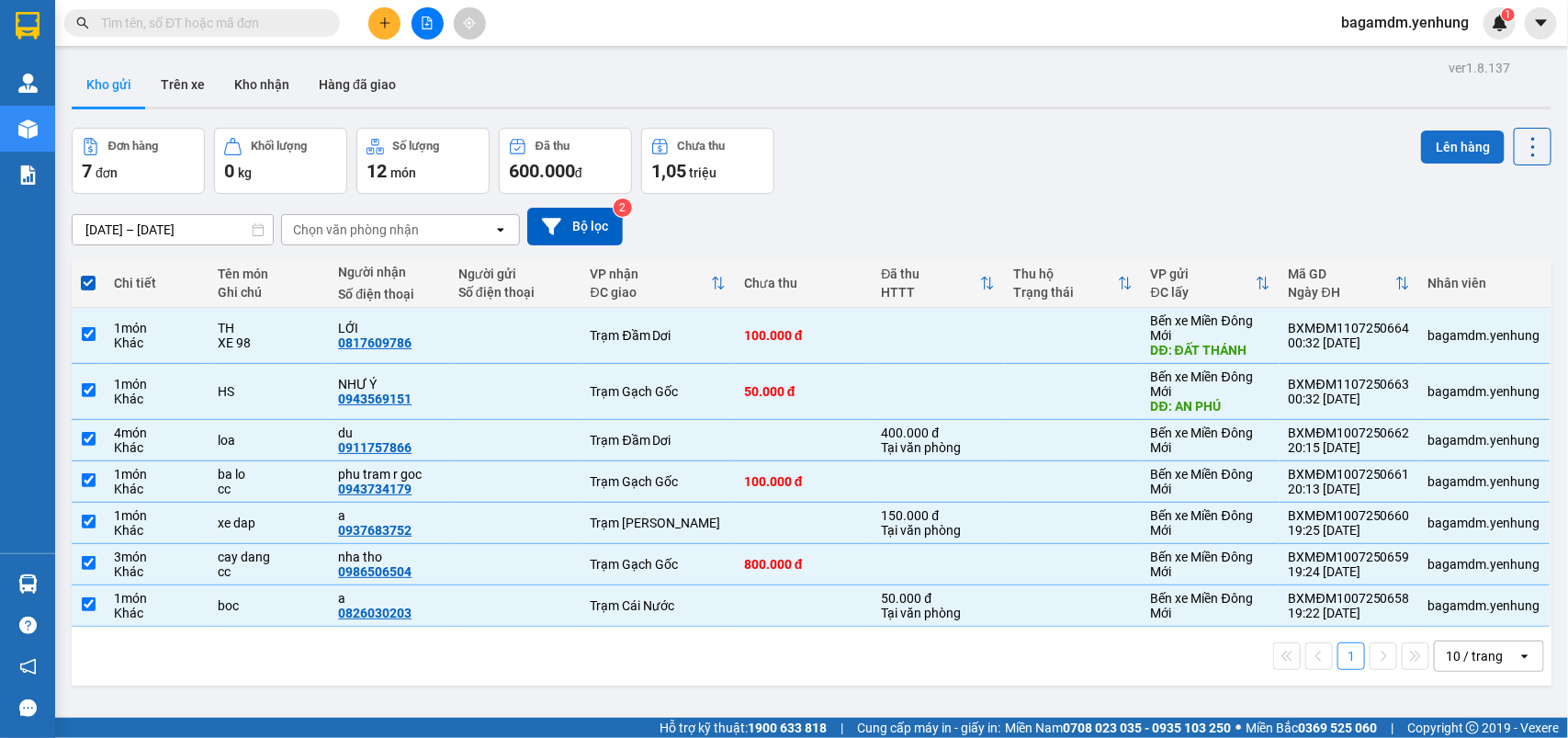 click on "Lên hàng" at bounding box center [1462, 147] 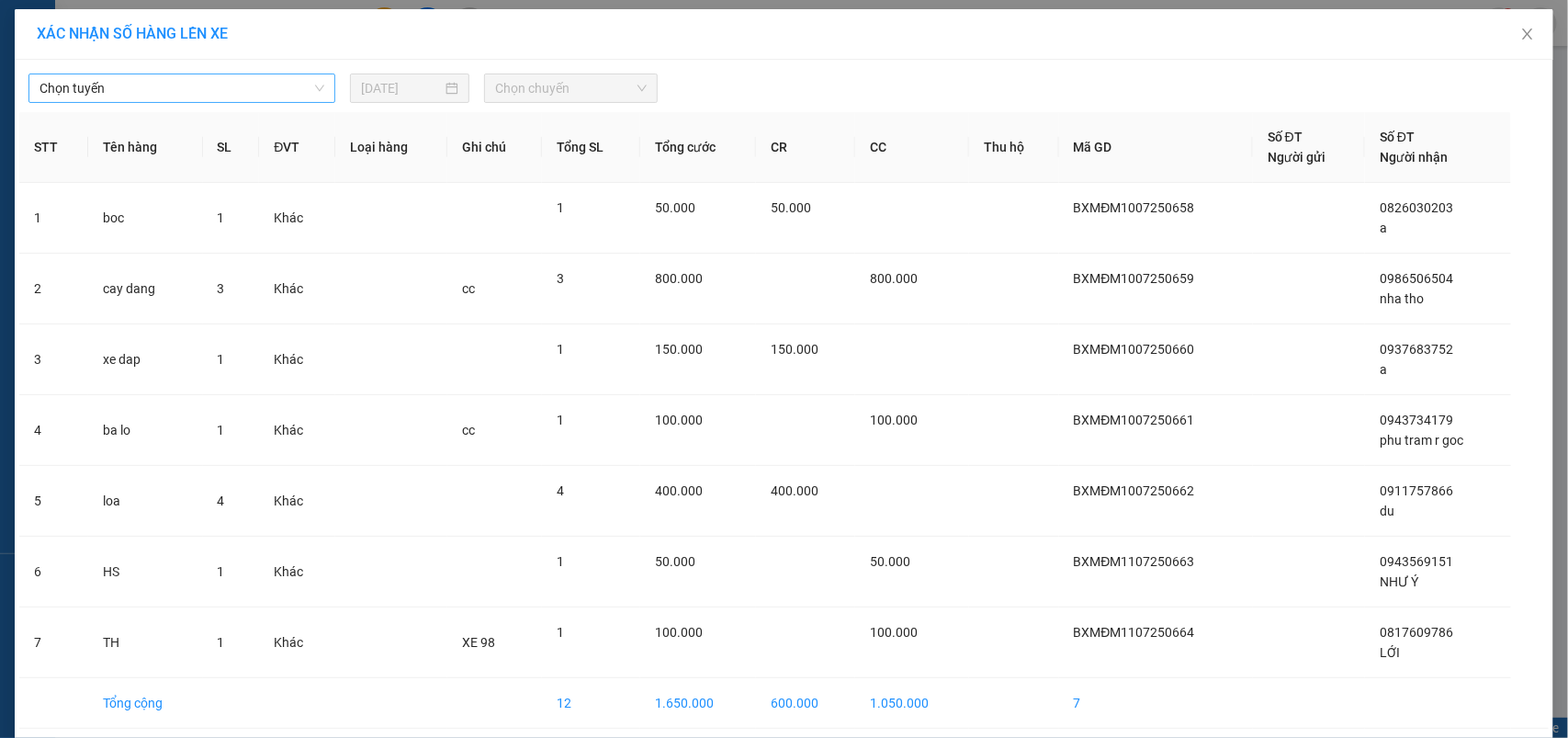 click at bounding box center [175, 88] 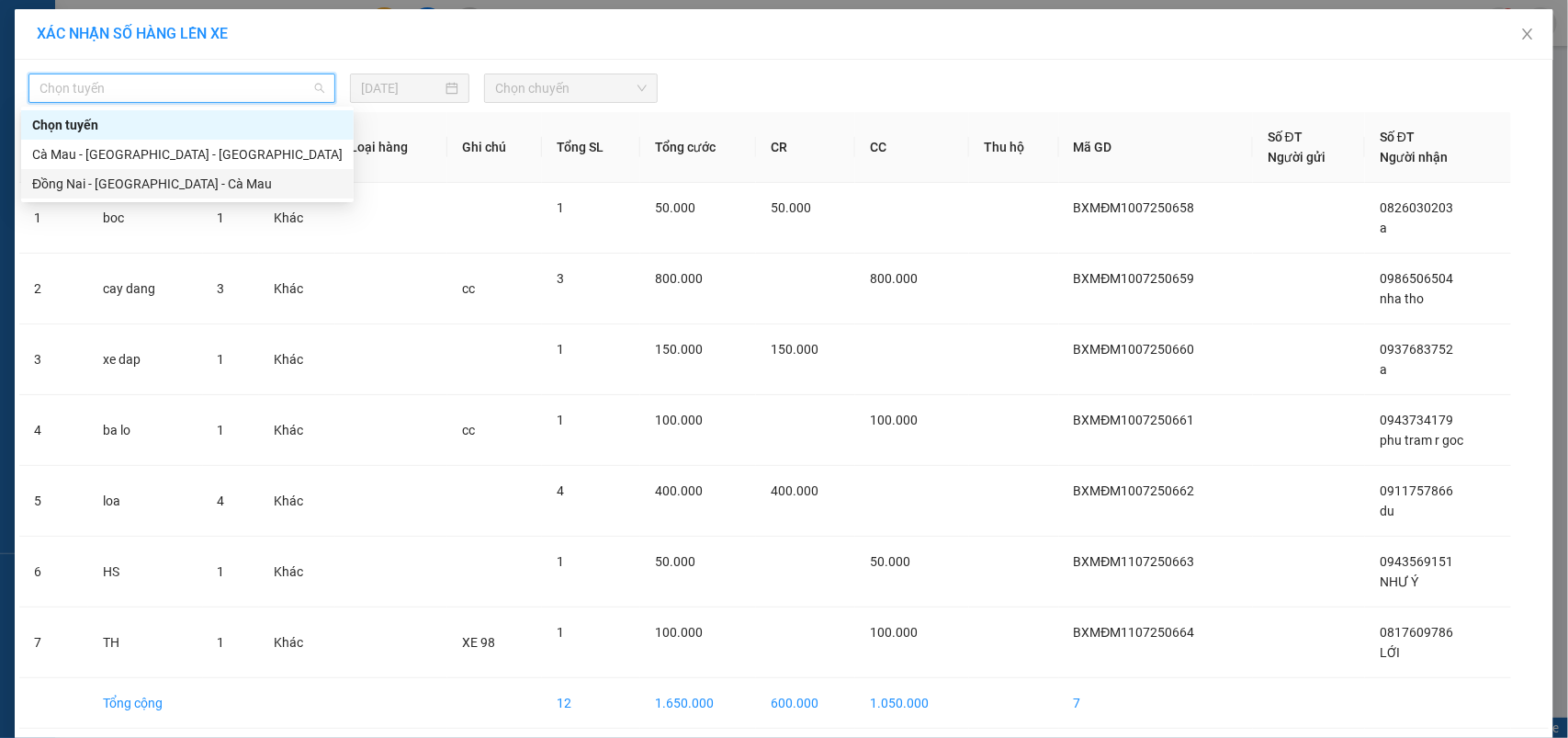 click on "Đồng Nai - [GEOGRAPHIC_DATA] - Cà Mau" at bounding box center [187, 184] 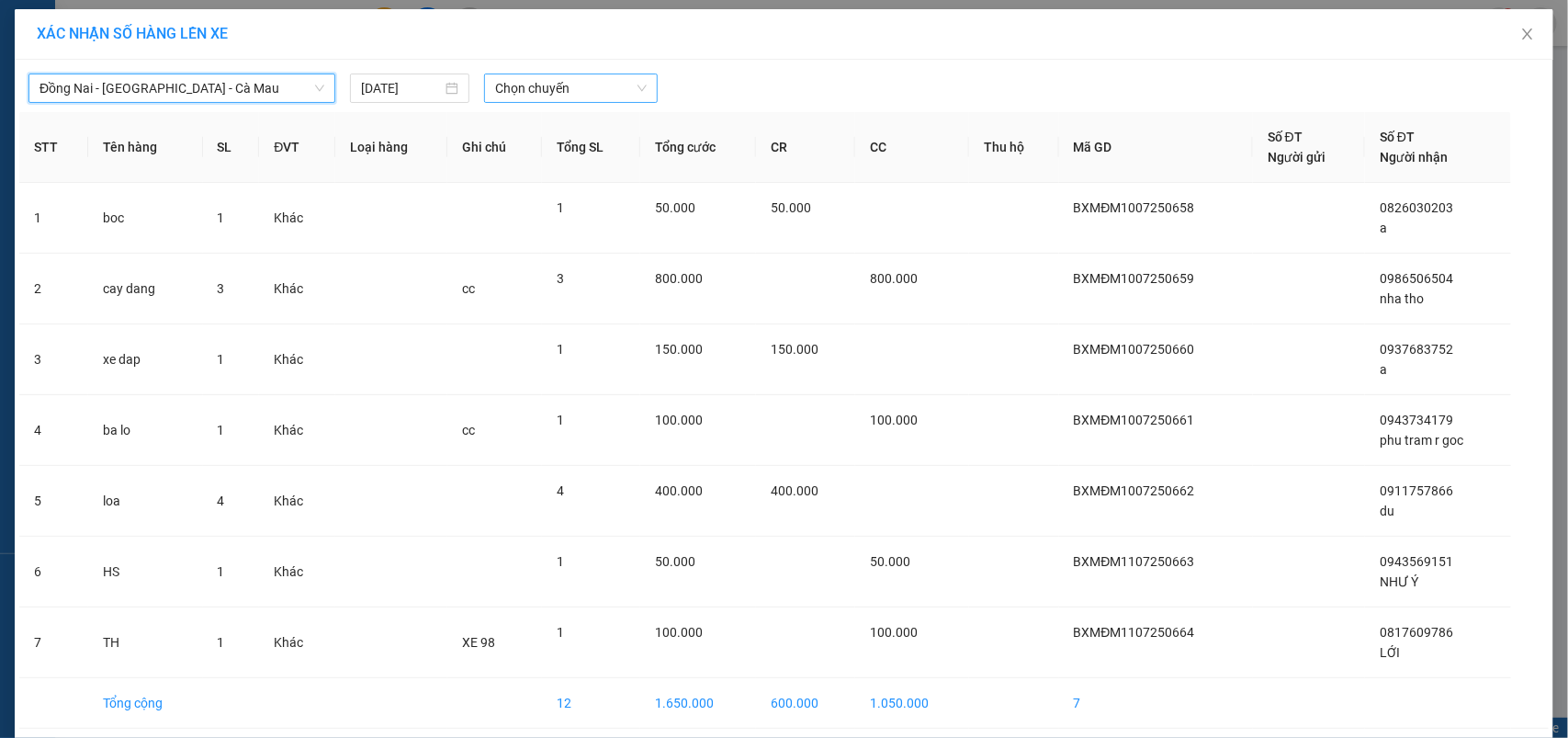 click on "Chọn chuyến" at bounding box center (570, 88) 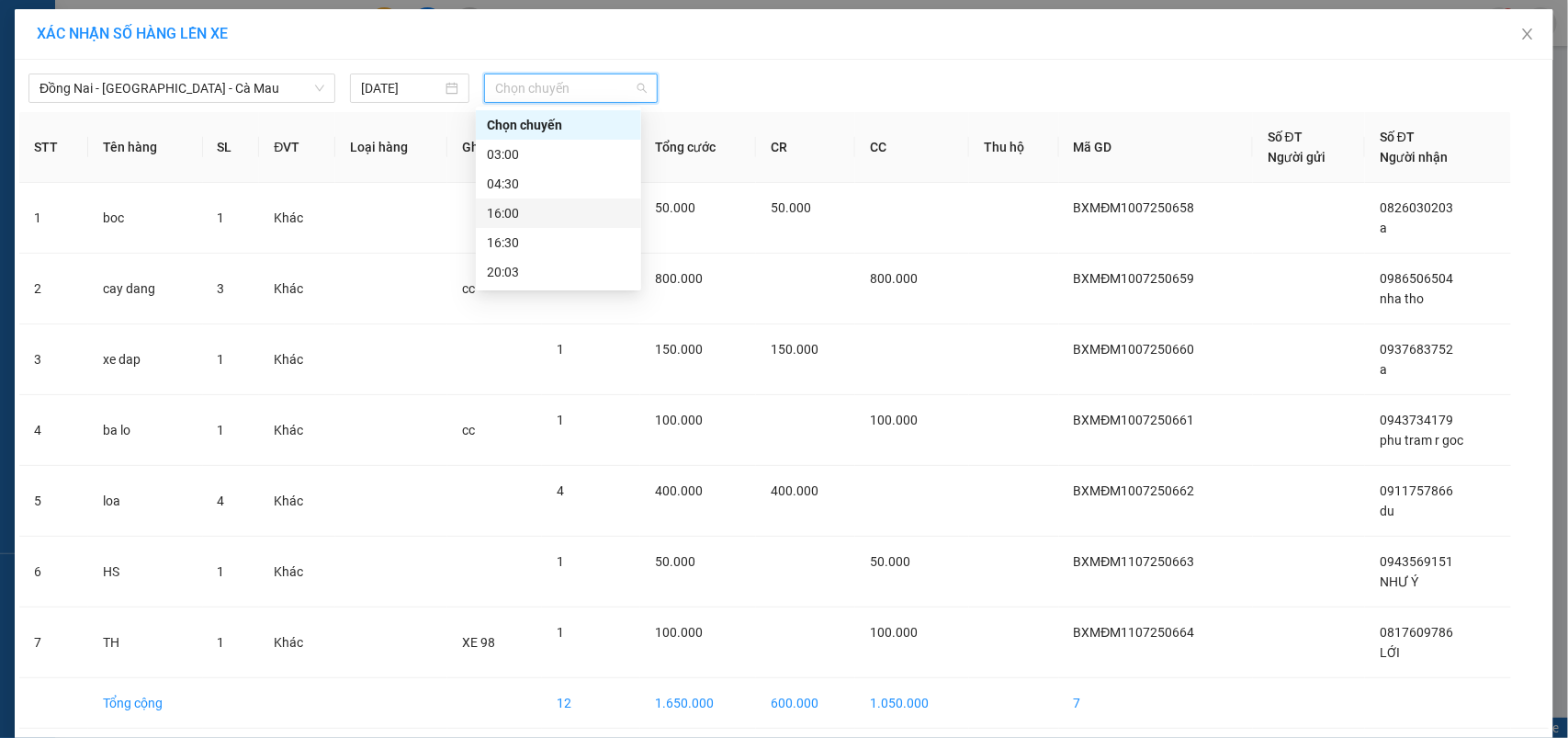 click on "16:00" at bounding box center [558, 213] 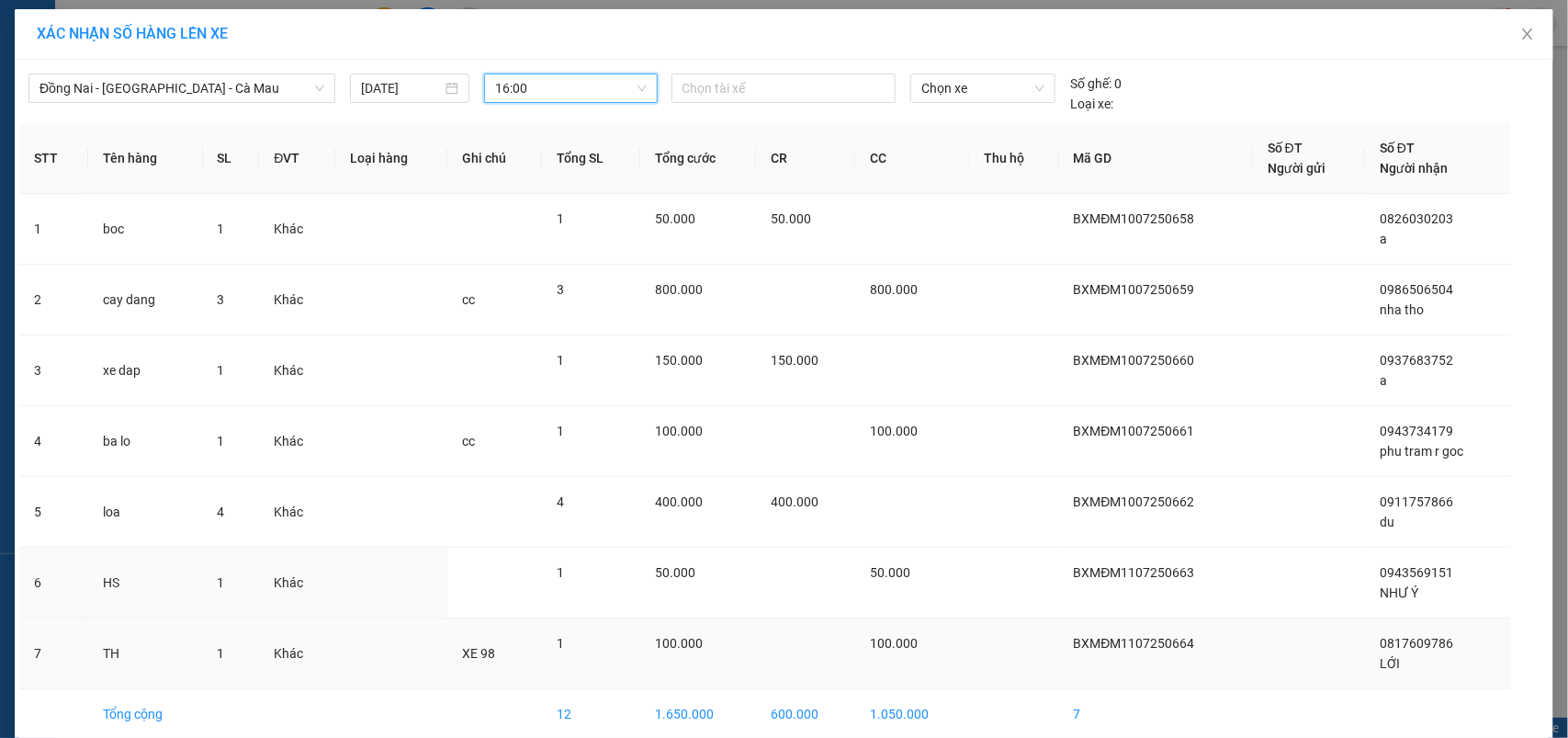 scroll, scrollTop: 87, scrollLeft: 0, axis: vertical 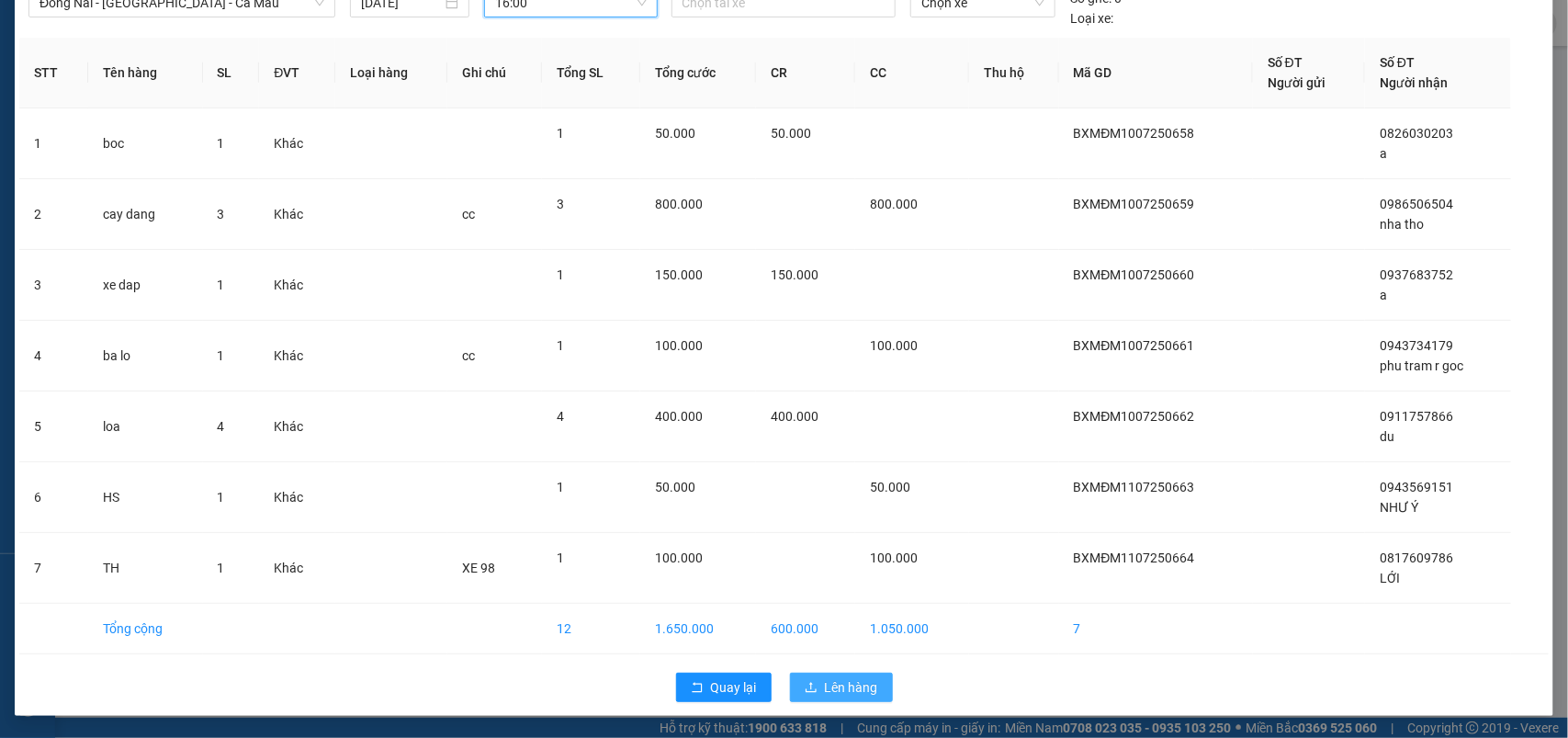 click on "Lên hàng" at bounding box center (841, 687) 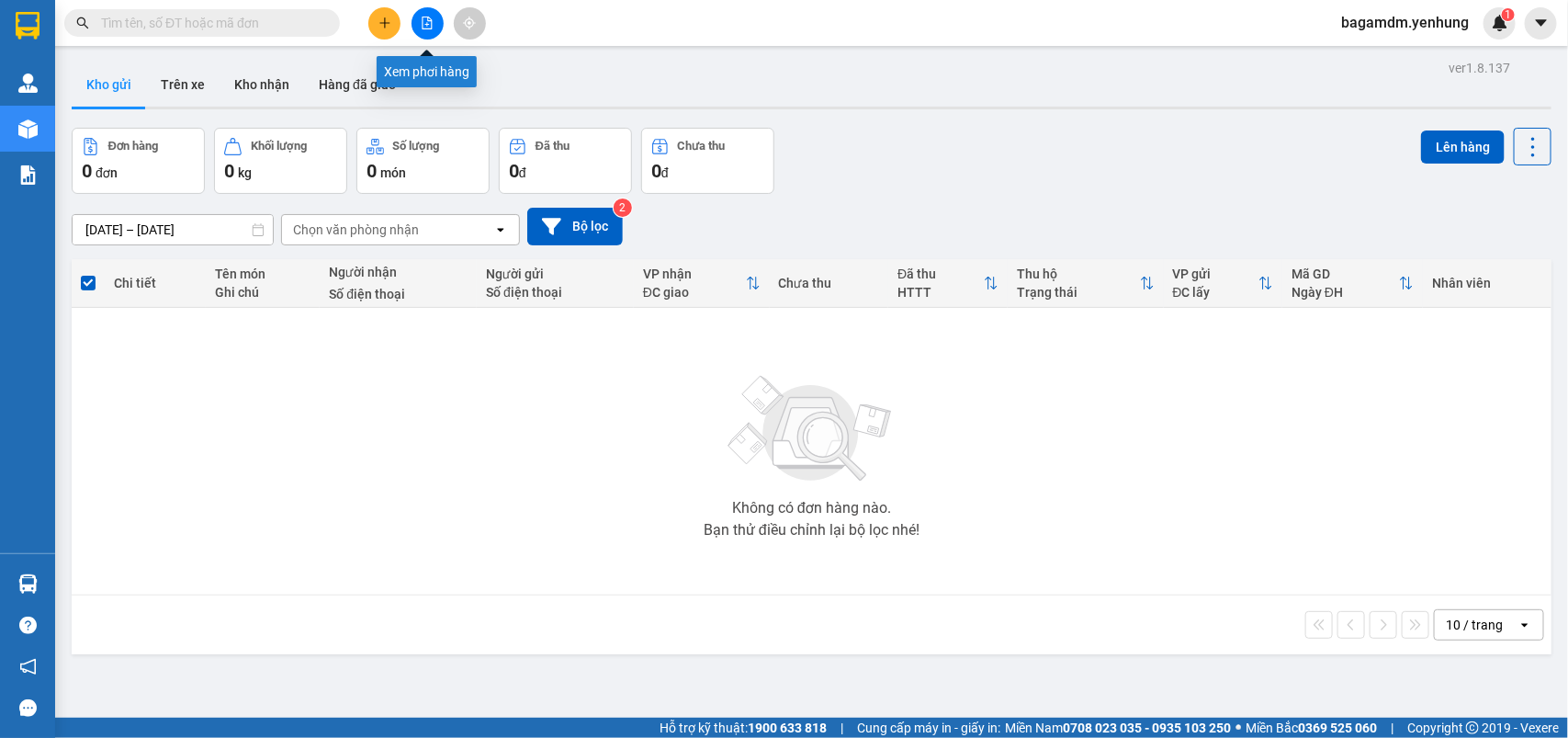 click 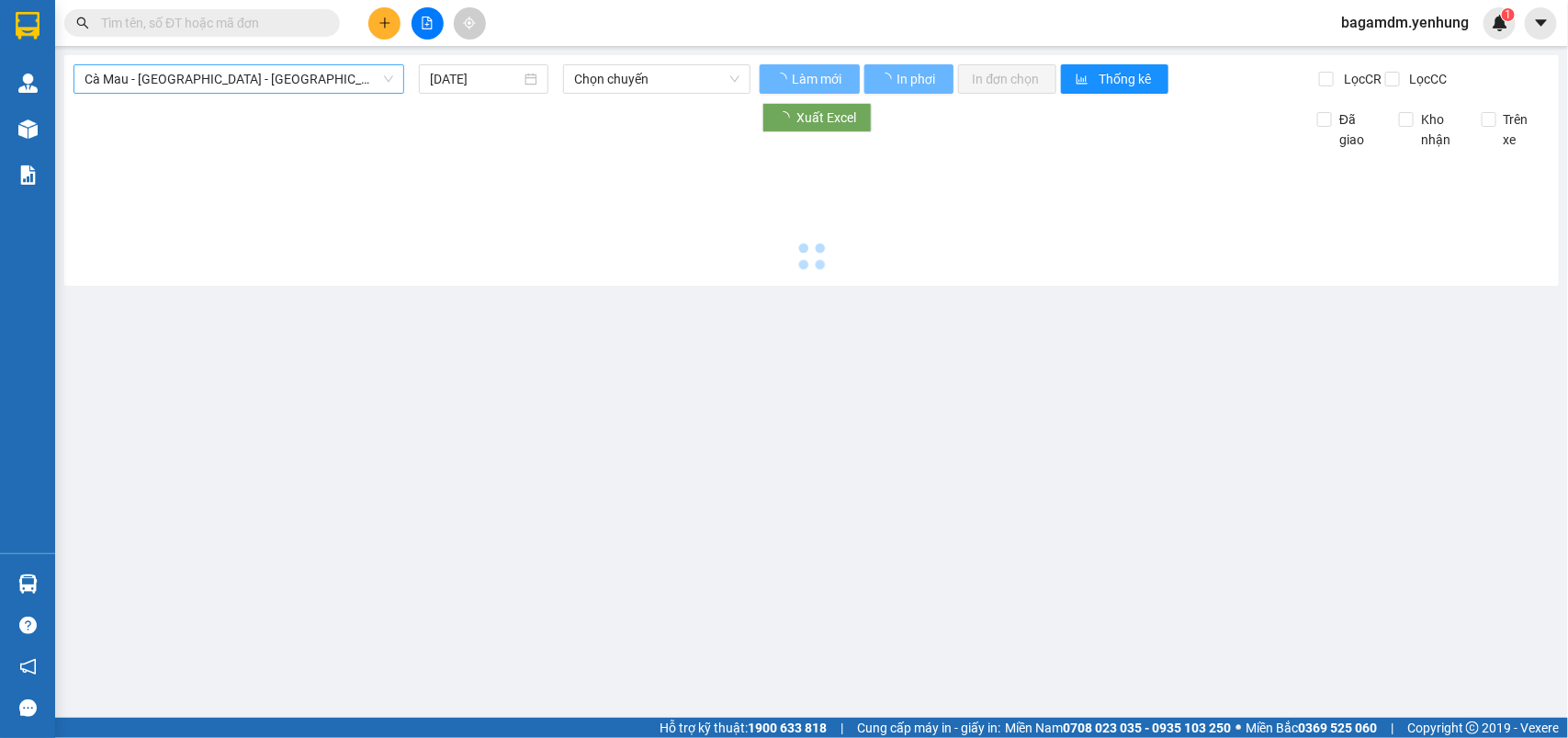 type on "[DATE]" 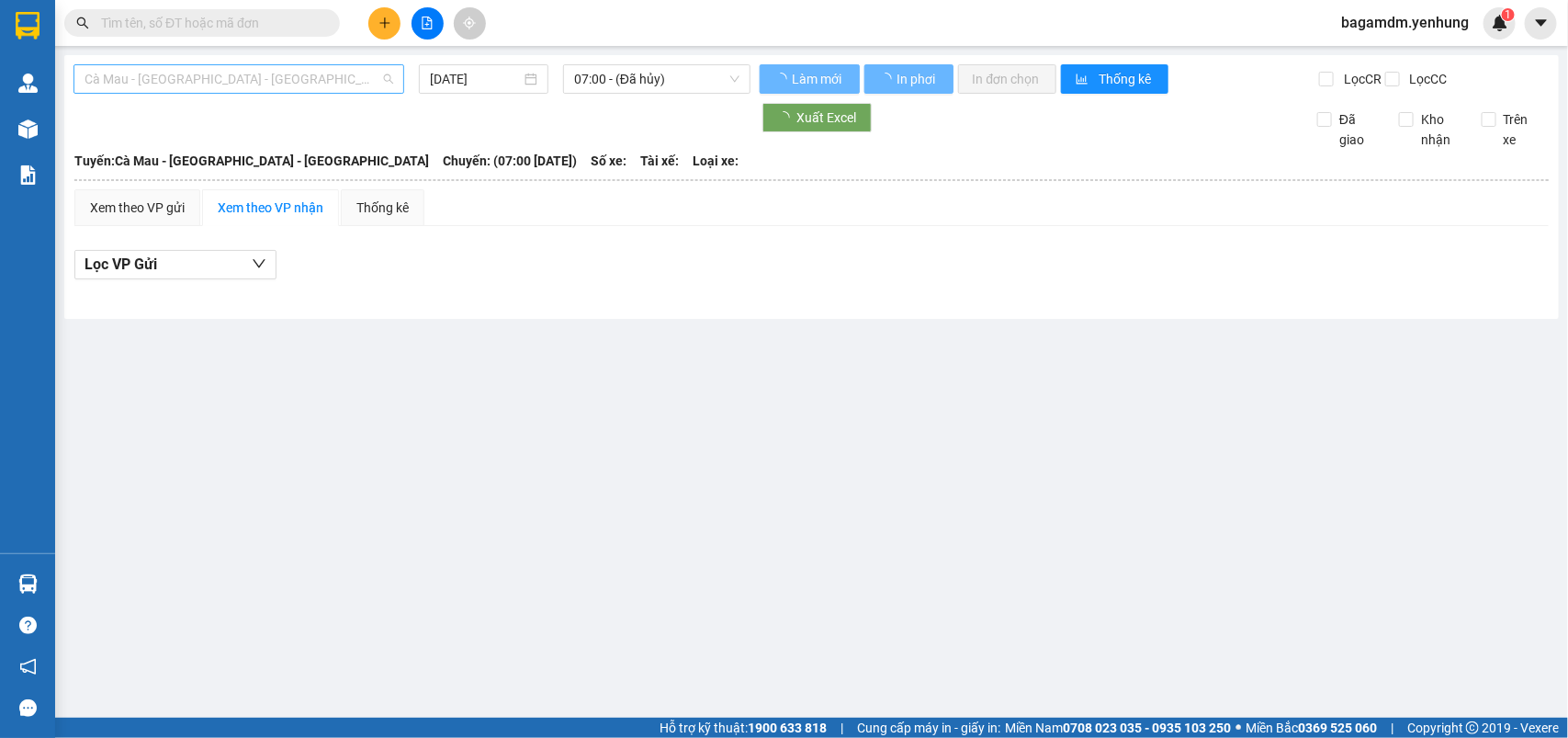 click on "Cà Mau - [GEOGRAPHIC_DATA] - [GEOGRAPHIC_DATA]" at bounding box center [239, 79] 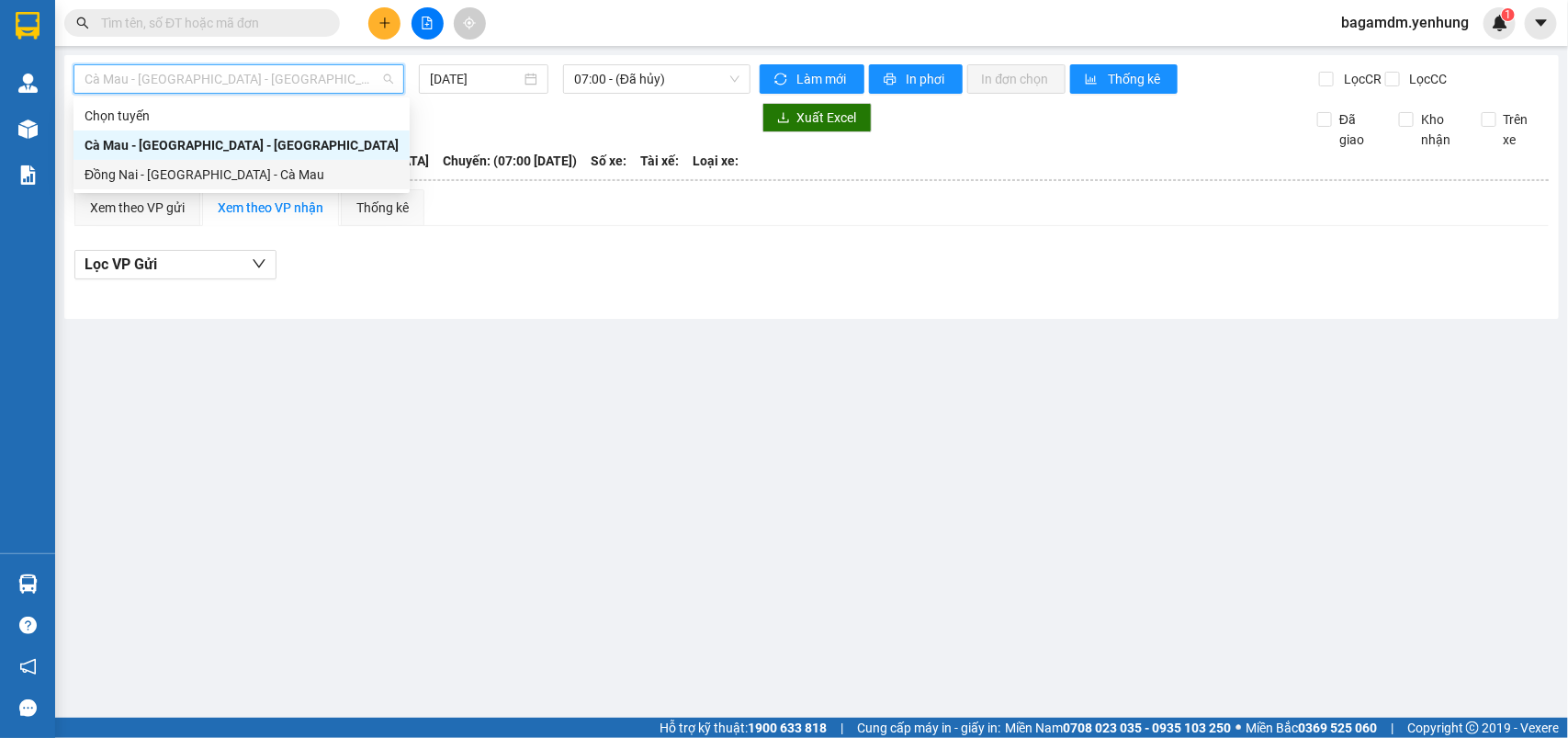 click on "Đồng Nai - [GEOGRAPHIC_DATA] - Cà Mau" at bounding box center [242, 175] 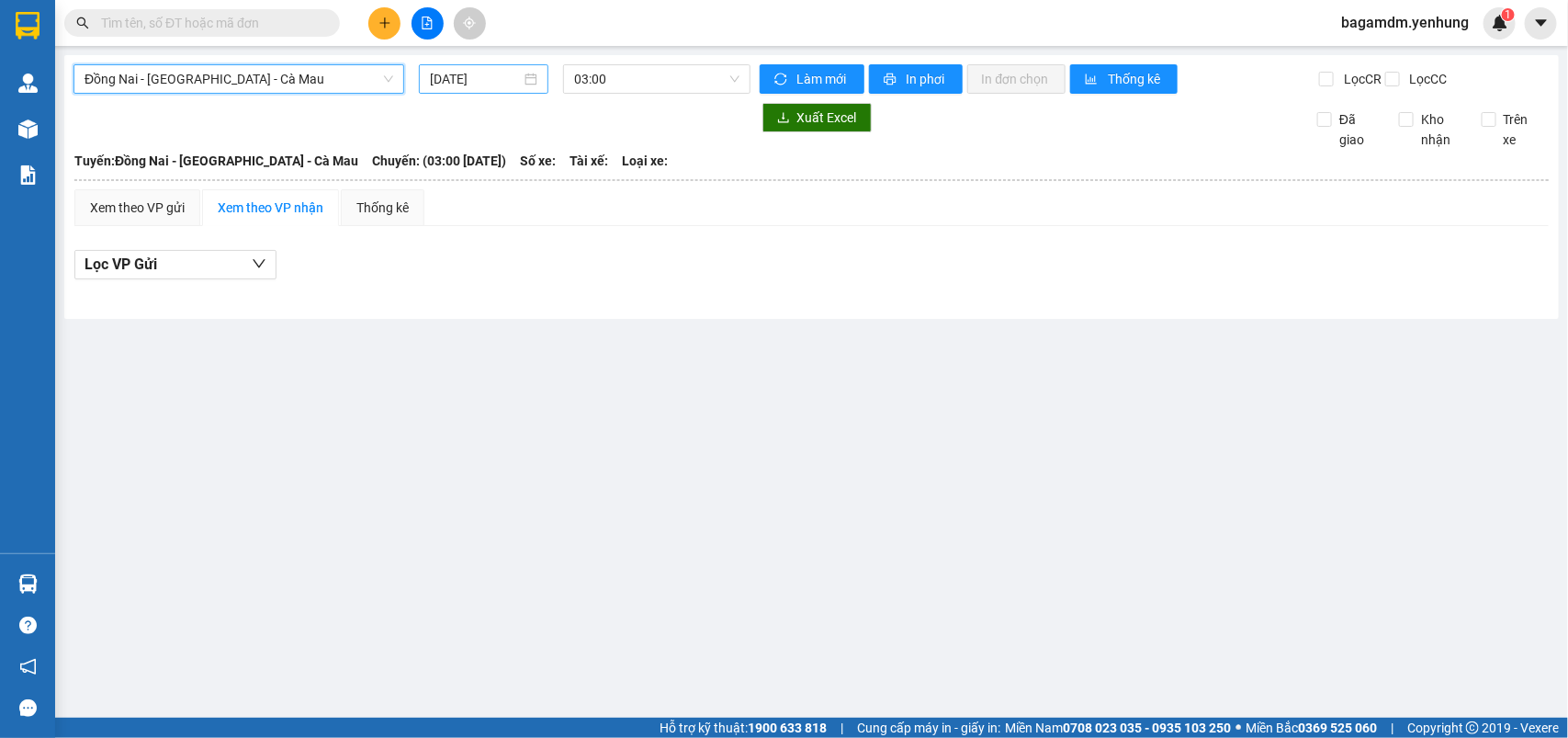 click on "[DATE]" at bounding box center (475, 79) 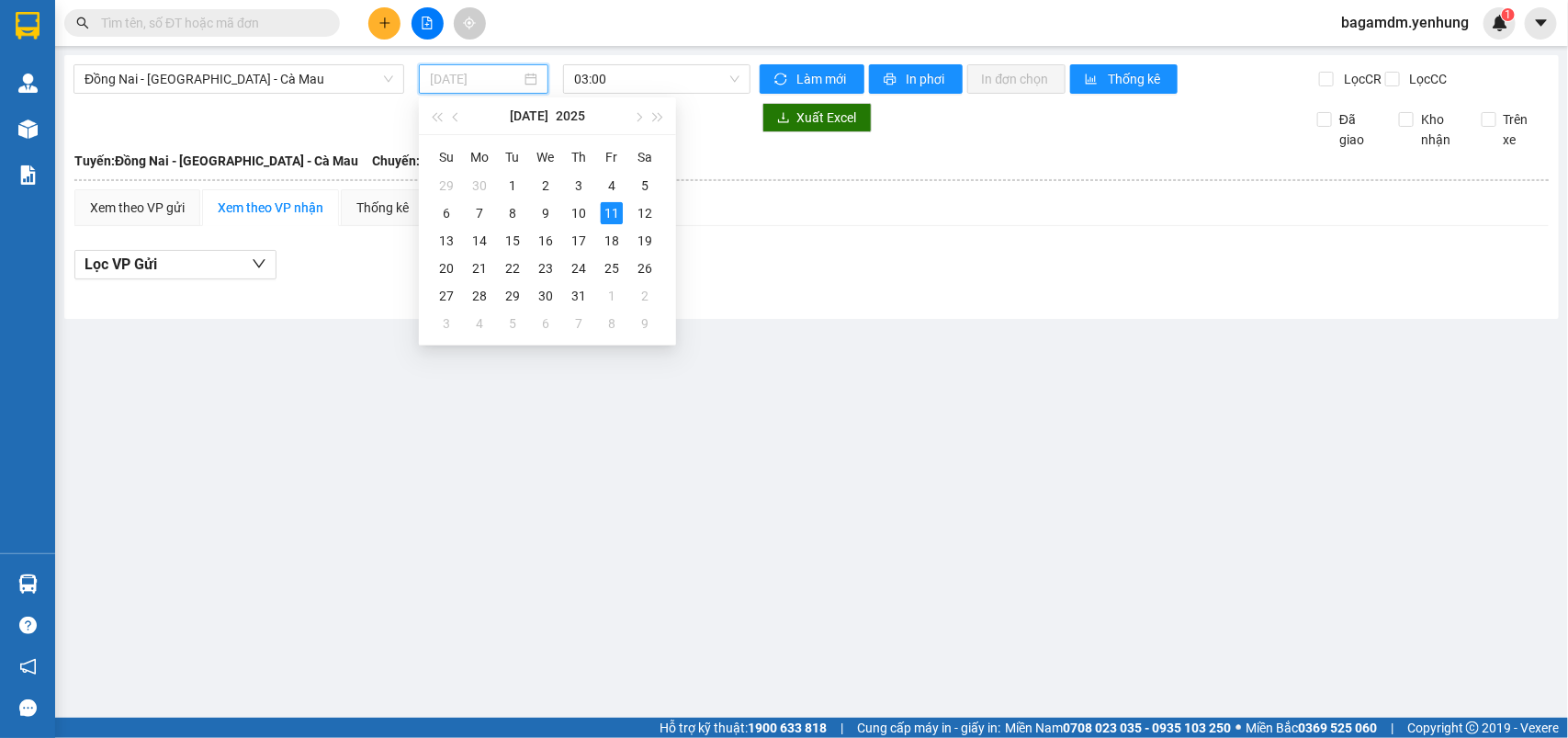 type on "[DATE]" 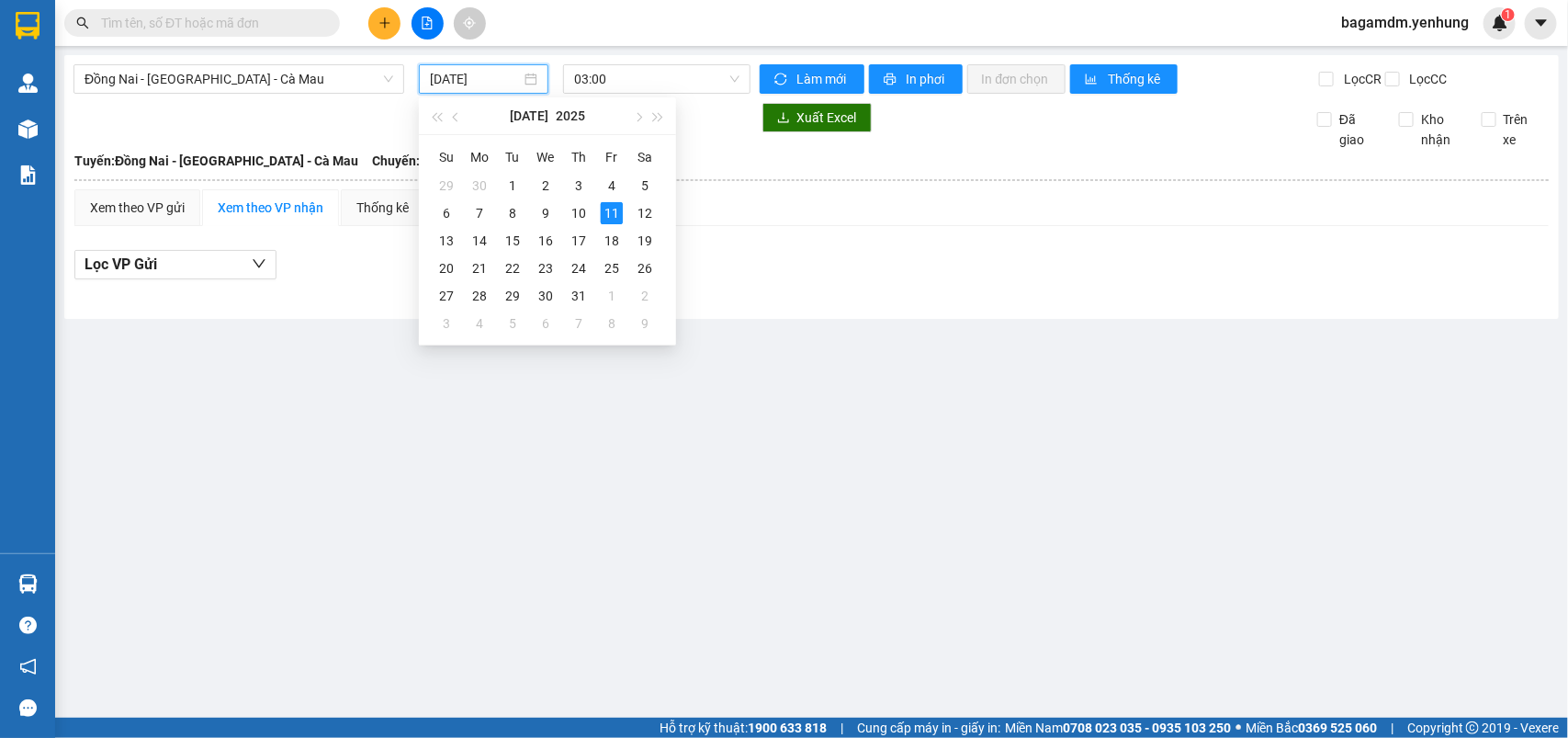 click on "Đồng Nai - Sài Gòn - Cà Mau 11/07/2025 03:00" at bounding box center [412, 79] 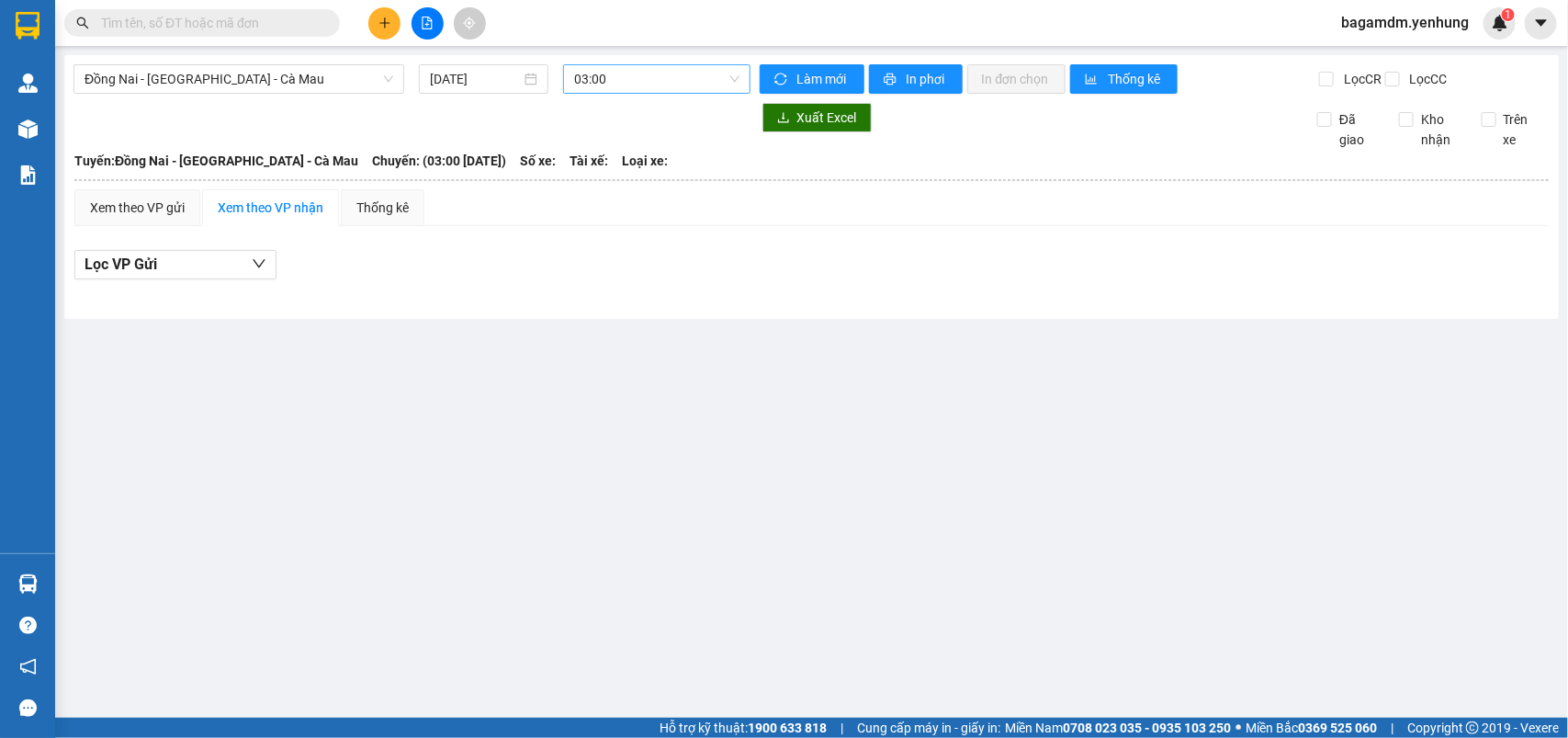 click on "03:00" at bounding box center (656, 79) 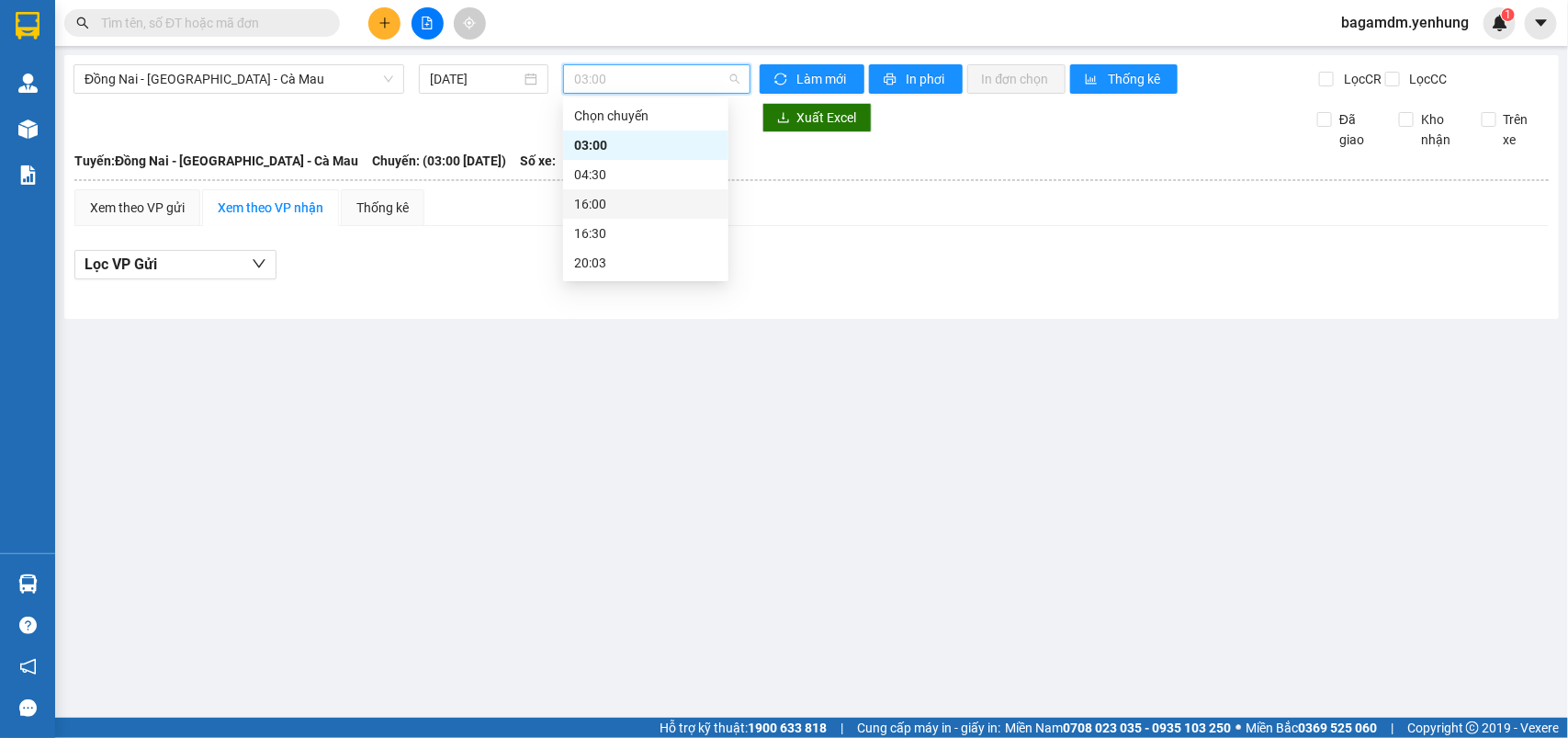 click on "16:00" at bounding box center (646, 204) 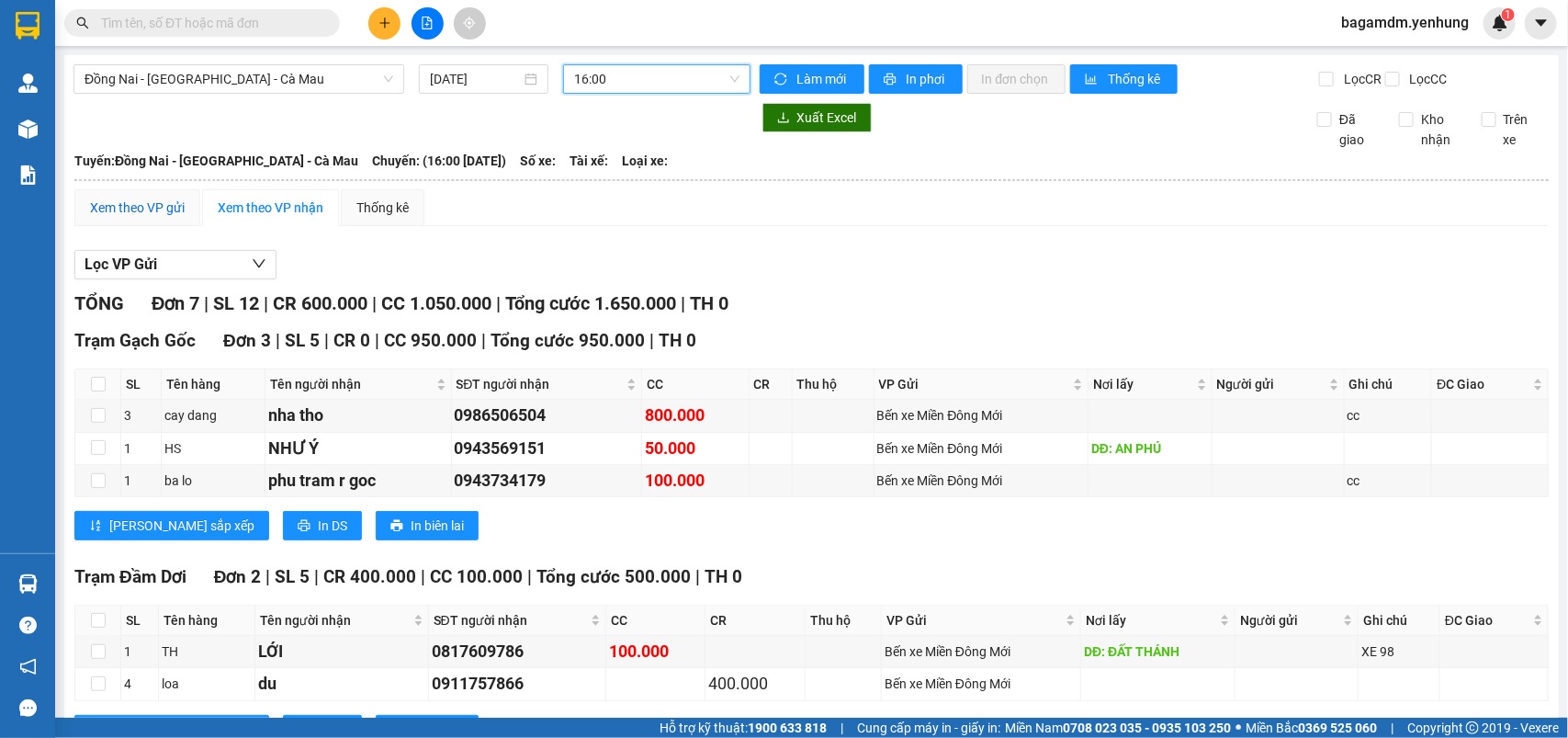 click on "Xem theo VP gửi" at bounding box center (137, 208) 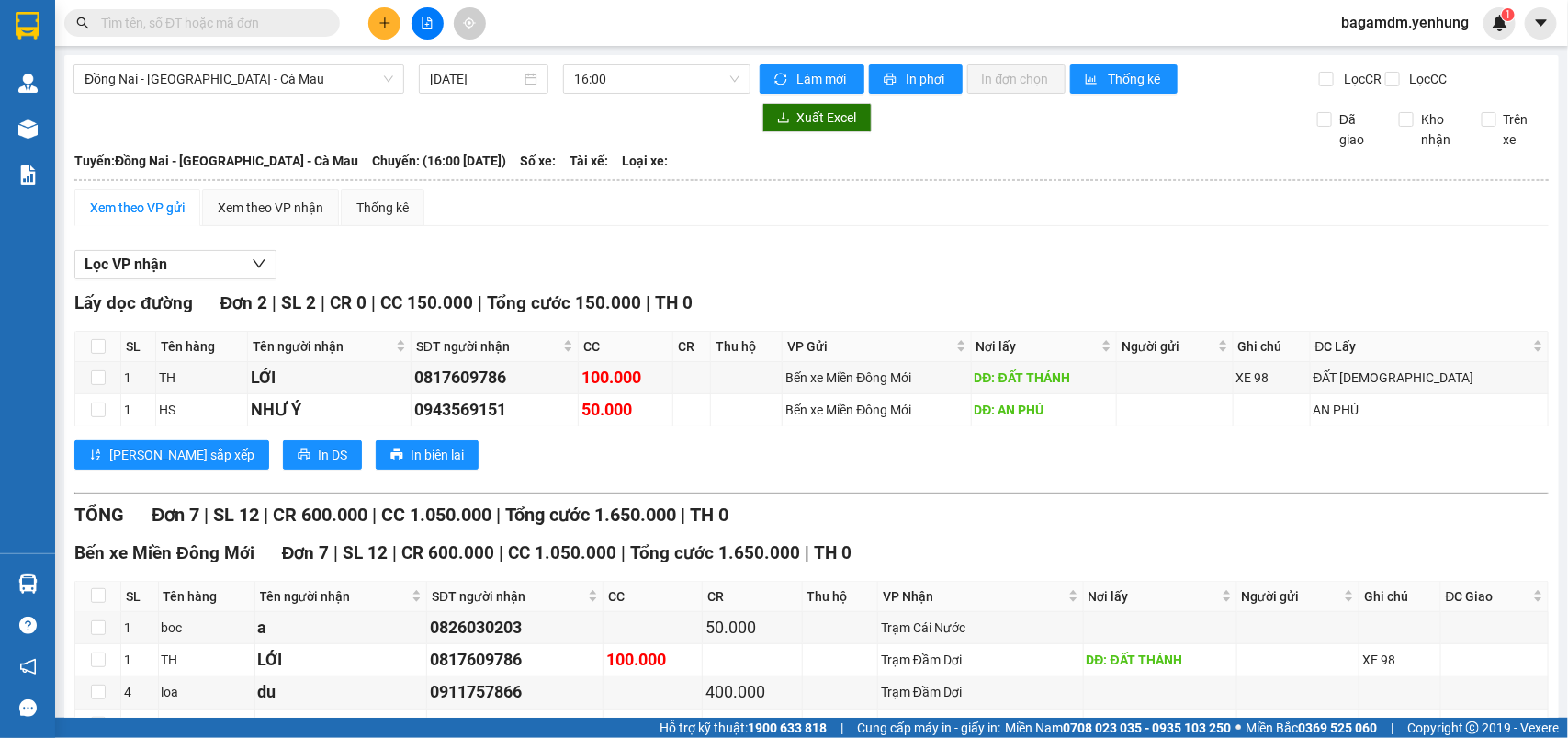 scroll, scrollTop: 235, scrollLeft: 0, axis: vertical 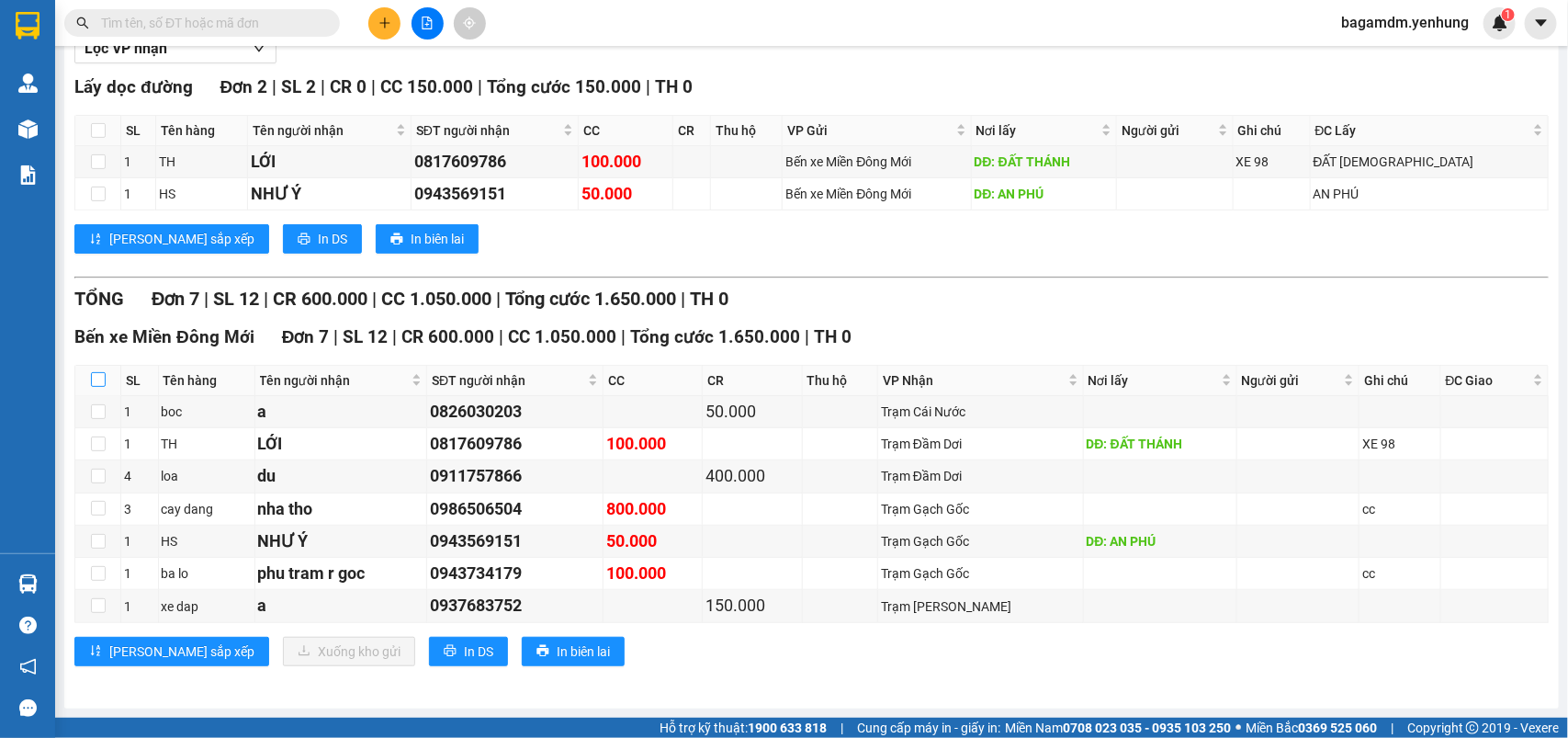 click at bounding box center [98, 380] 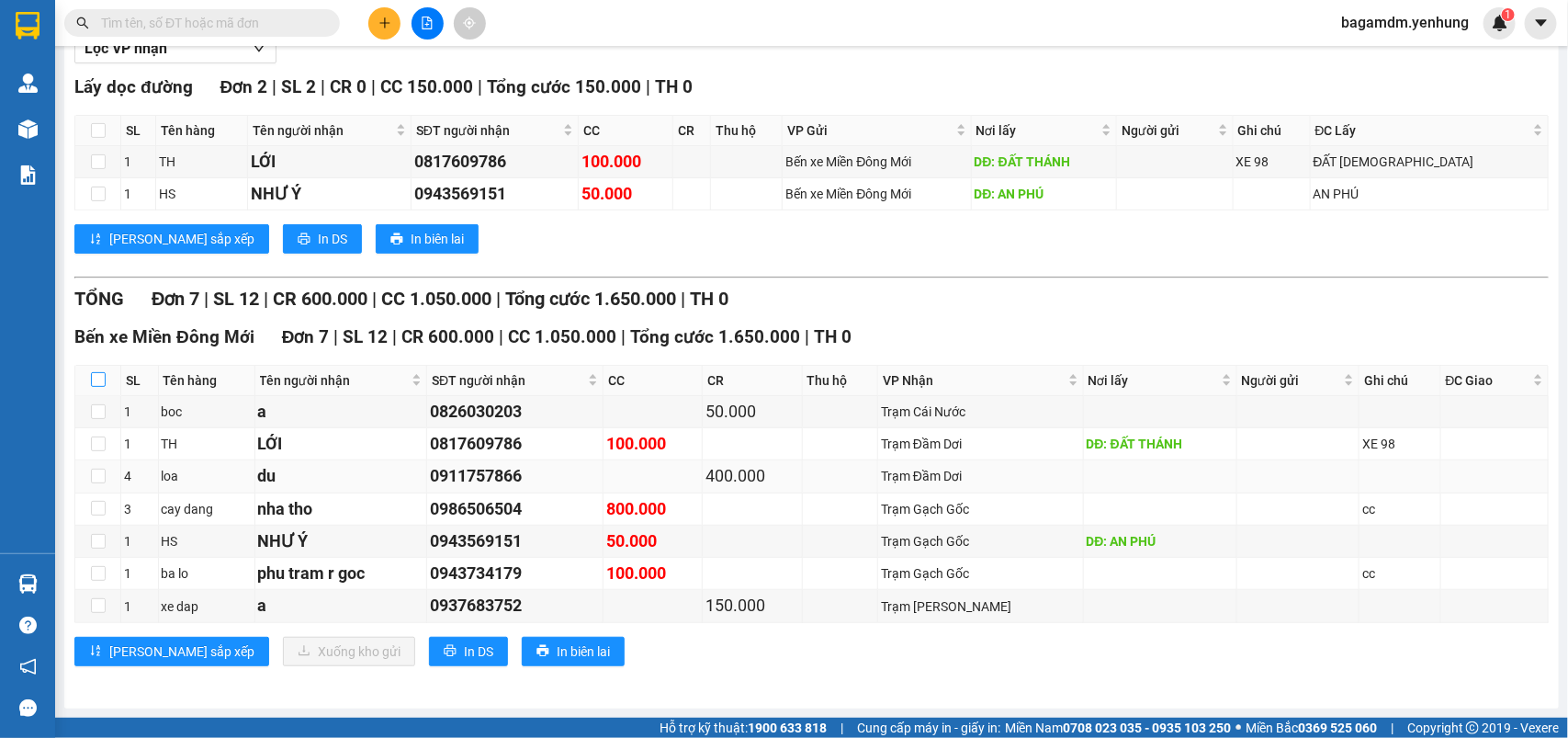 checkbox on "true" 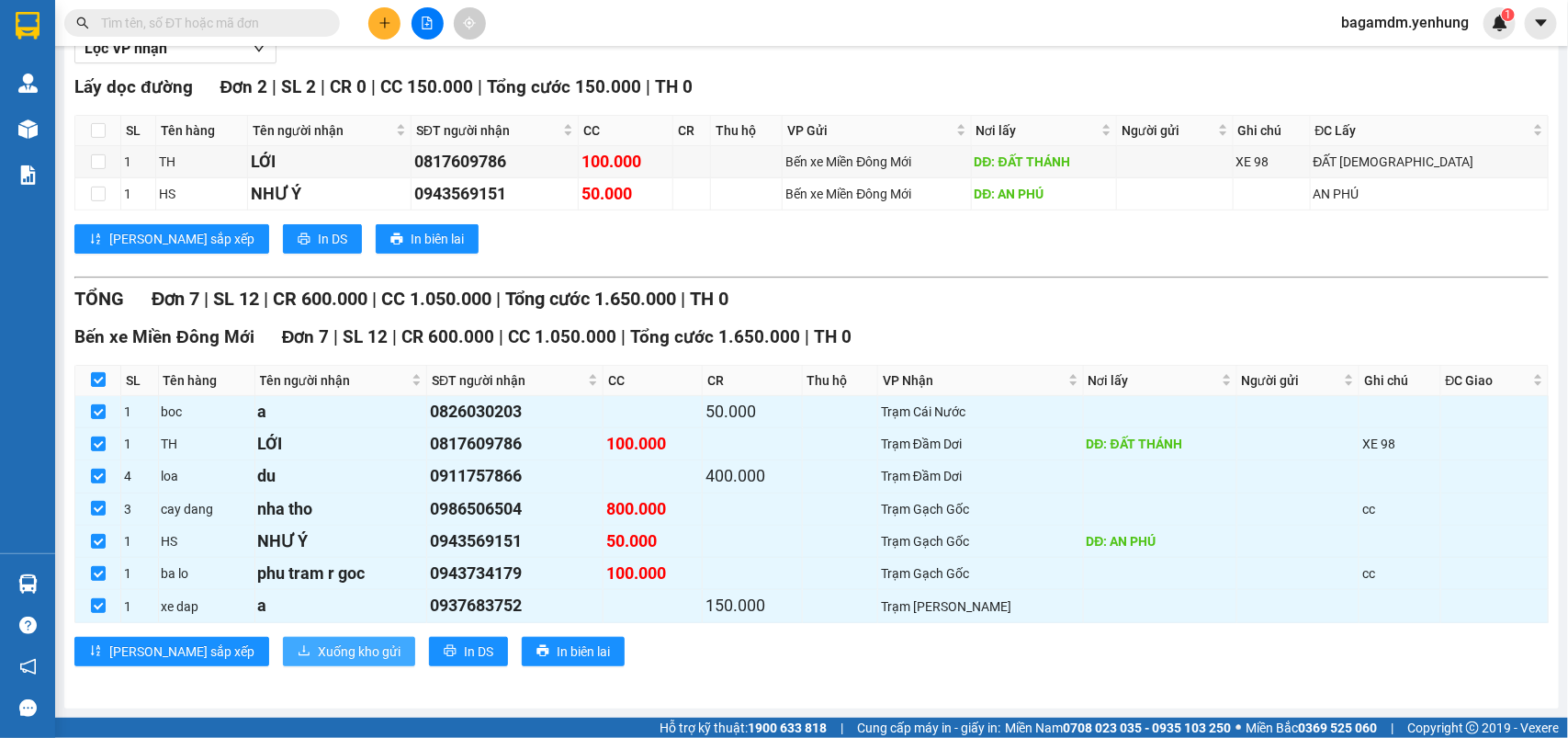 click on "Xuống kho gửi" at bounding box center (359, 652) 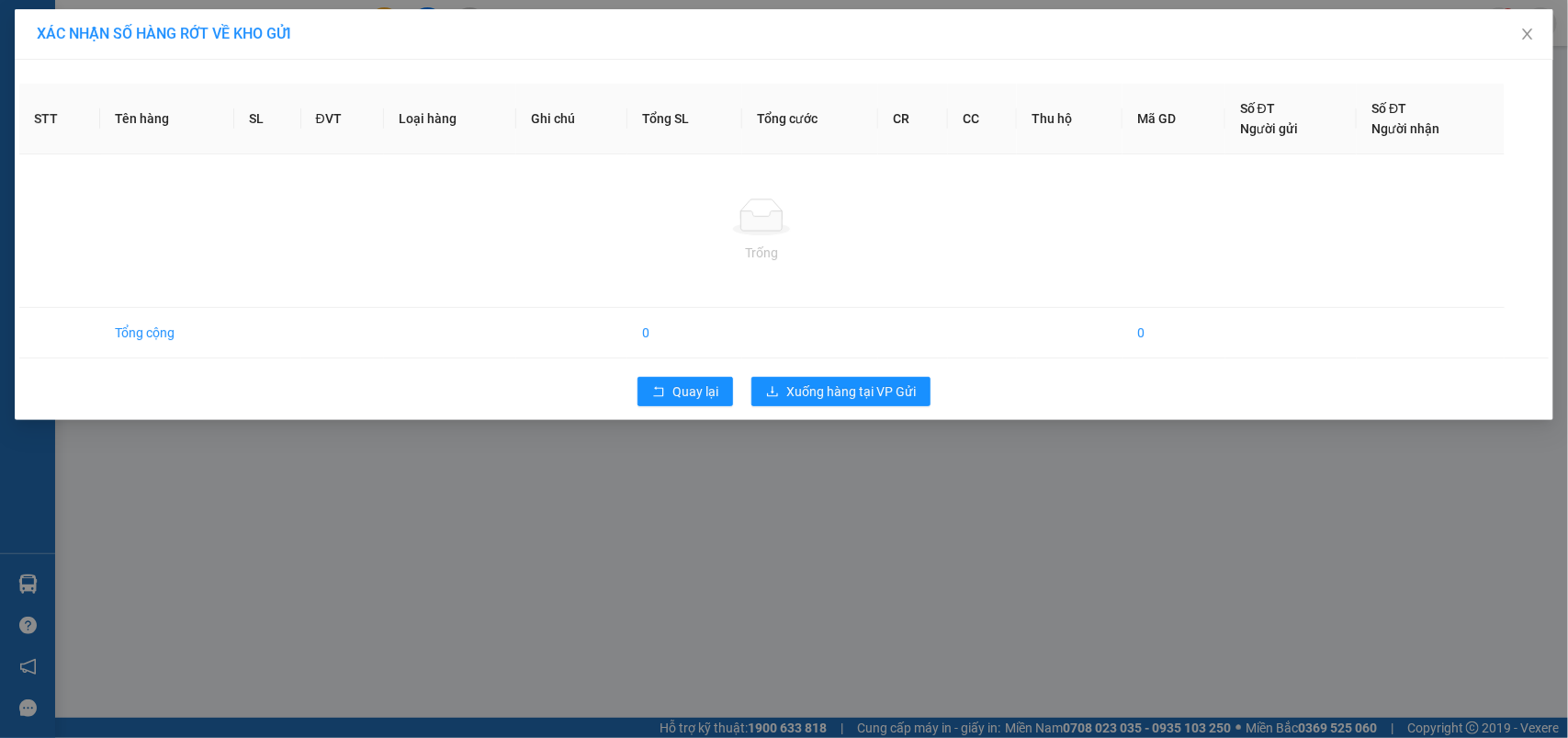 scroll, scrollTop: 0, scrollLeft: 0, axis: both 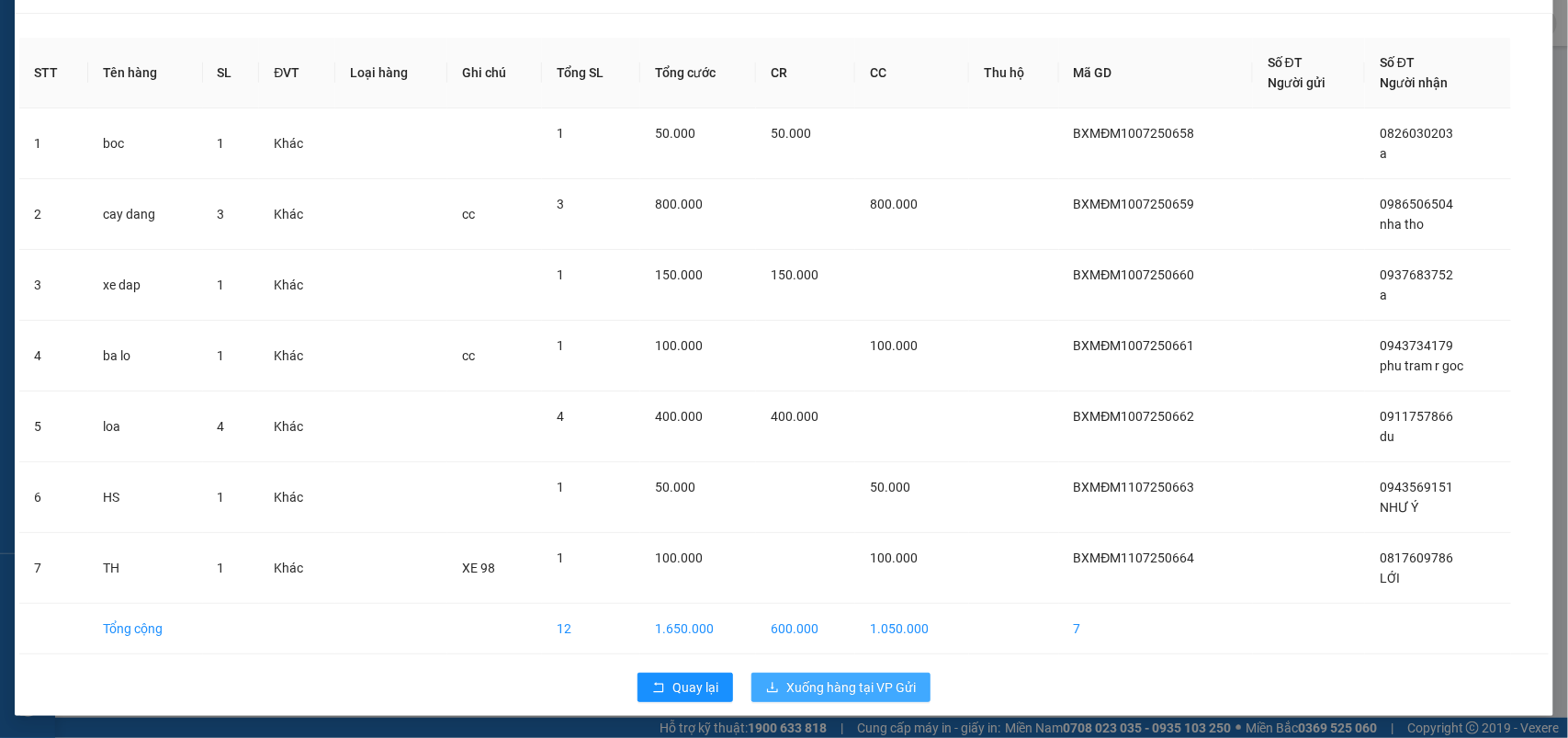 click on "Xuống hàng tại VP Gửi" at bounding box center [851, 687] 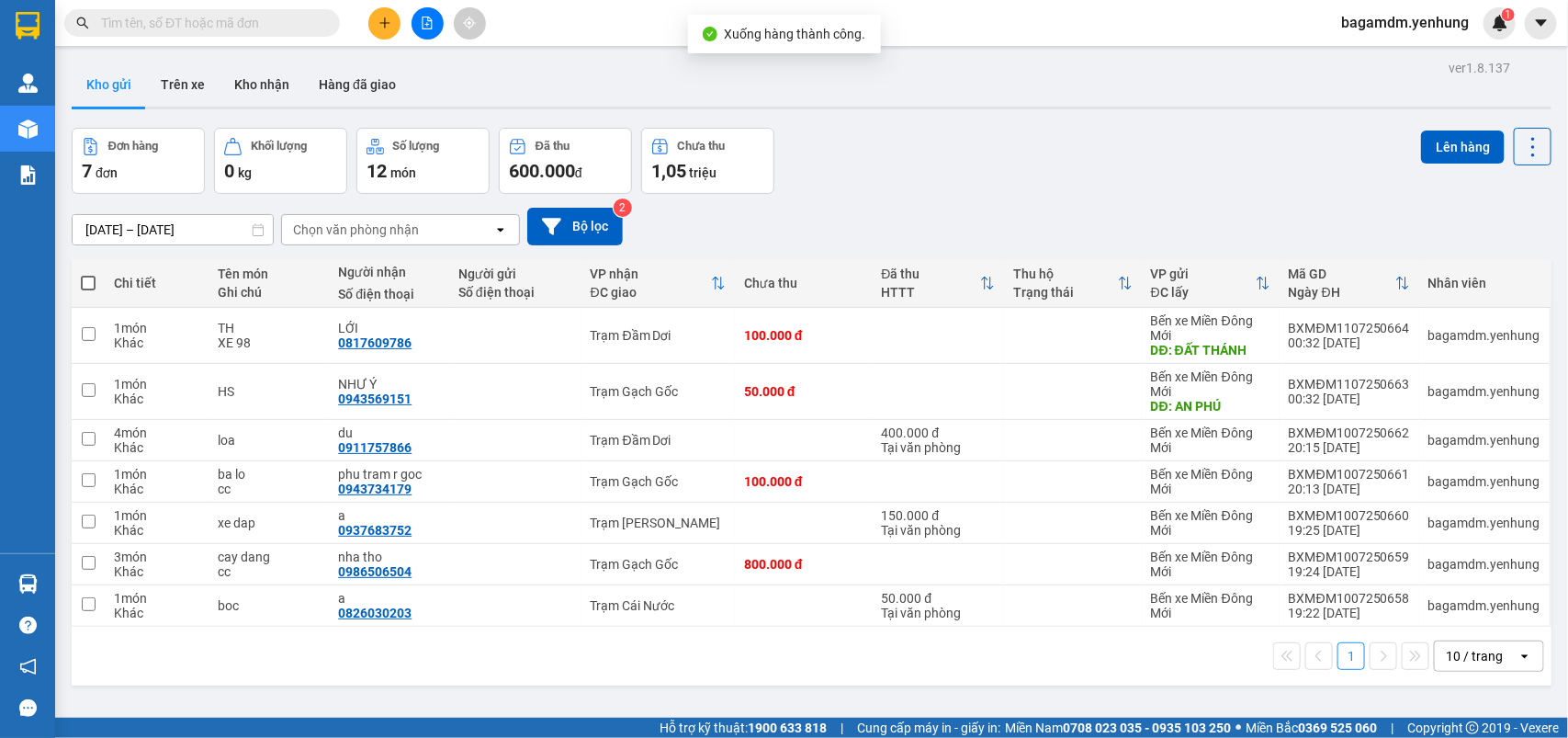 click at bounding box center (88, 283) 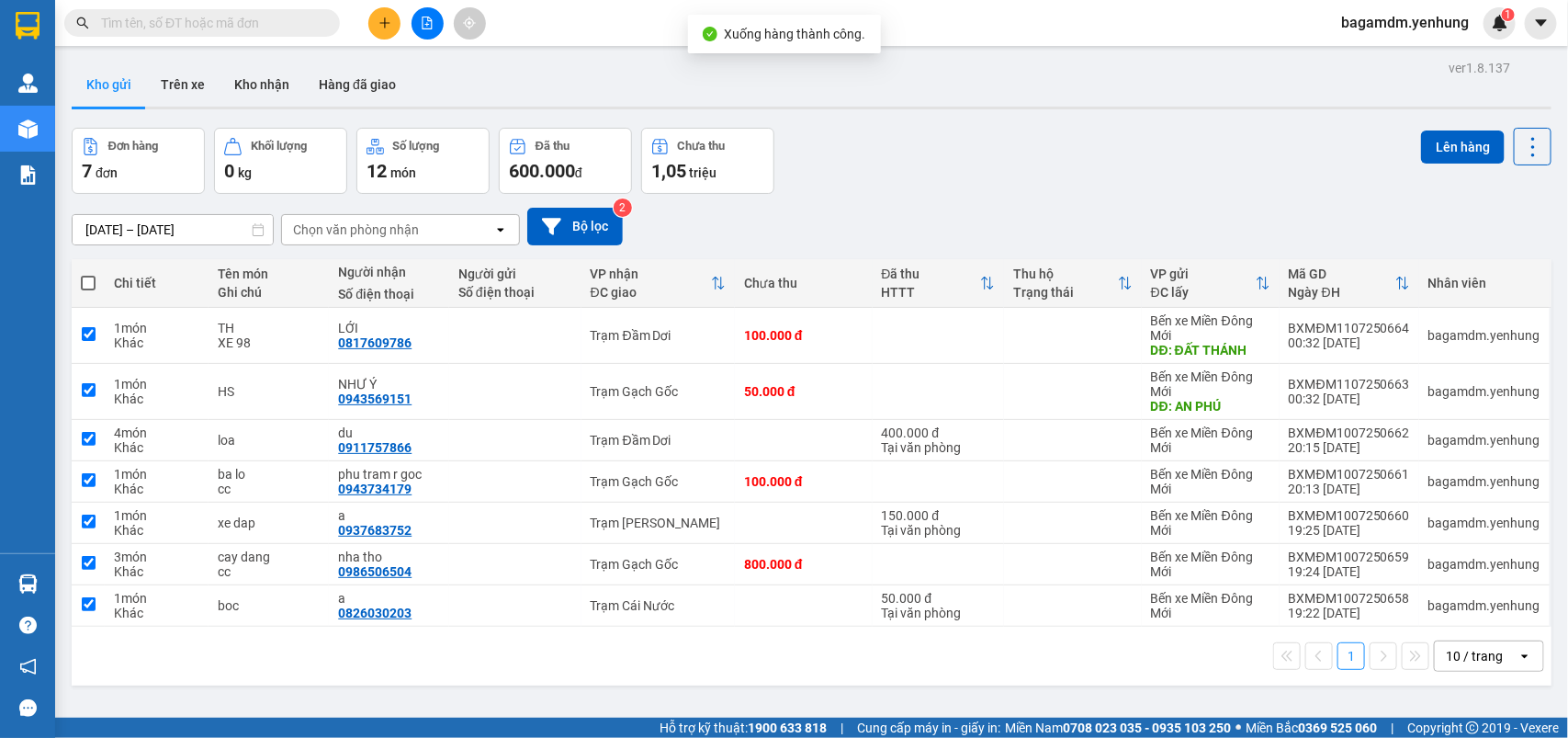 checkbox on "true" 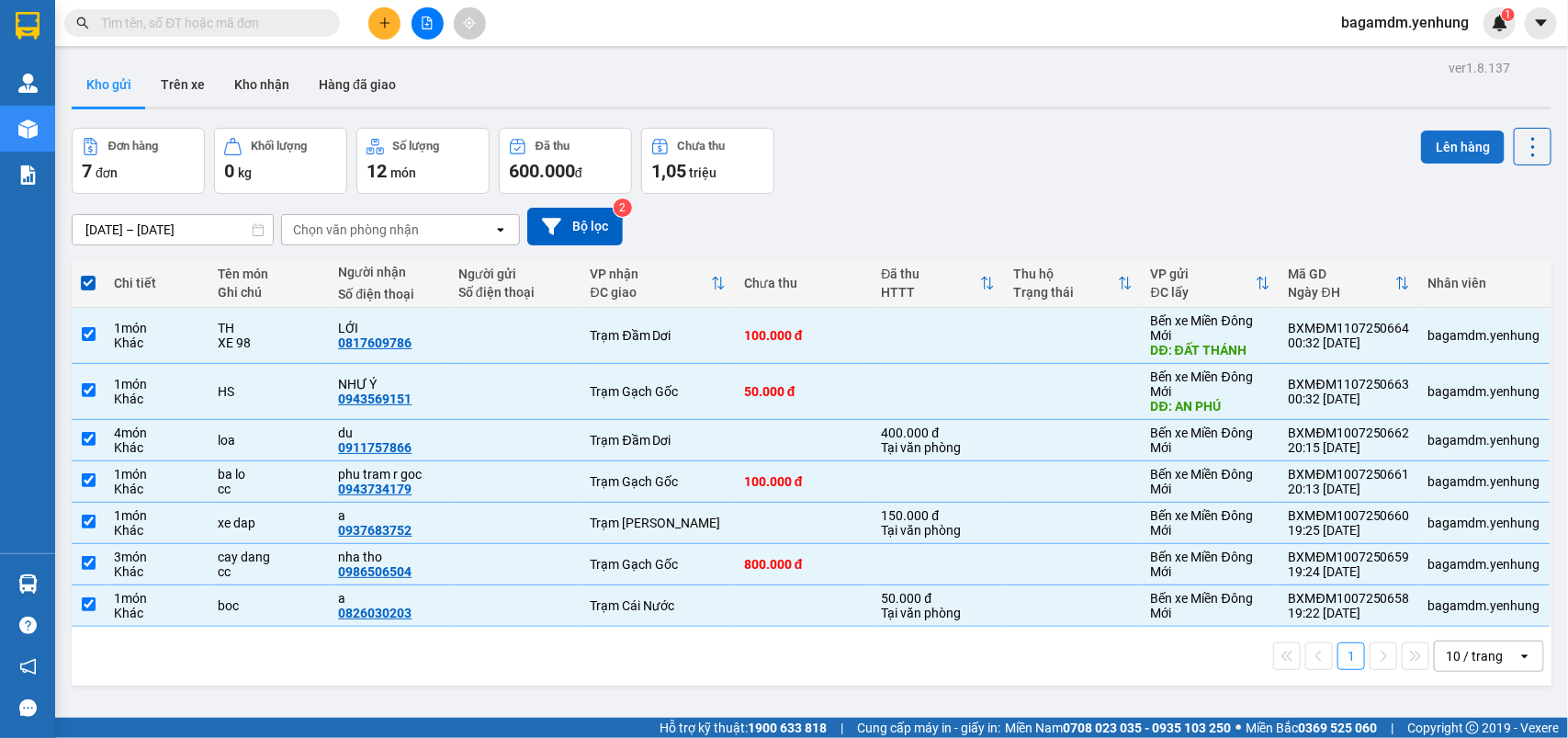 click on "Lên hàng" at bounding box center [1462, 147] 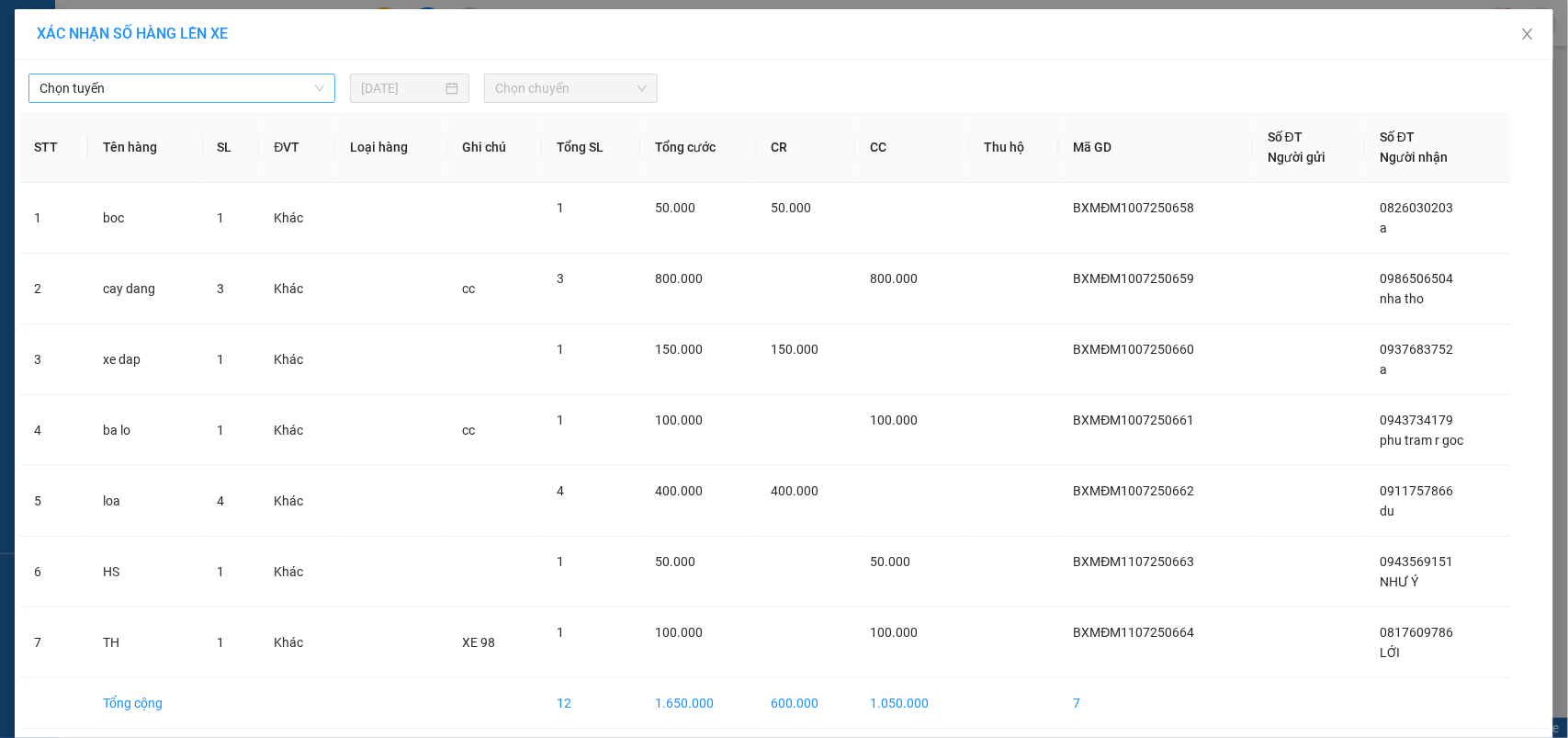 click on "Chọn tuyến" at bounding box center [182, 88] 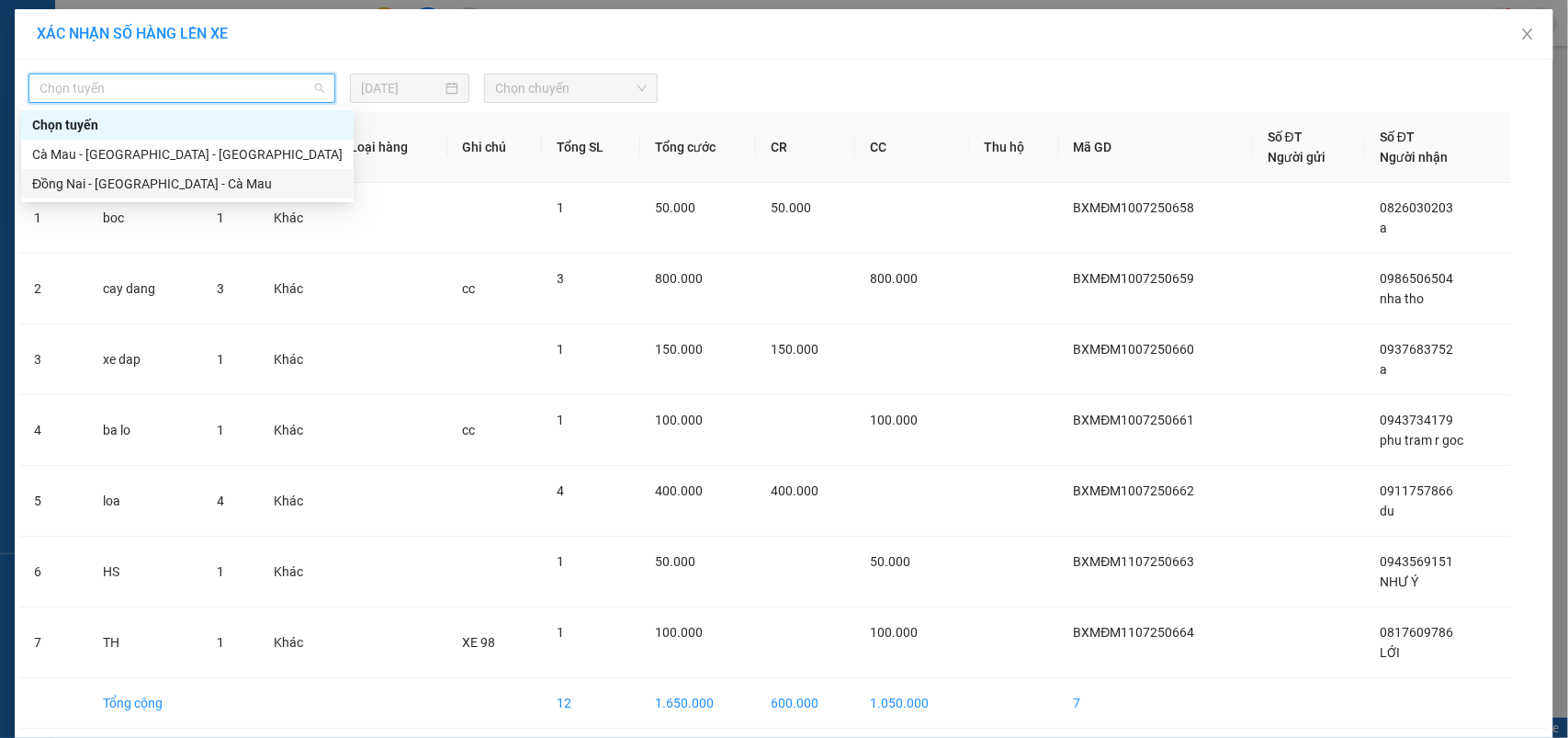 click on "Đồng Nai - [GEOGRAPHIC_DATA] - Cà Mau" at bounding box center [187, 184] 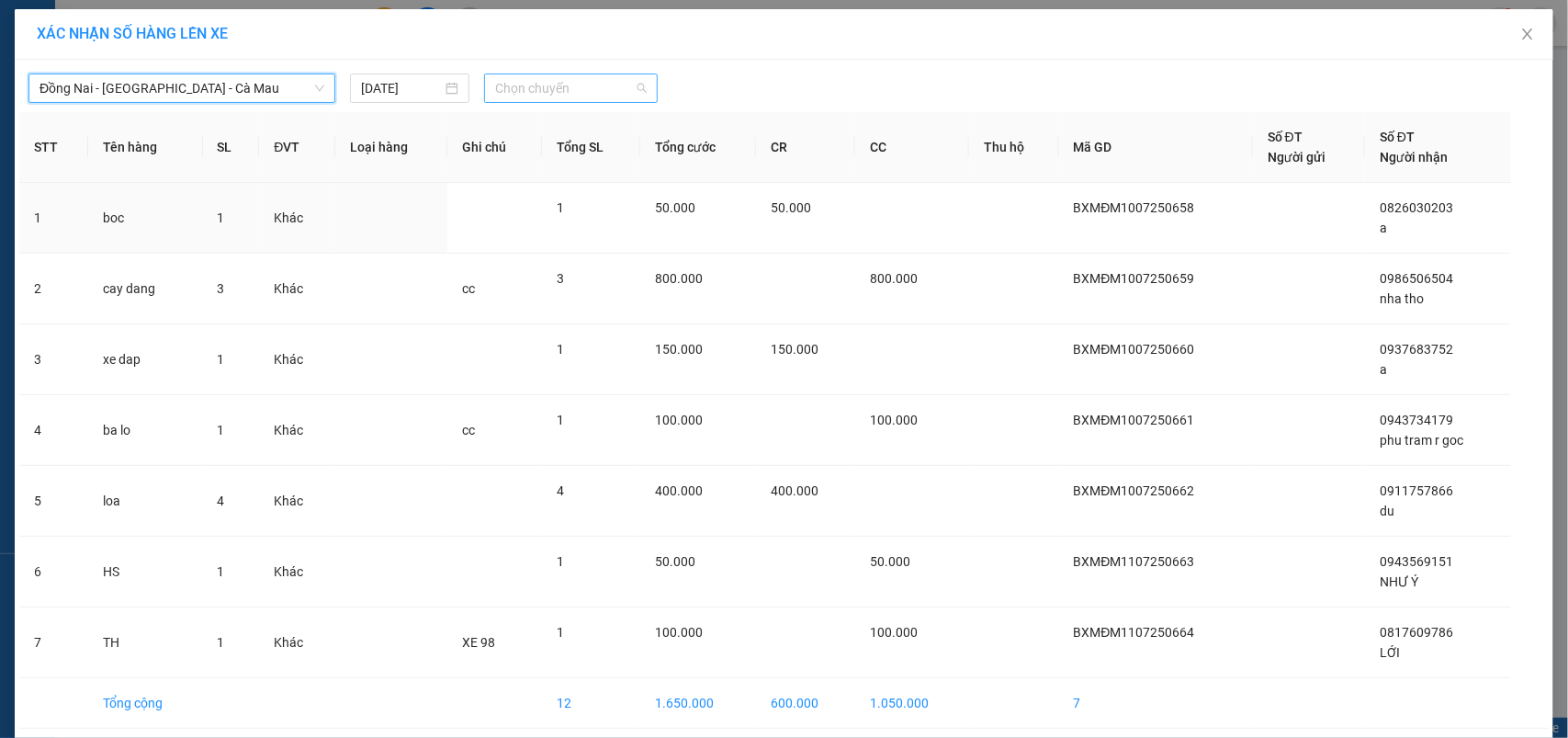 click on "Chọn chuyến" at bounding box center (570, 88) 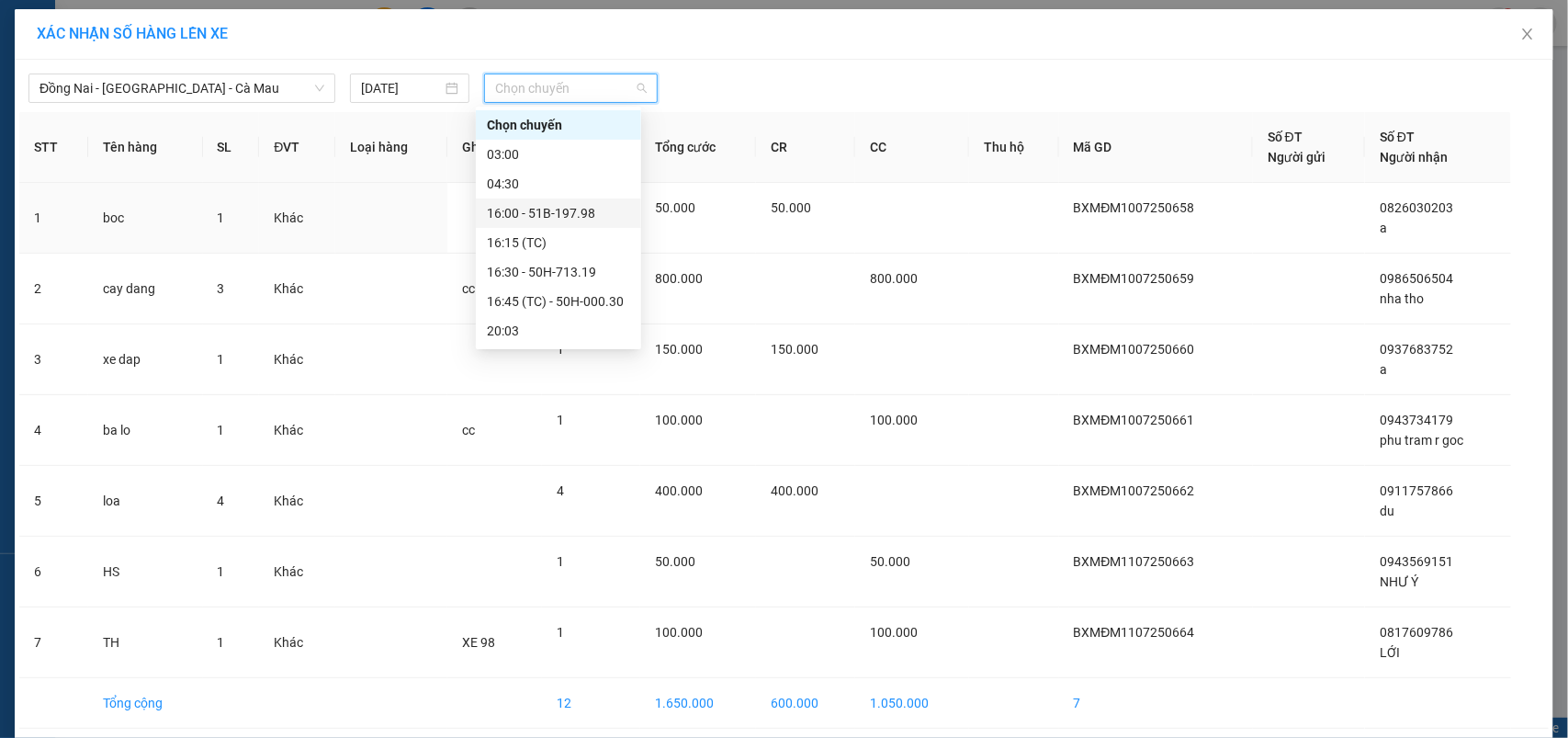 click on "16:00     - 51B-197.98" at bounding box center [558, 213] 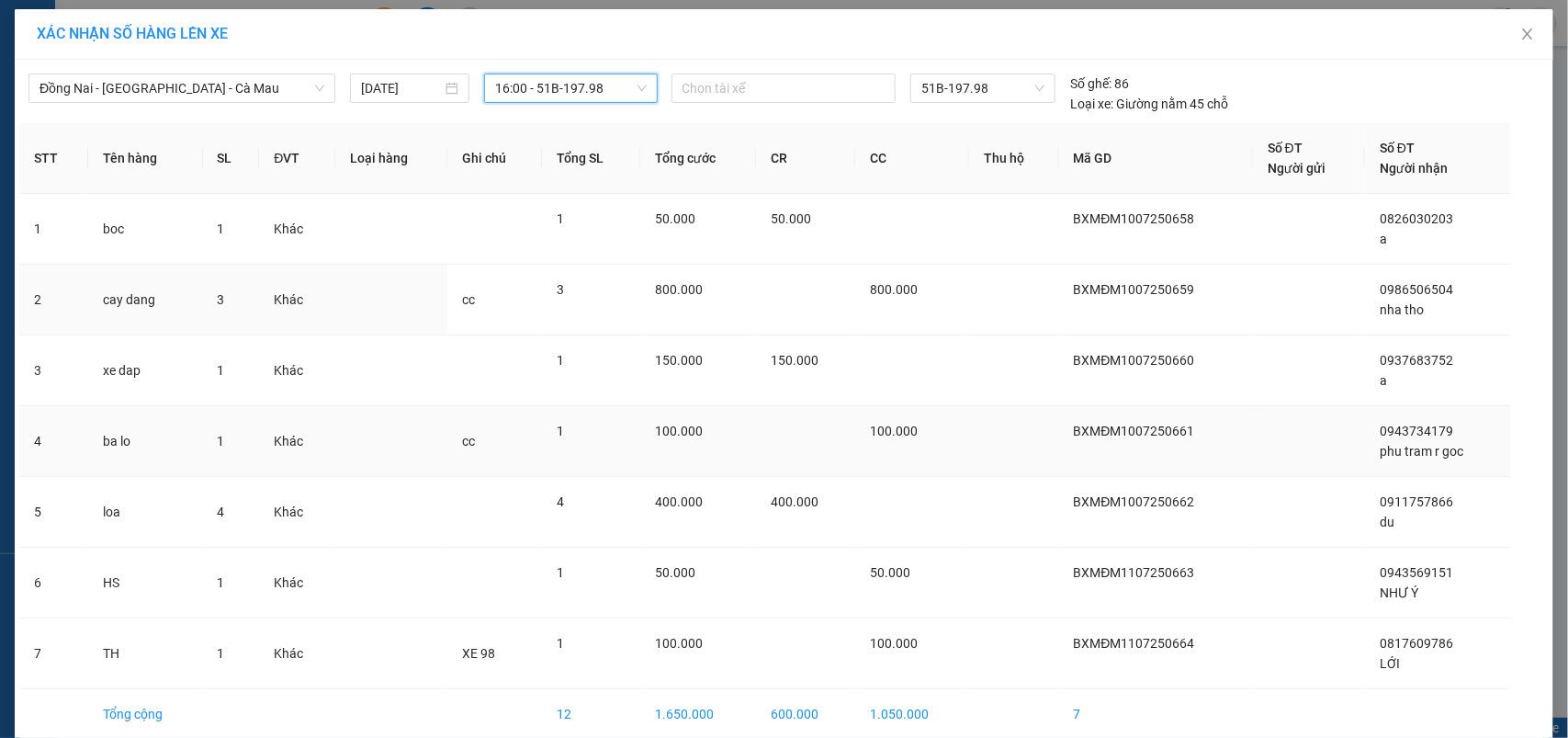 scroll, scrollTop: 87, scrollLeft: 0, axis: vertical 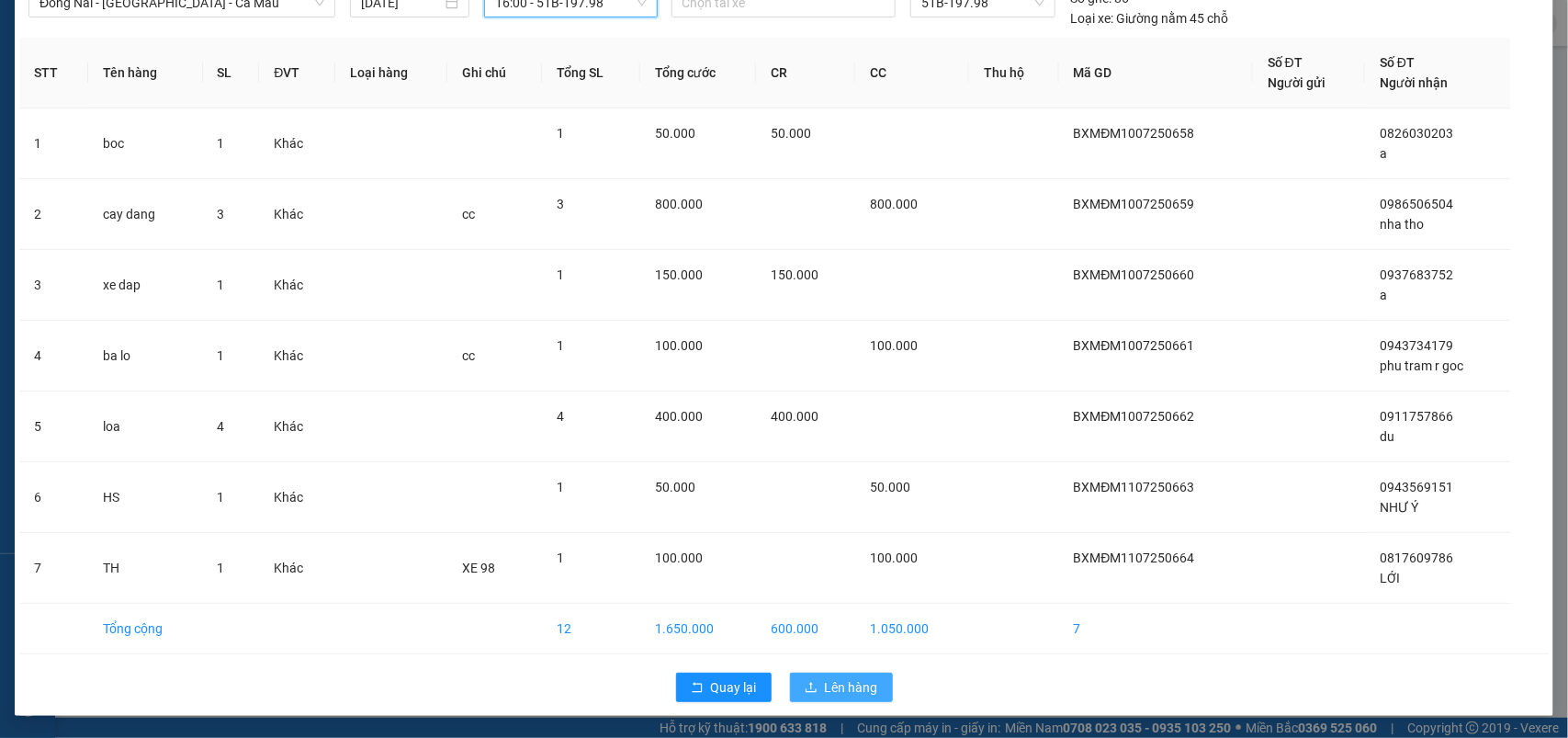 click on "Lên hàng" at bounding box center (841, 687) 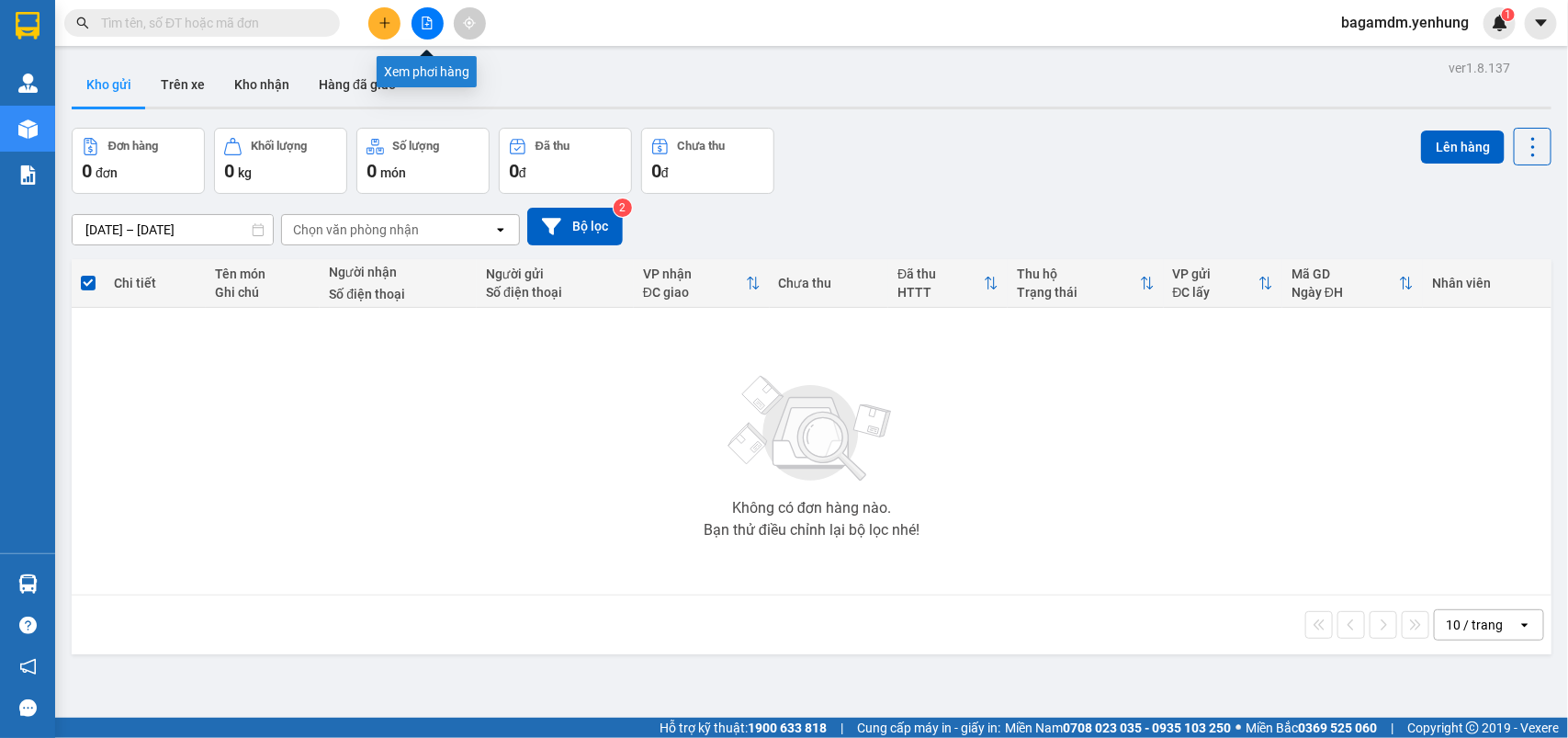 click 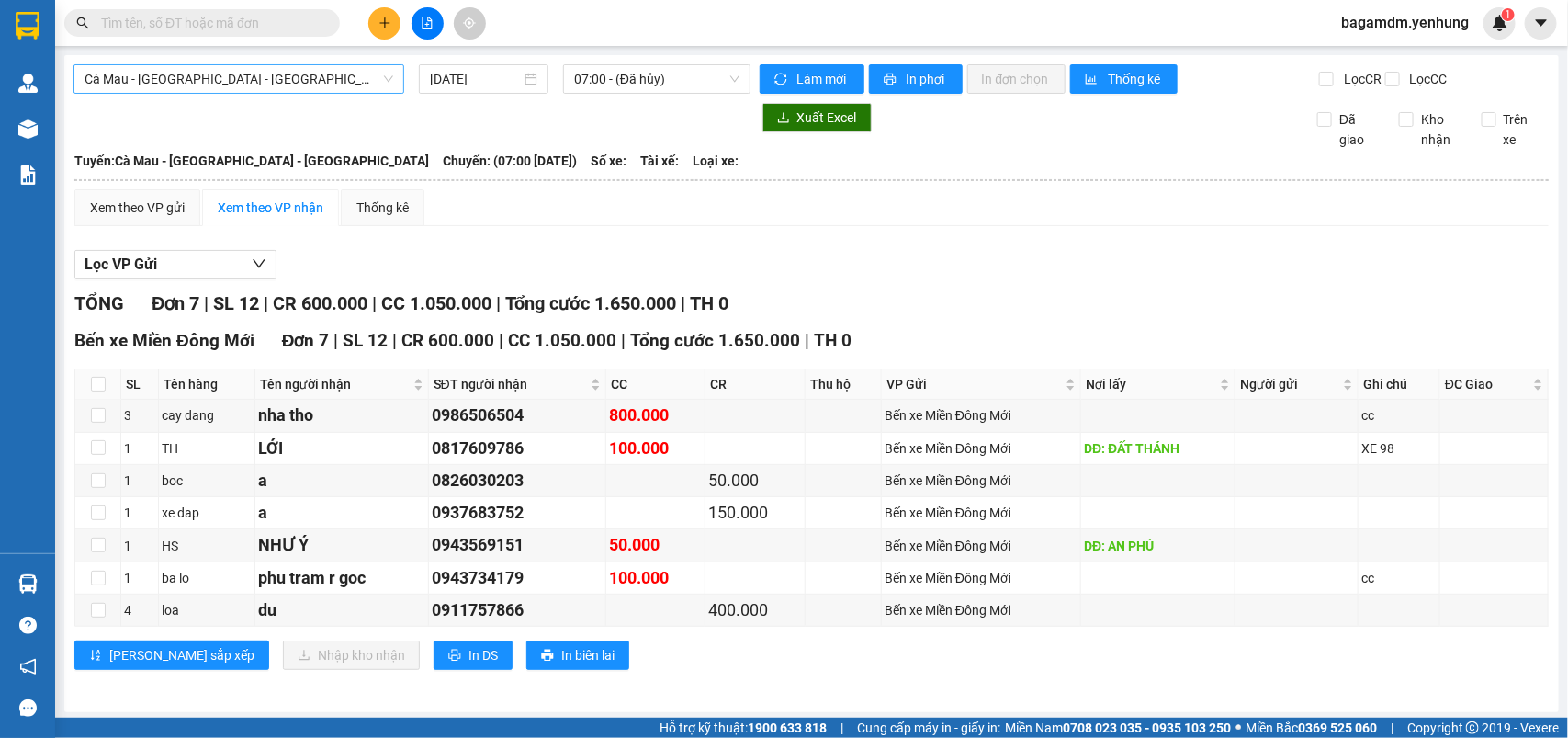click on "Cà Mau - [GEOGRAPHIC_DATA] - [GEOGRAPHIC_DATA]" at bounding box center (239, 79) 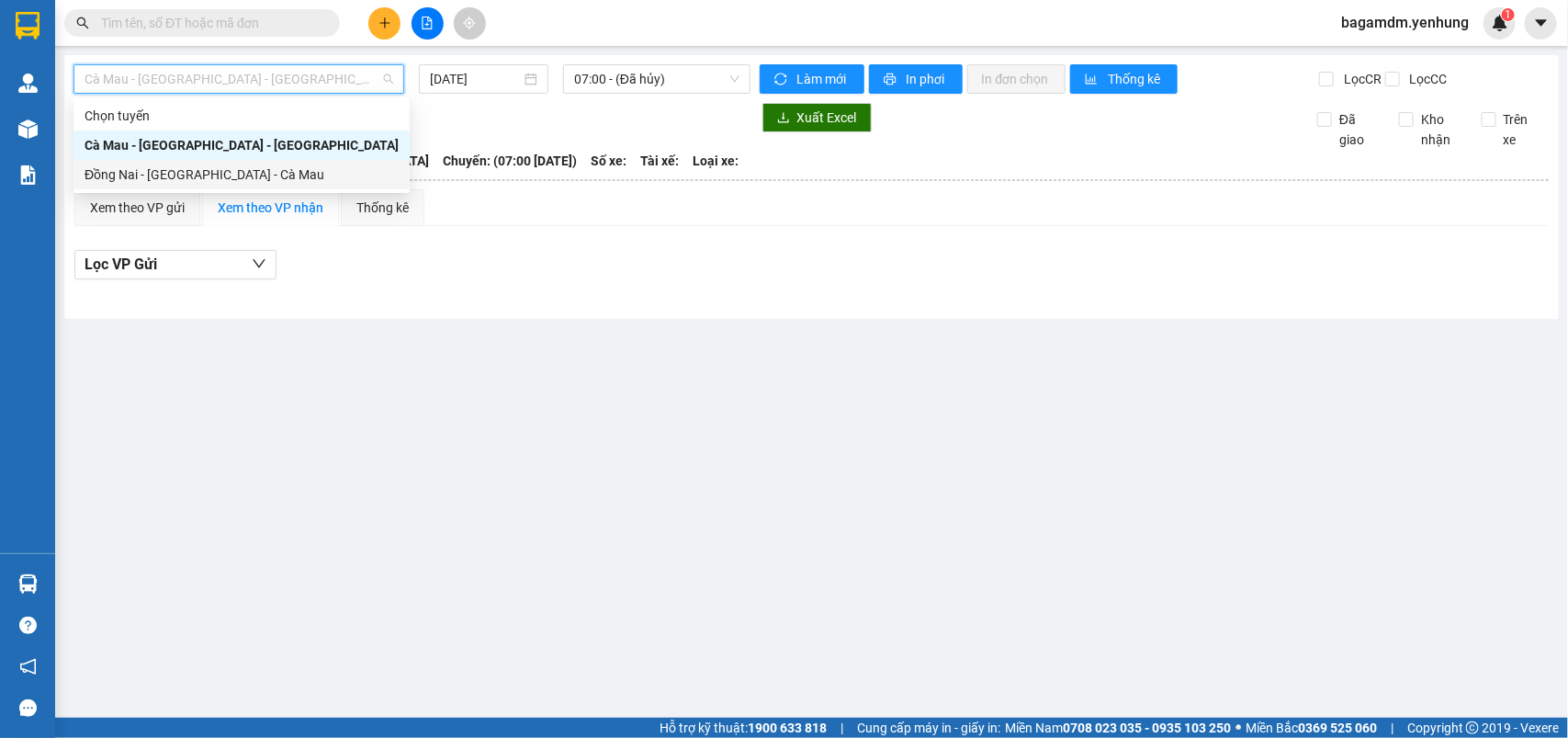 click on "Đồng Nai - [GEOGRAPHIC_DATA] - Cà Mau" at bounding box center (242, 175) 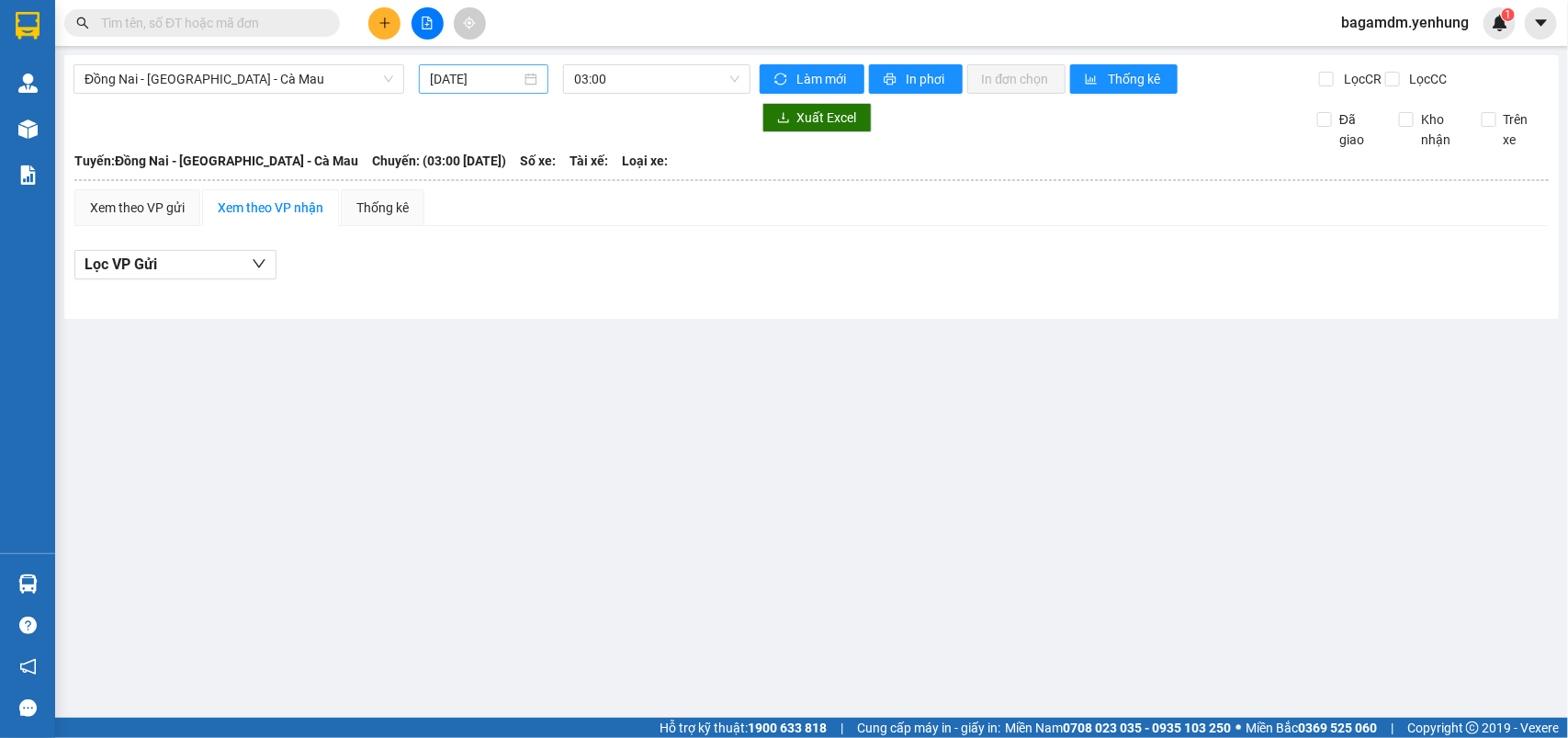 click on "[DATE]" at bounding box center (483, 79) 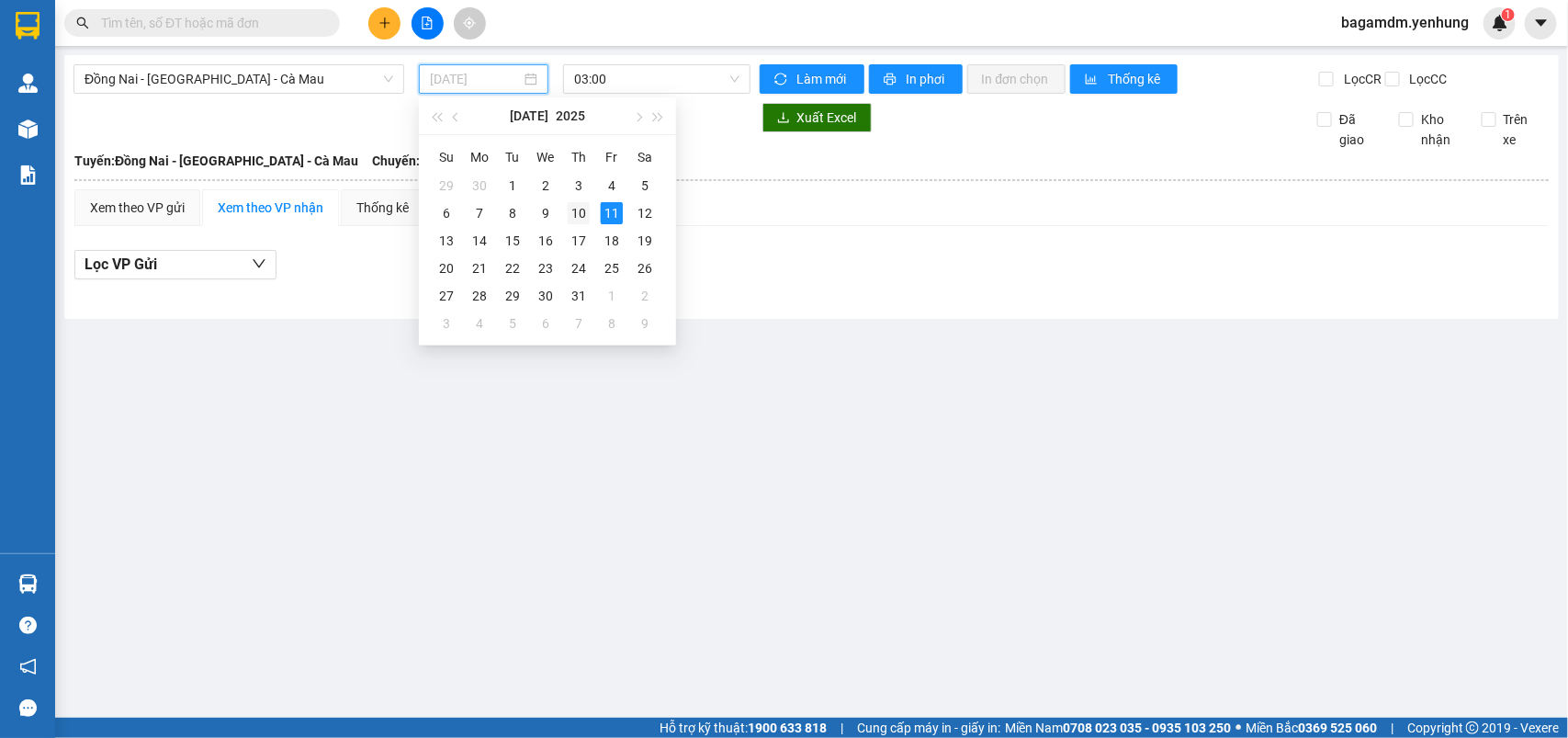click on "10" at bounding box center [579, 213] 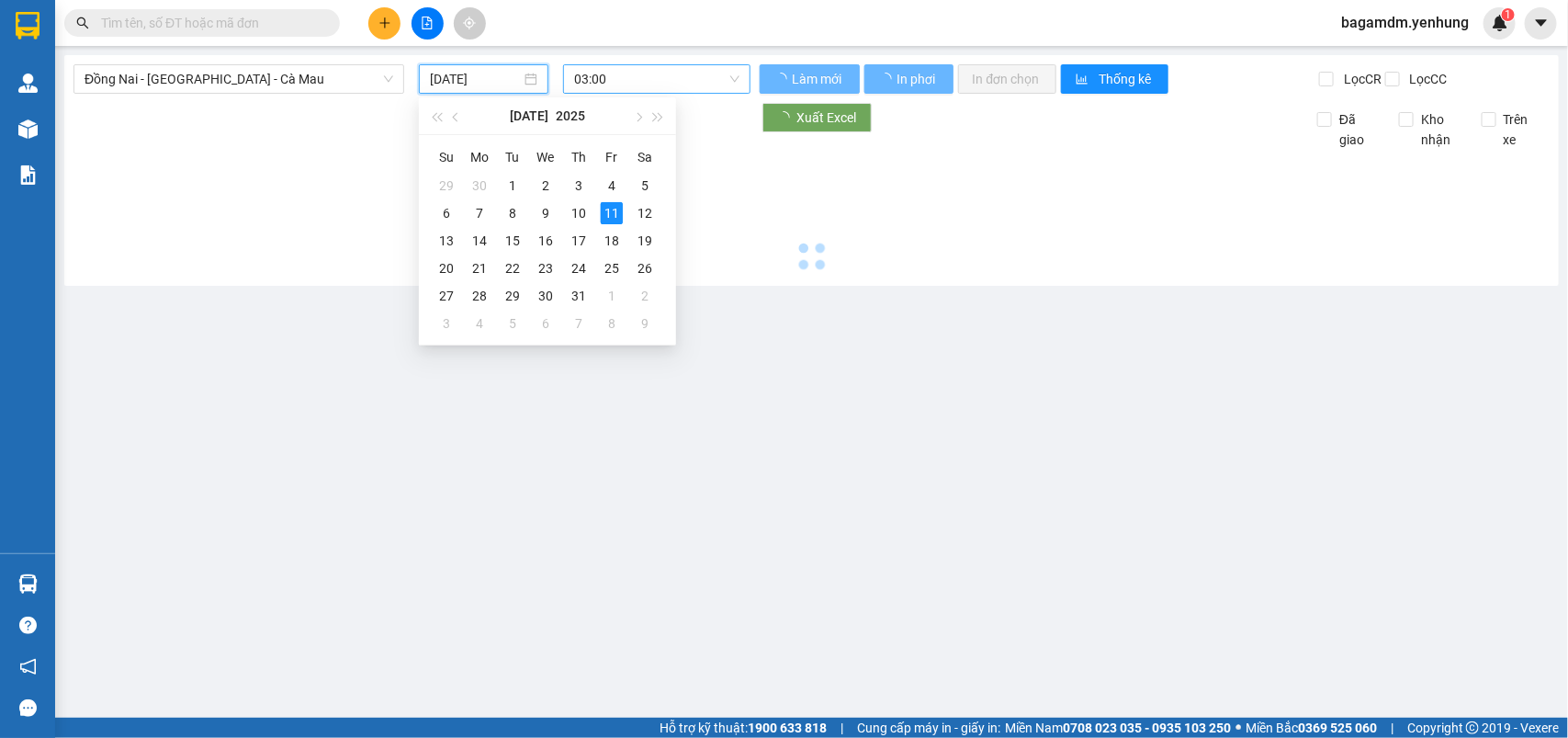 type on "[DATE]" 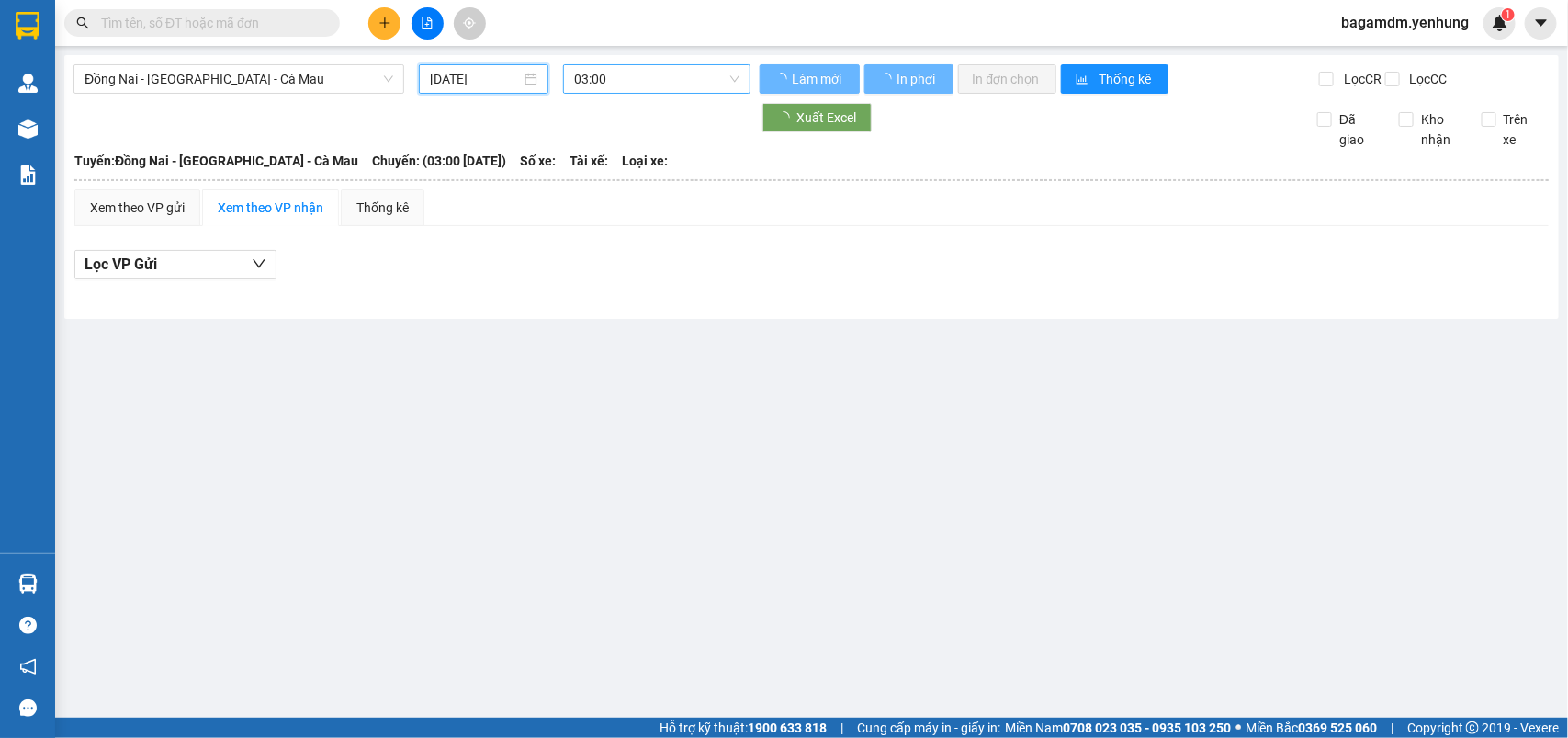 click on "03:00" at bounding box center [656, 79] 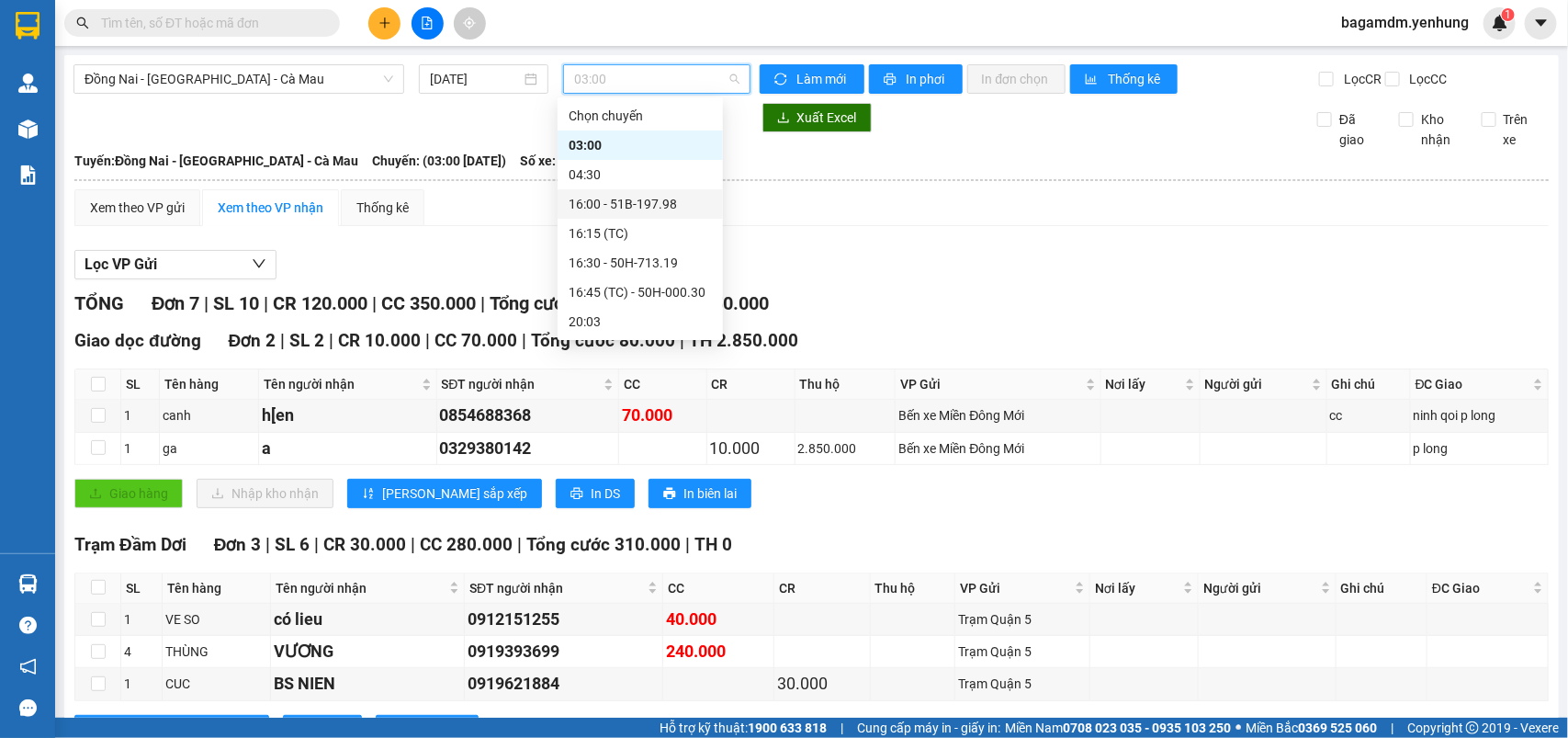 click on "16:00     - 51B-197.98" at bounding box center [640, 204] 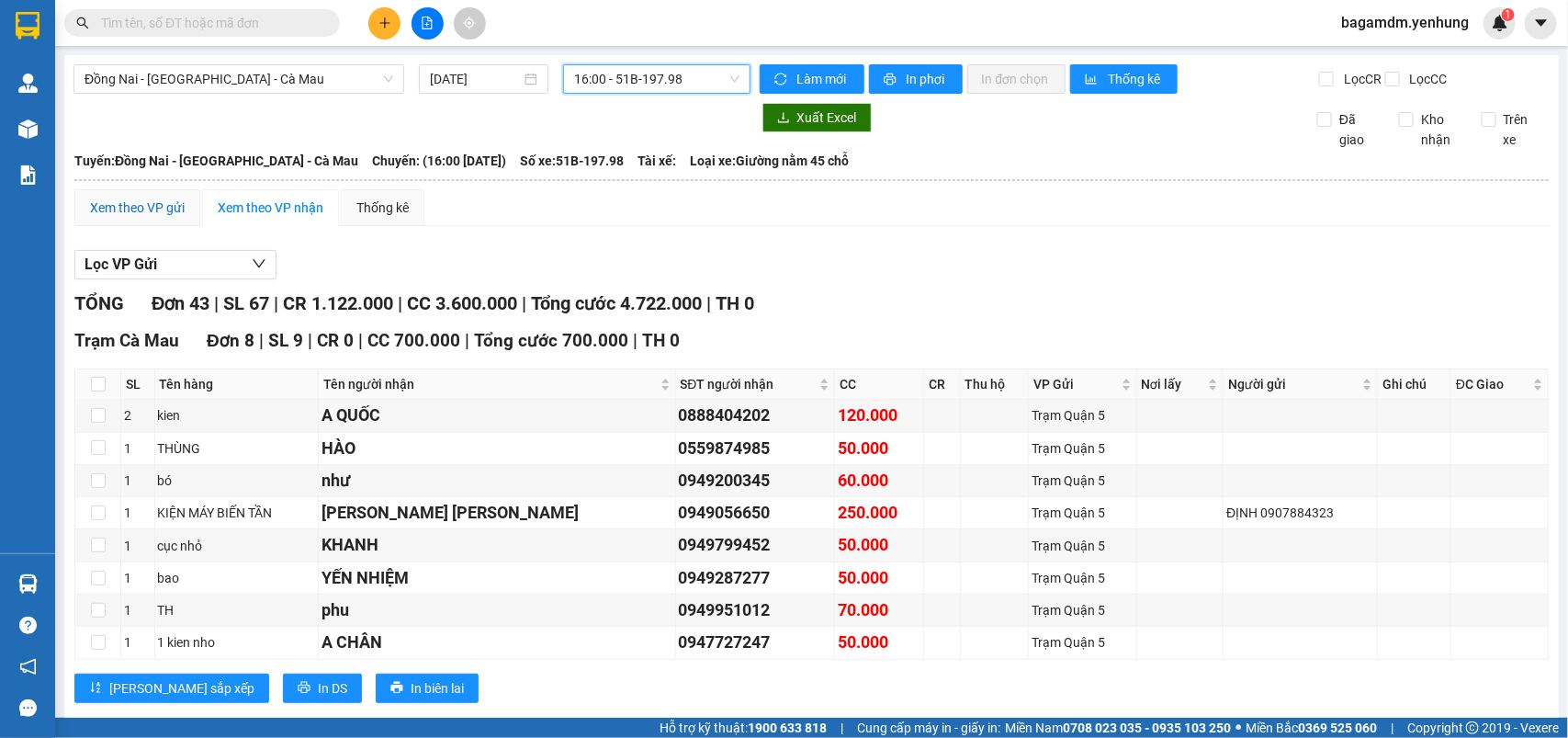 click on "Xem theo VP gửi" at bounding box center [137, 208] 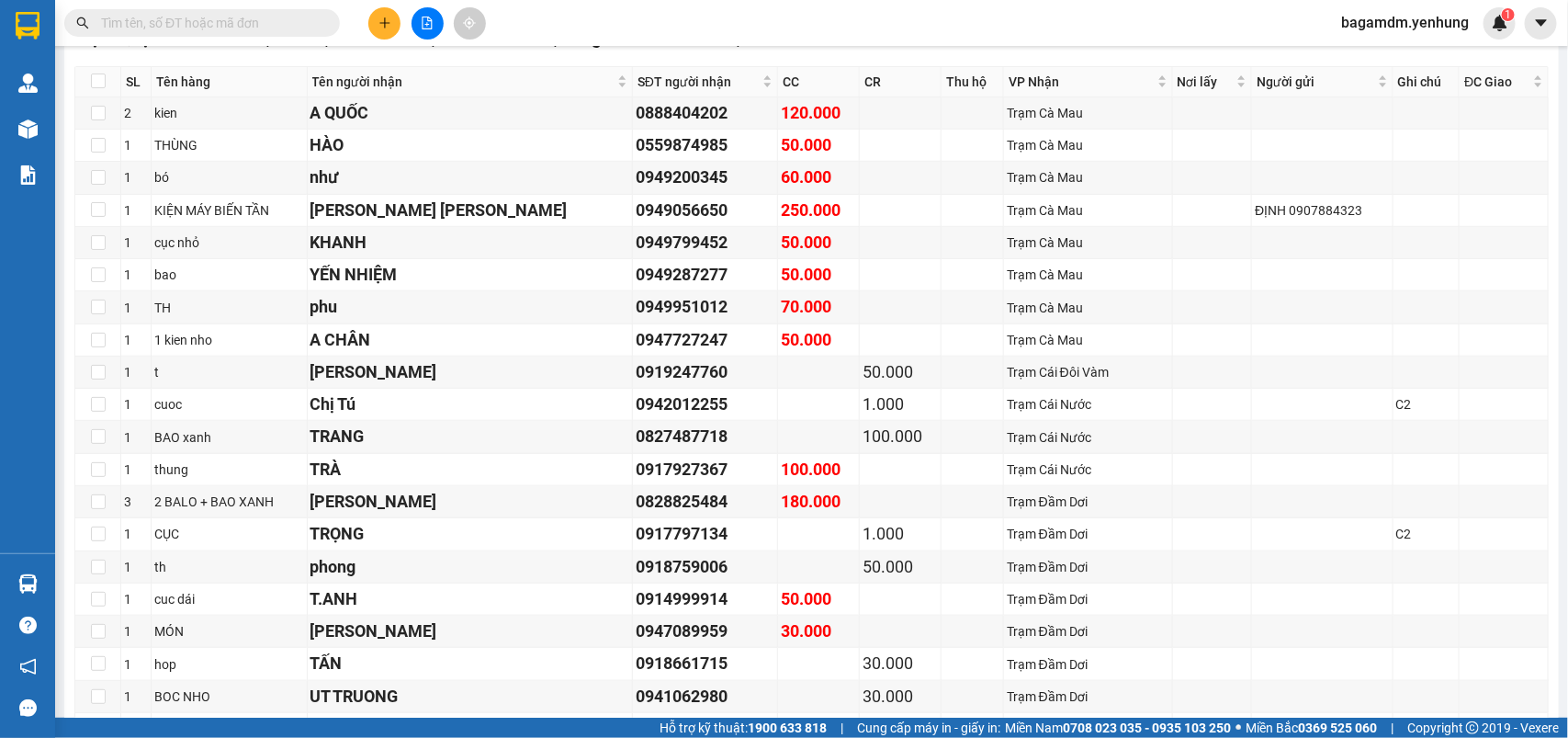 scroll, scrollTop: 400, scrollLeft: 0, axis: vertical 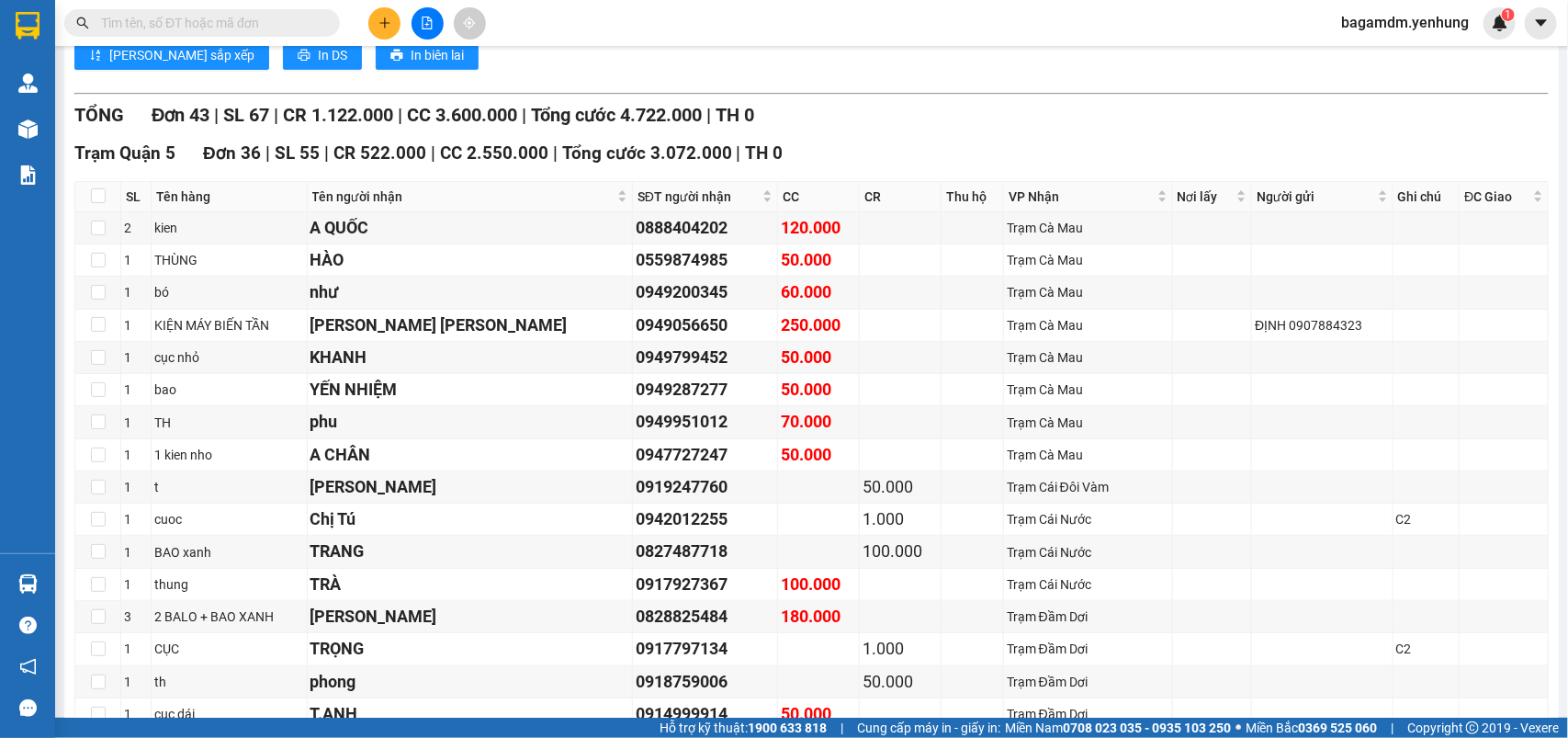 click on "bagamdm.yenhung" at bounding box center [1404, 22] 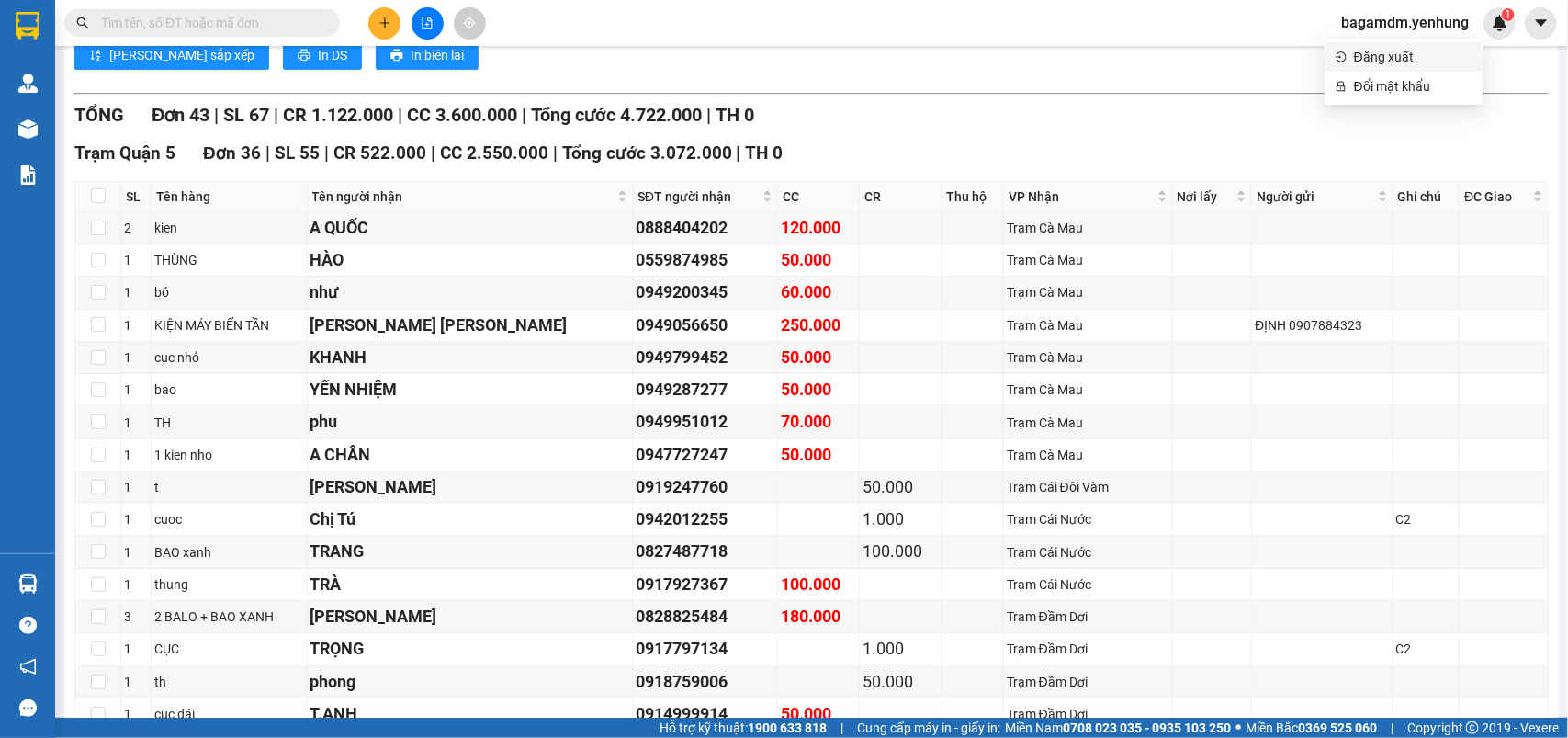 click on "Đăng xuất" at bounding box center [1413, 57] 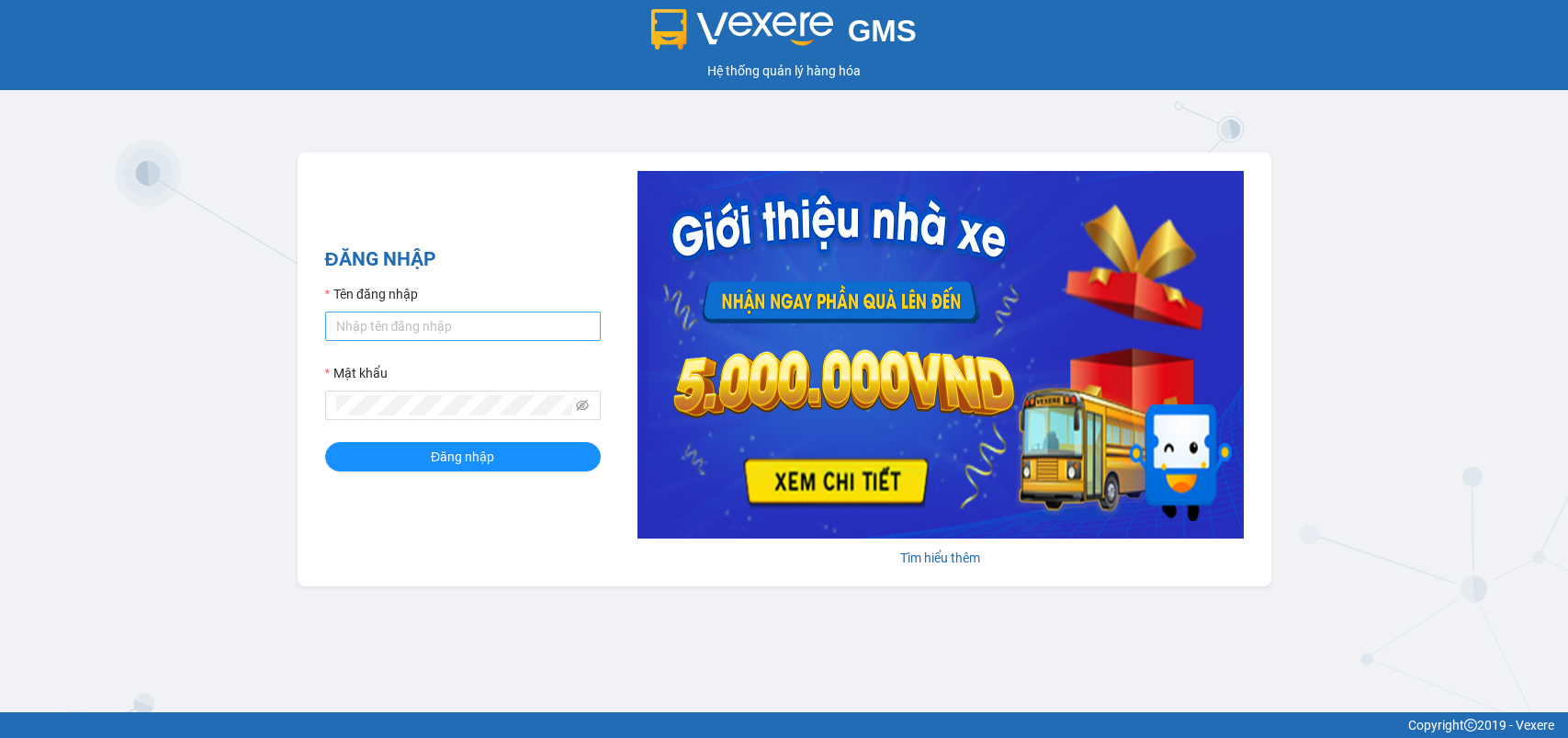 scroll, scrollTop: 0, scrollLeft: 0, axis: both 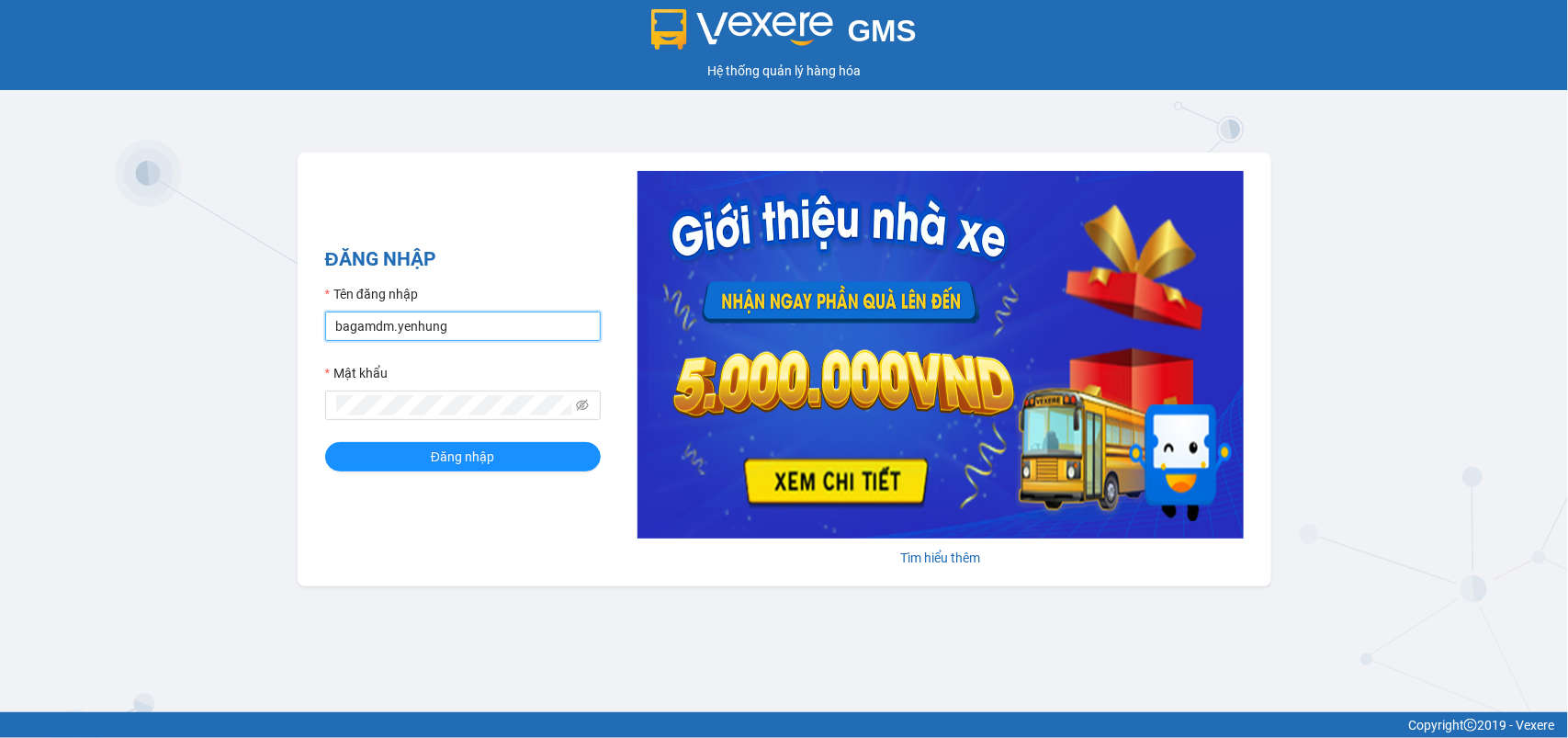 click on "bagamdm.yenhung" at bounding box center (463, 326) 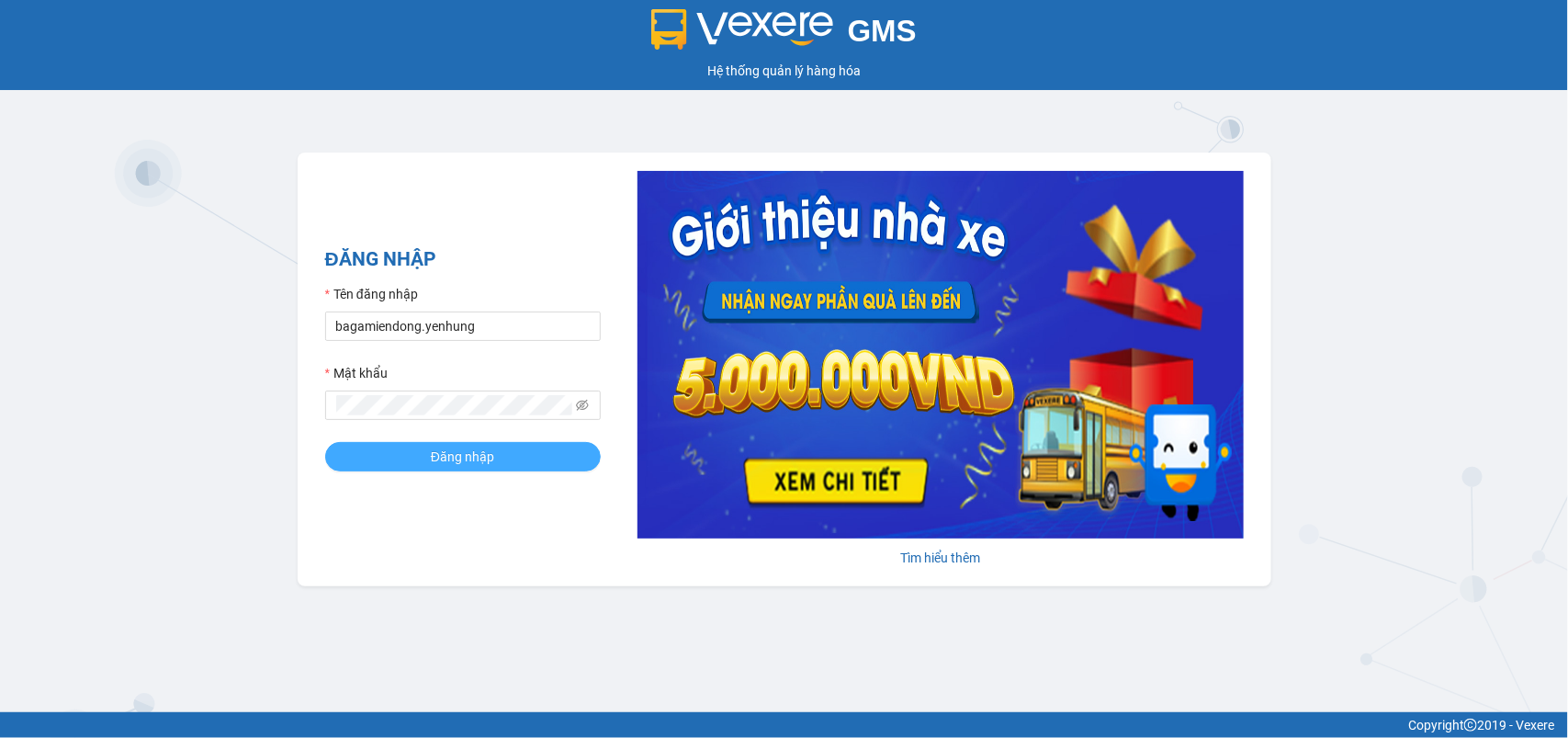 click on "Đăng nhập" at bounding box center [463, 457] 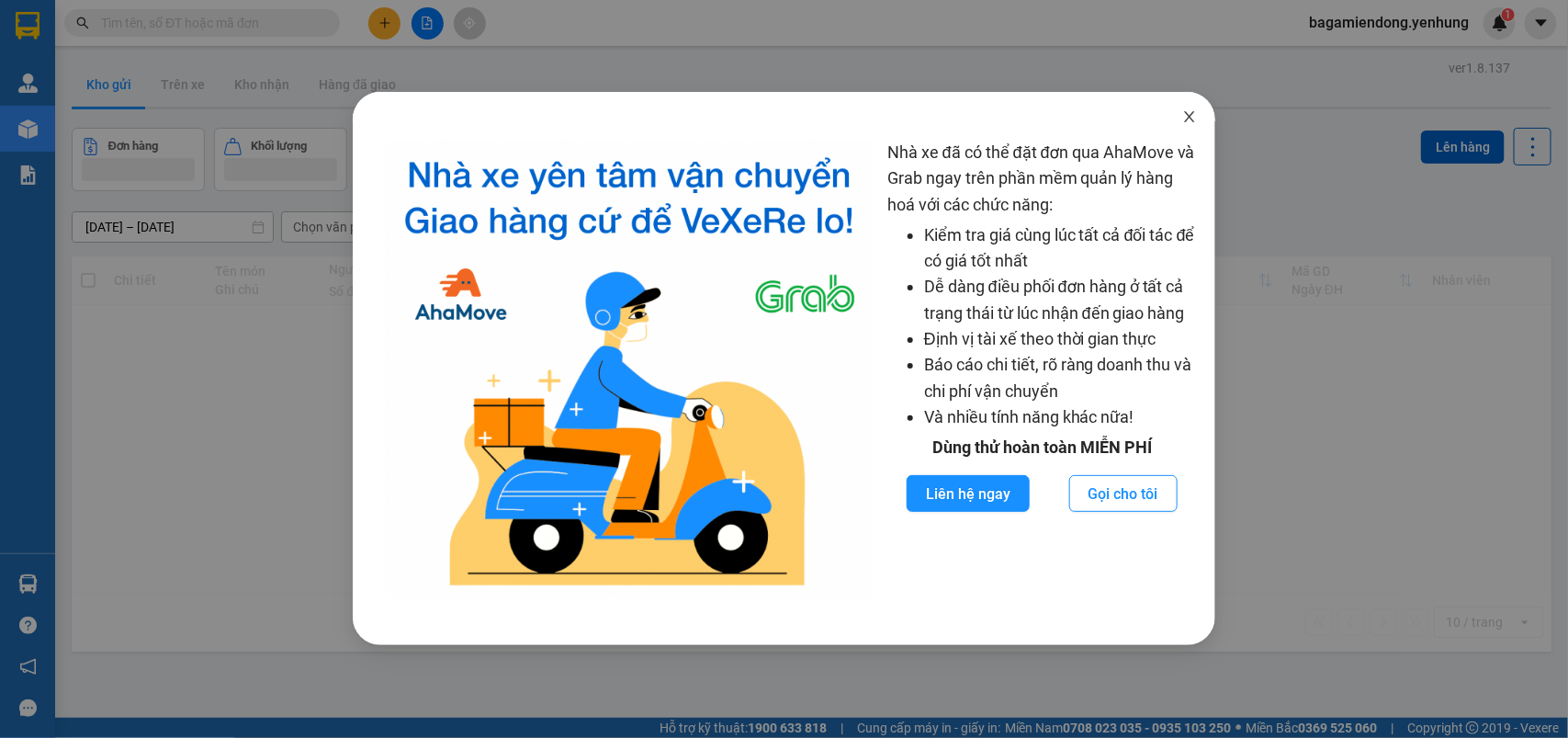 click 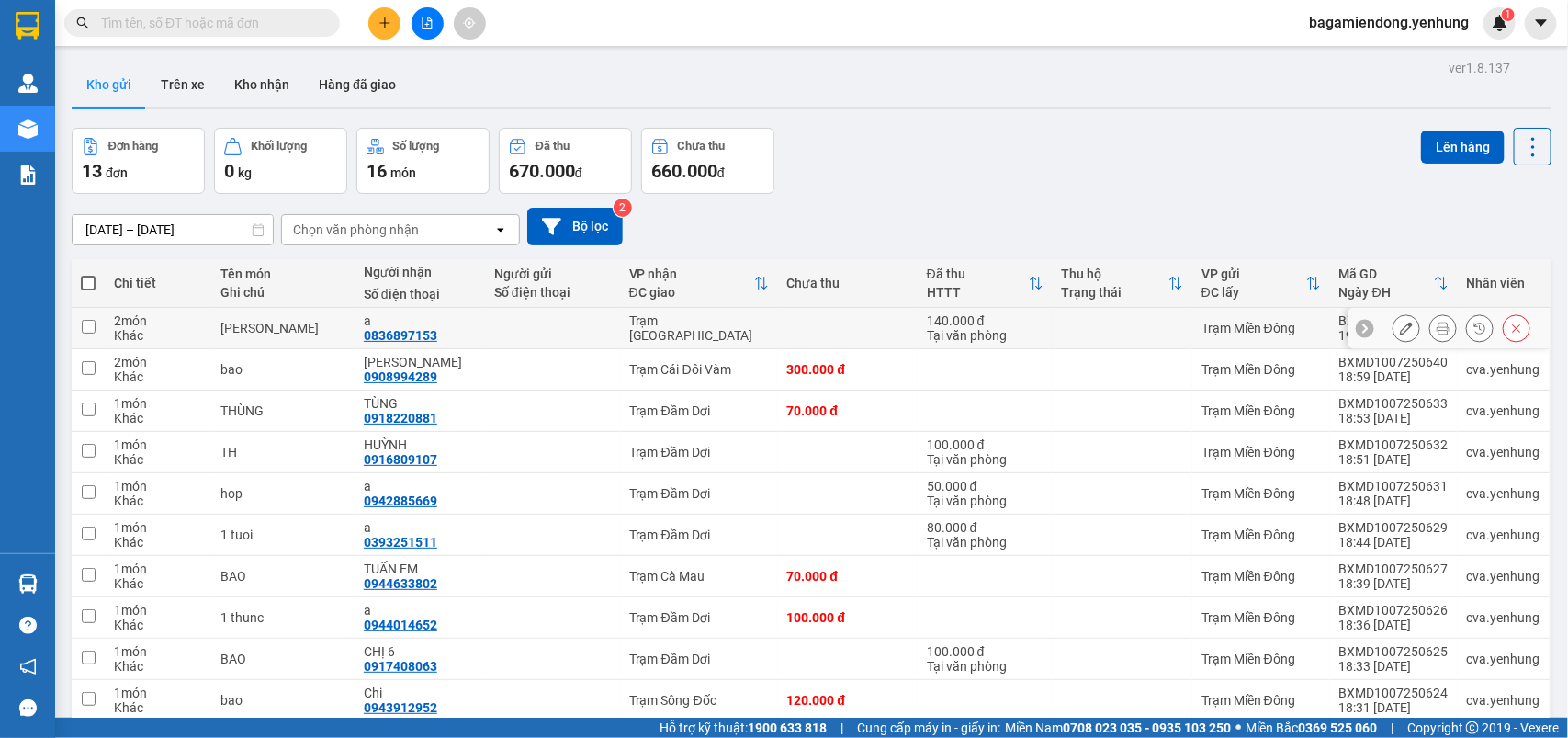 scroll, scrollTop: 85, scrollLeft: 0, axis: vertical 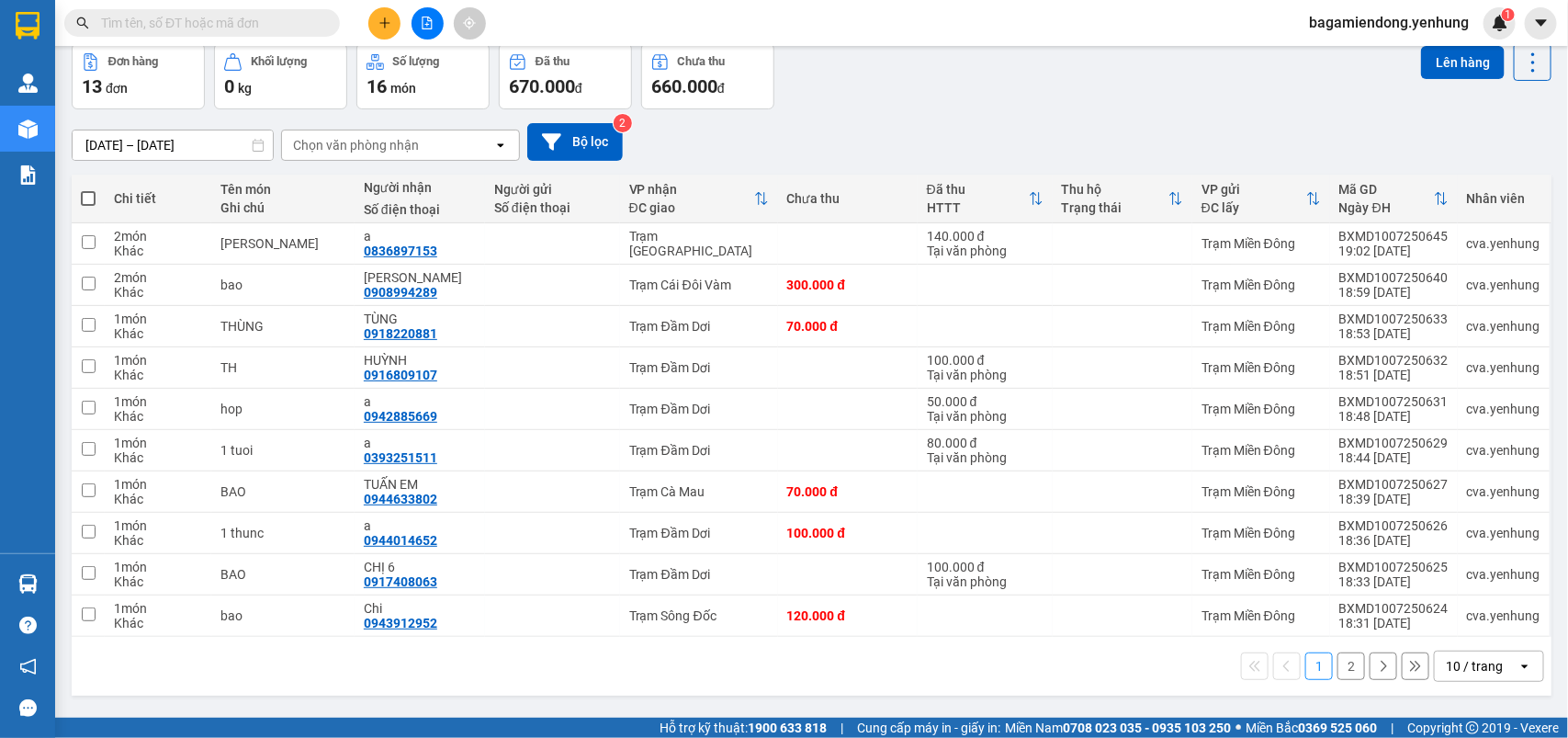 drag, startPoint x: 1477, startPoint y: 671, endPoint x: 1479, endPoint y: 662, distance: 9.219544 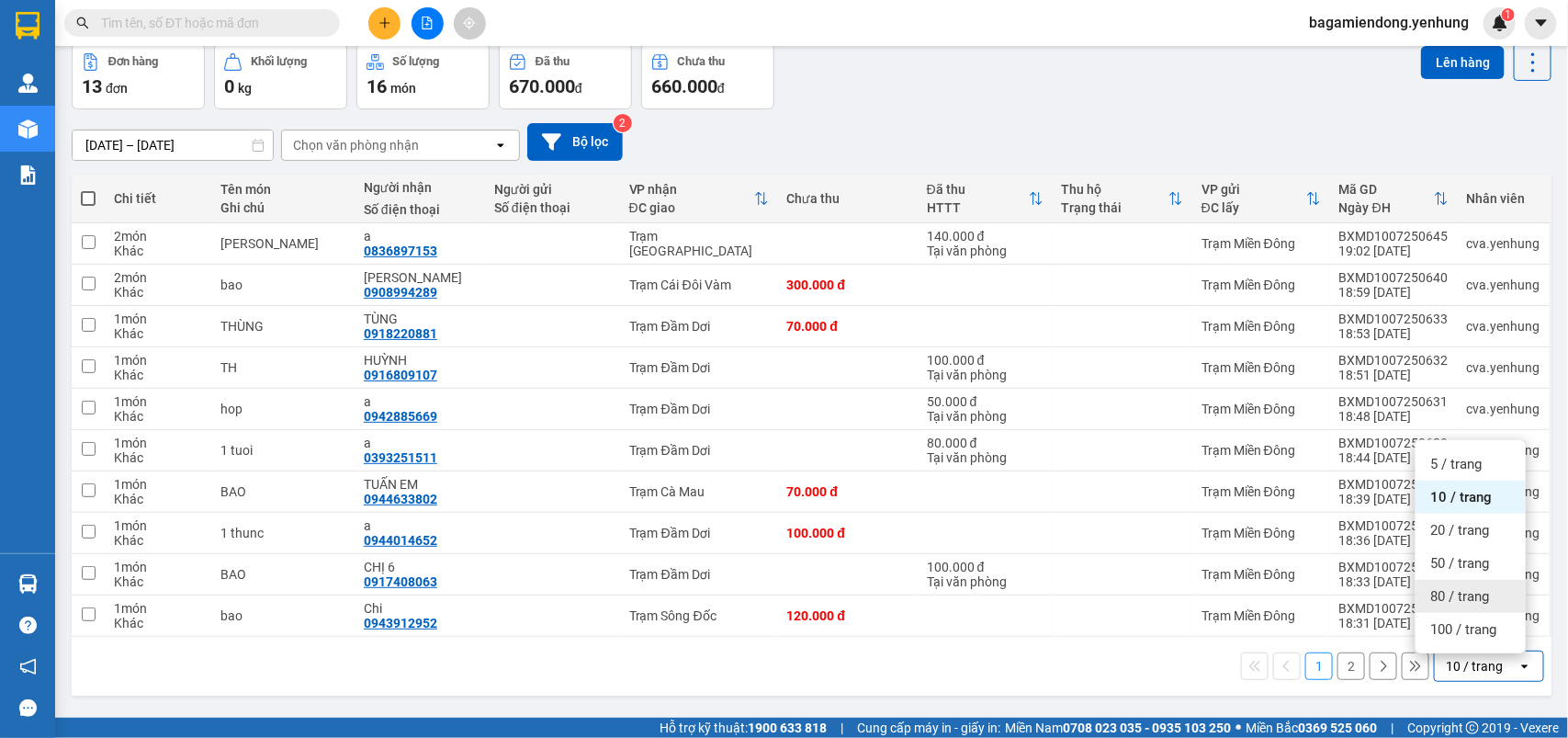 click on "80 / trang" at bounding box center [1460, 596] 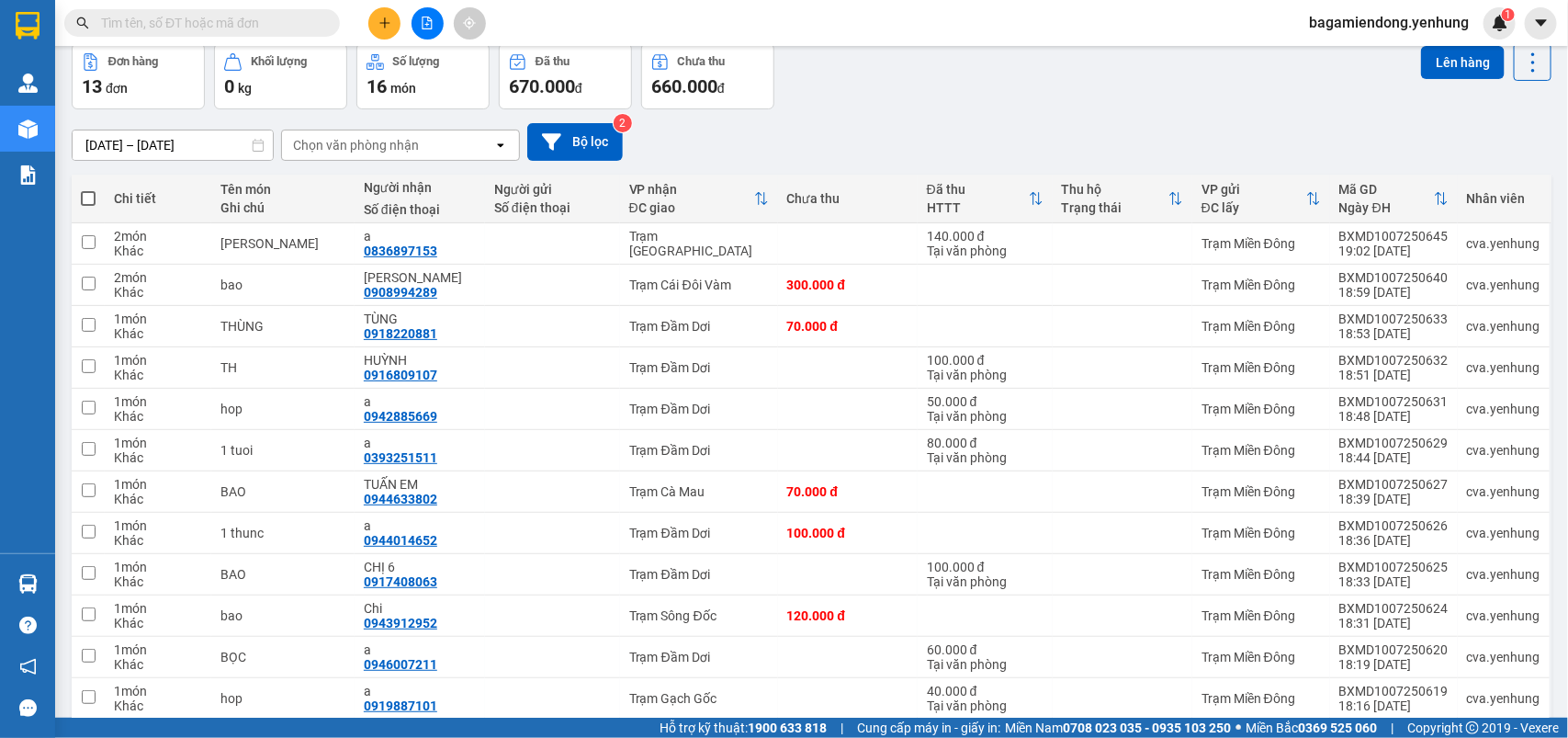 click at bounding box center (88, 199) 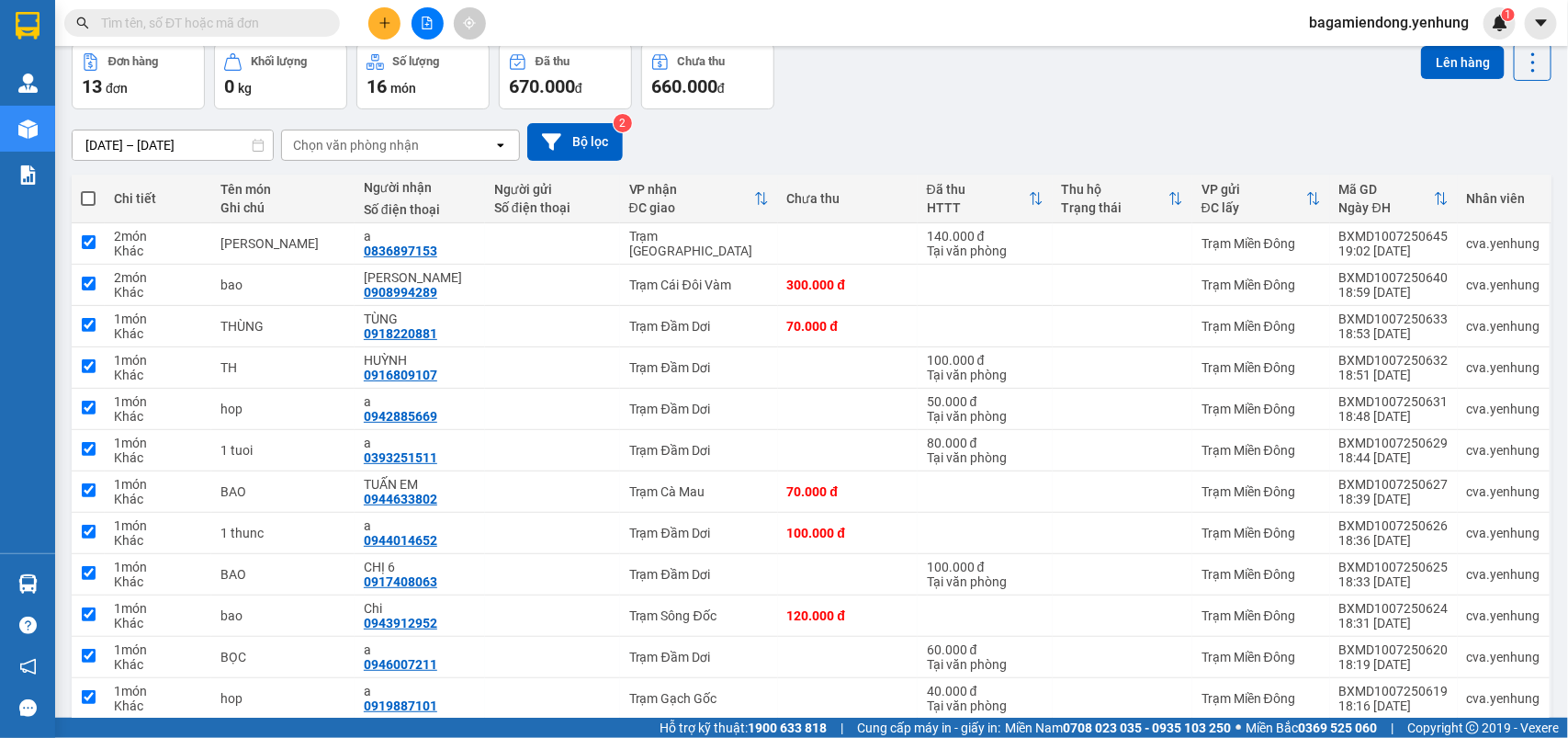 checkbox on "true" 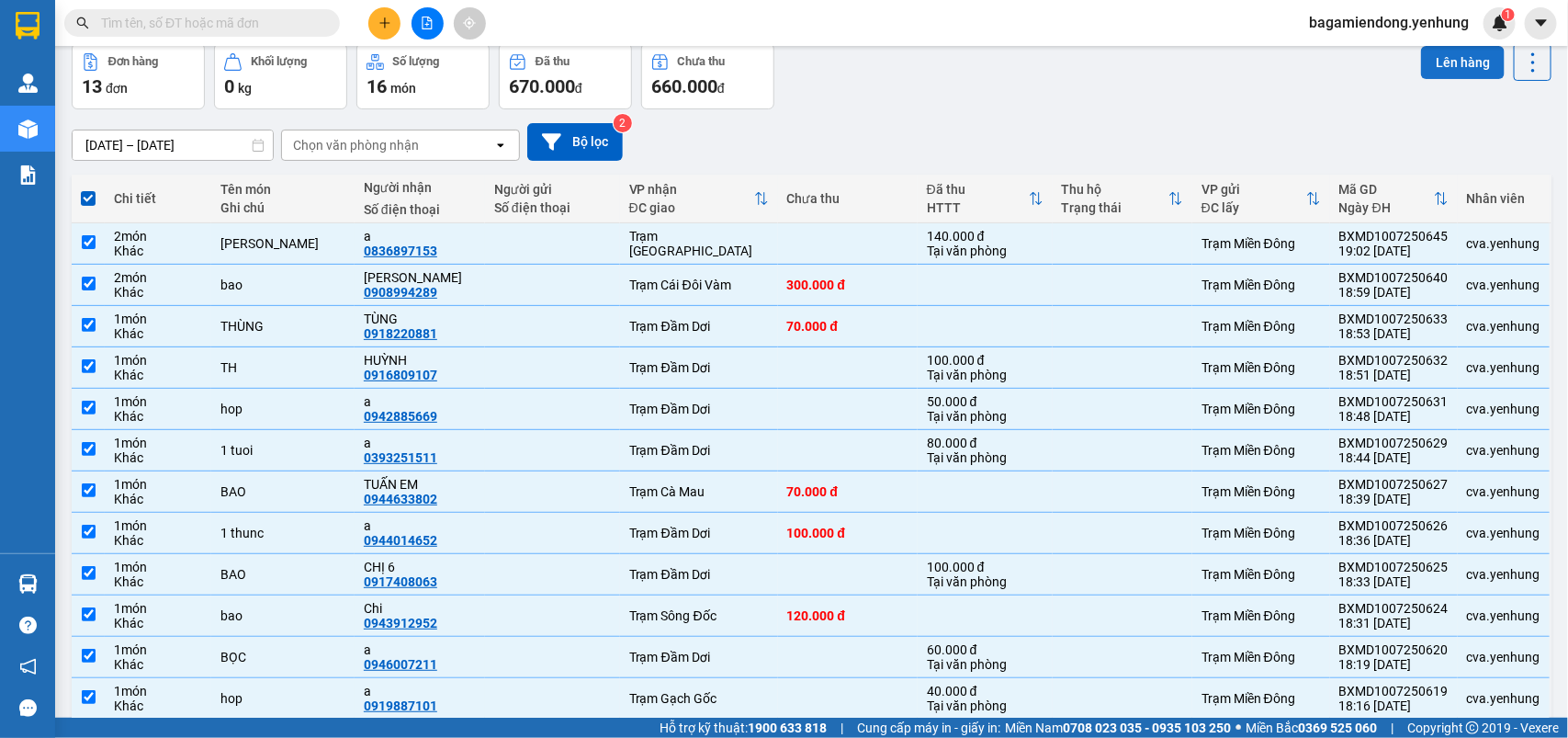 click on "Lên hàng" at bounding box center (1462, 62) 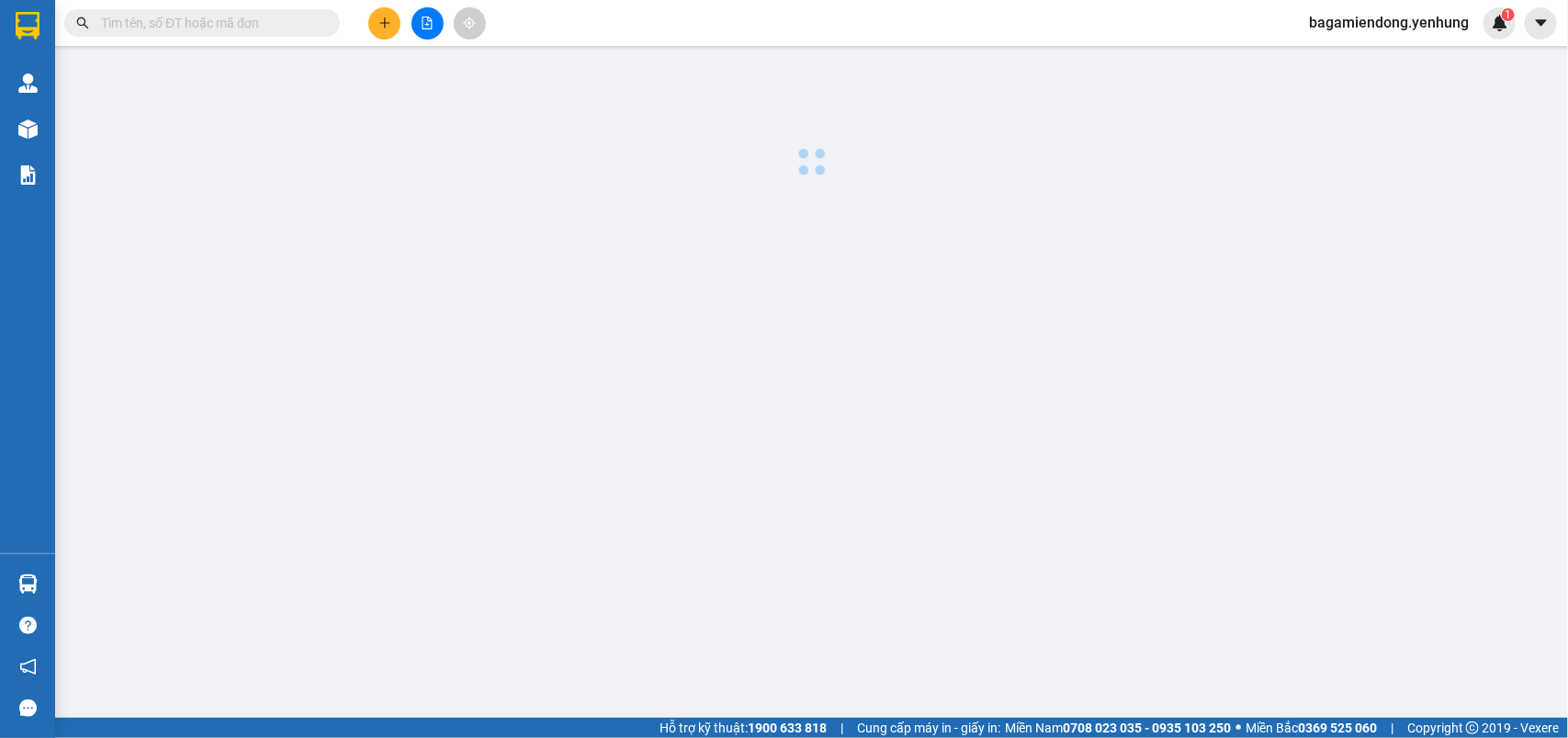 scroll, scrollTop: 0, scrollLeft: 0, axis: both 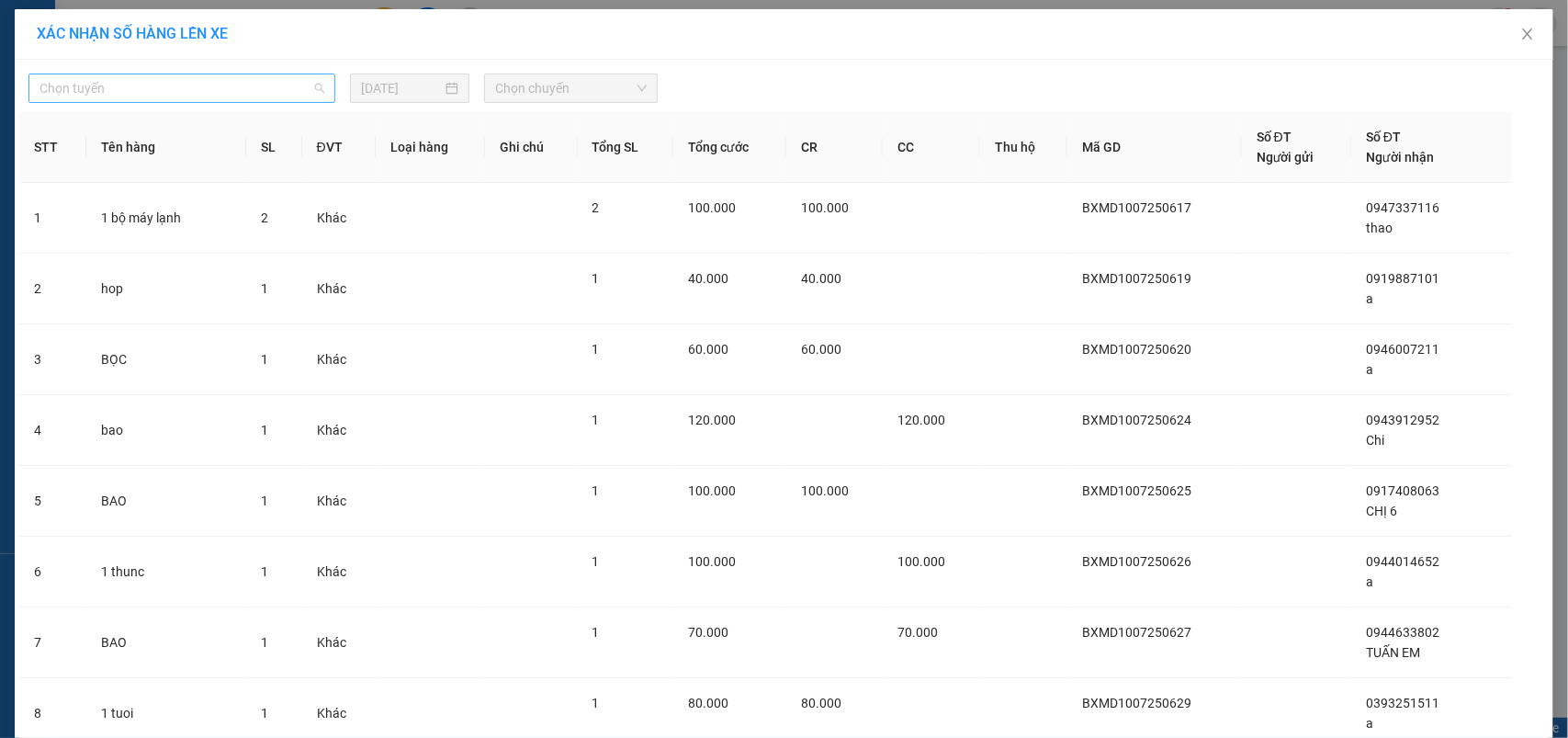 click on "Chọn tuyến" at bounding box center (182, 88) 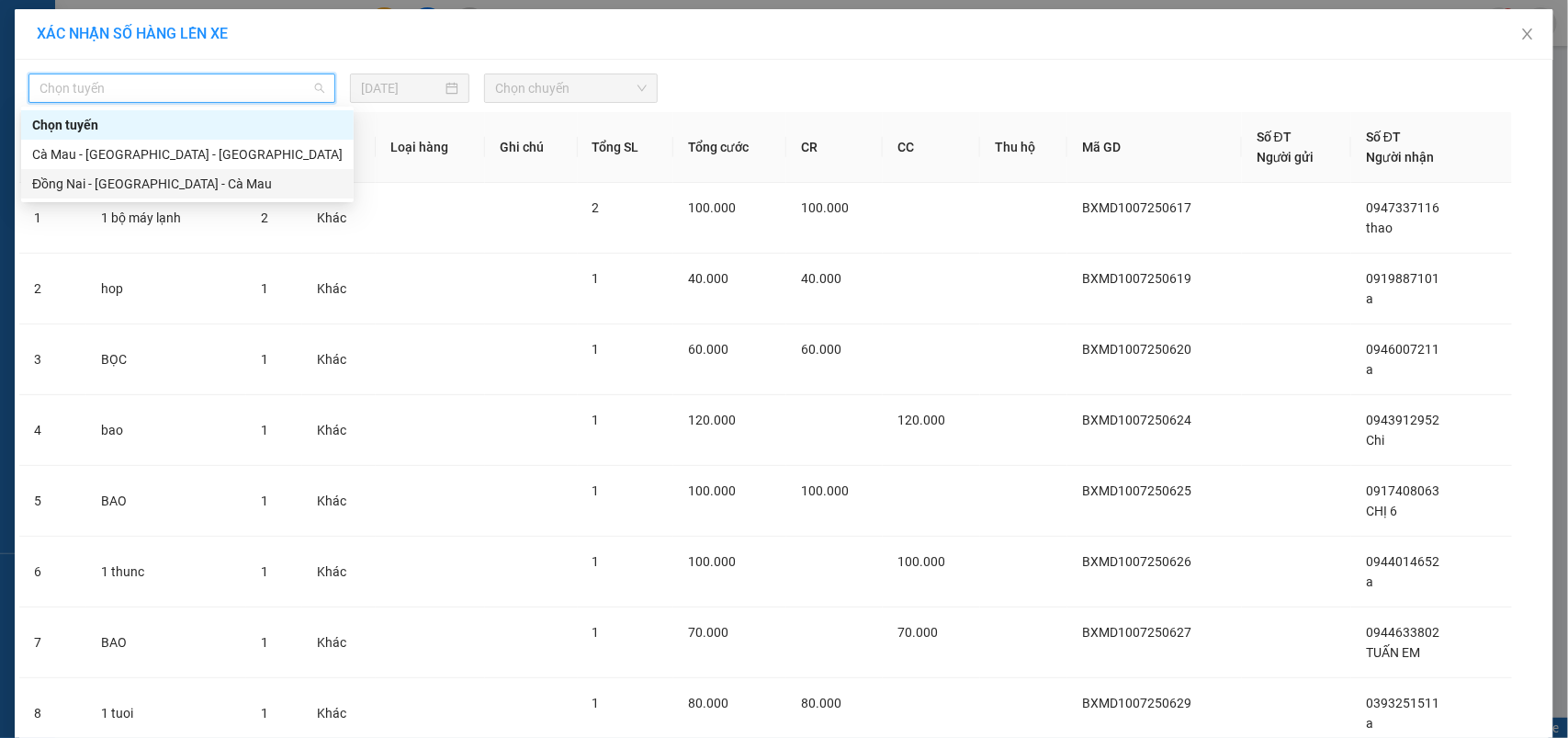 click on "Đồng Nai - [GEOGRAPHIC_DATA] - Cà Mau" at bounding box center [187, 184] 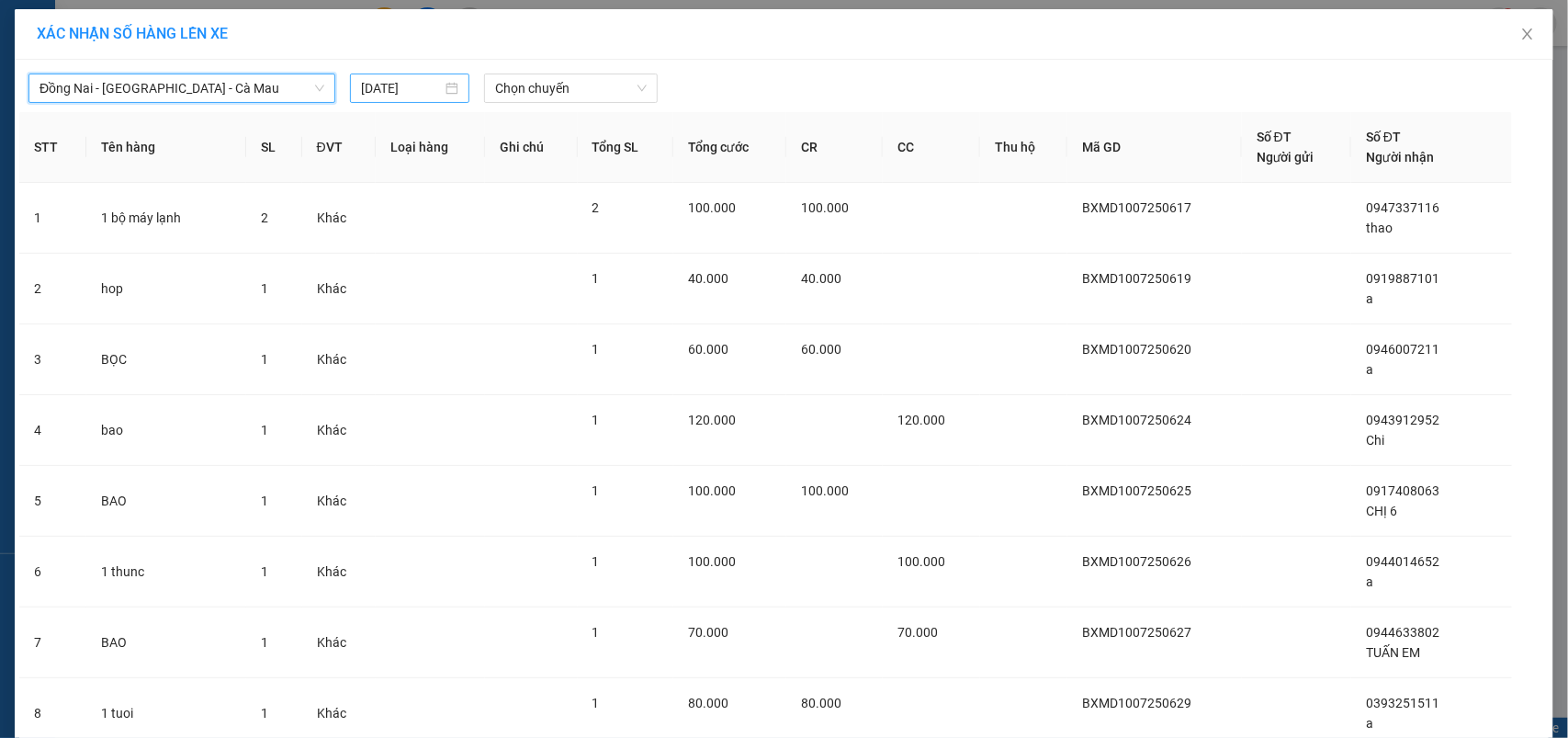 click on "[DATE]" at bounding box center (401, 88) 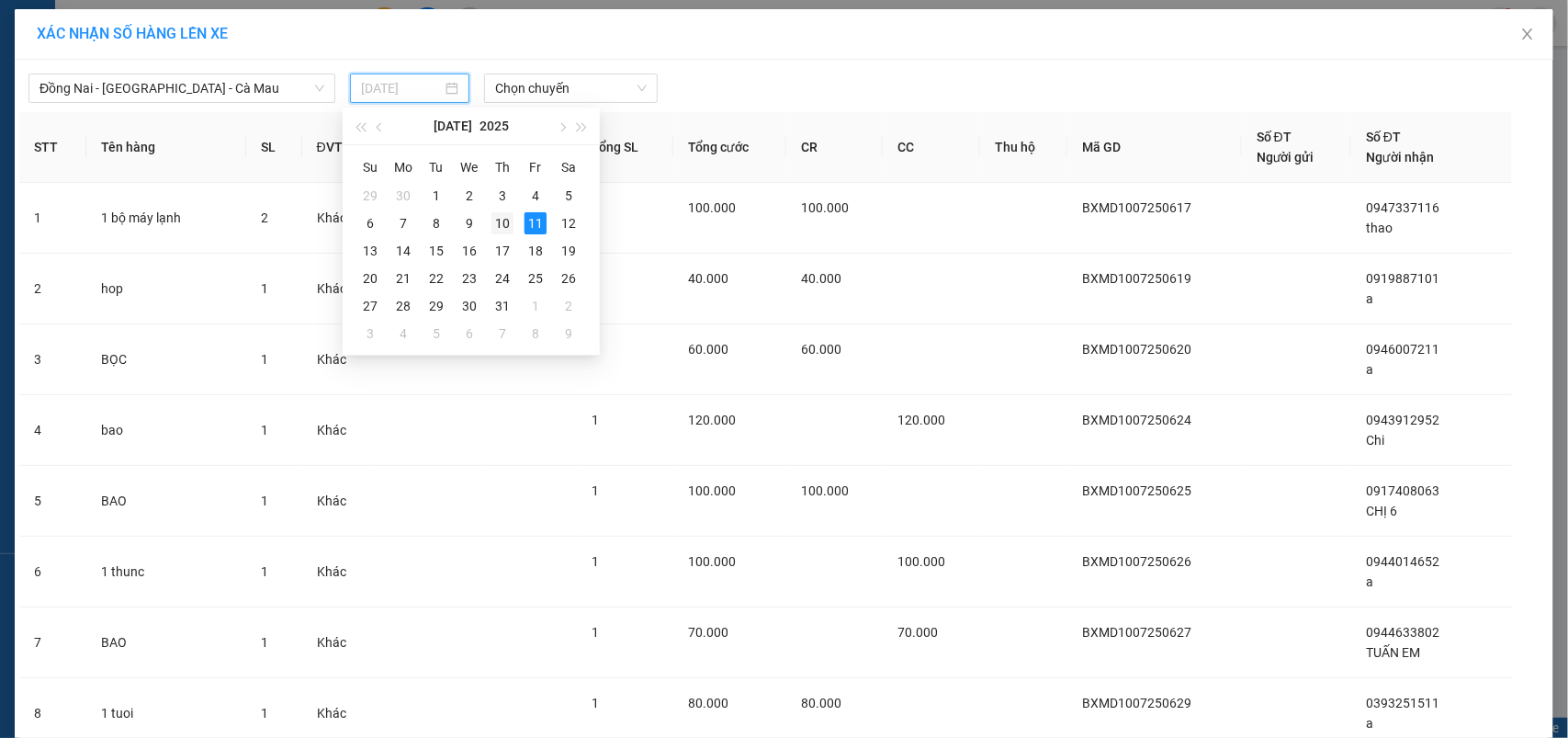 click on "10" at bounding box center (502, 223) 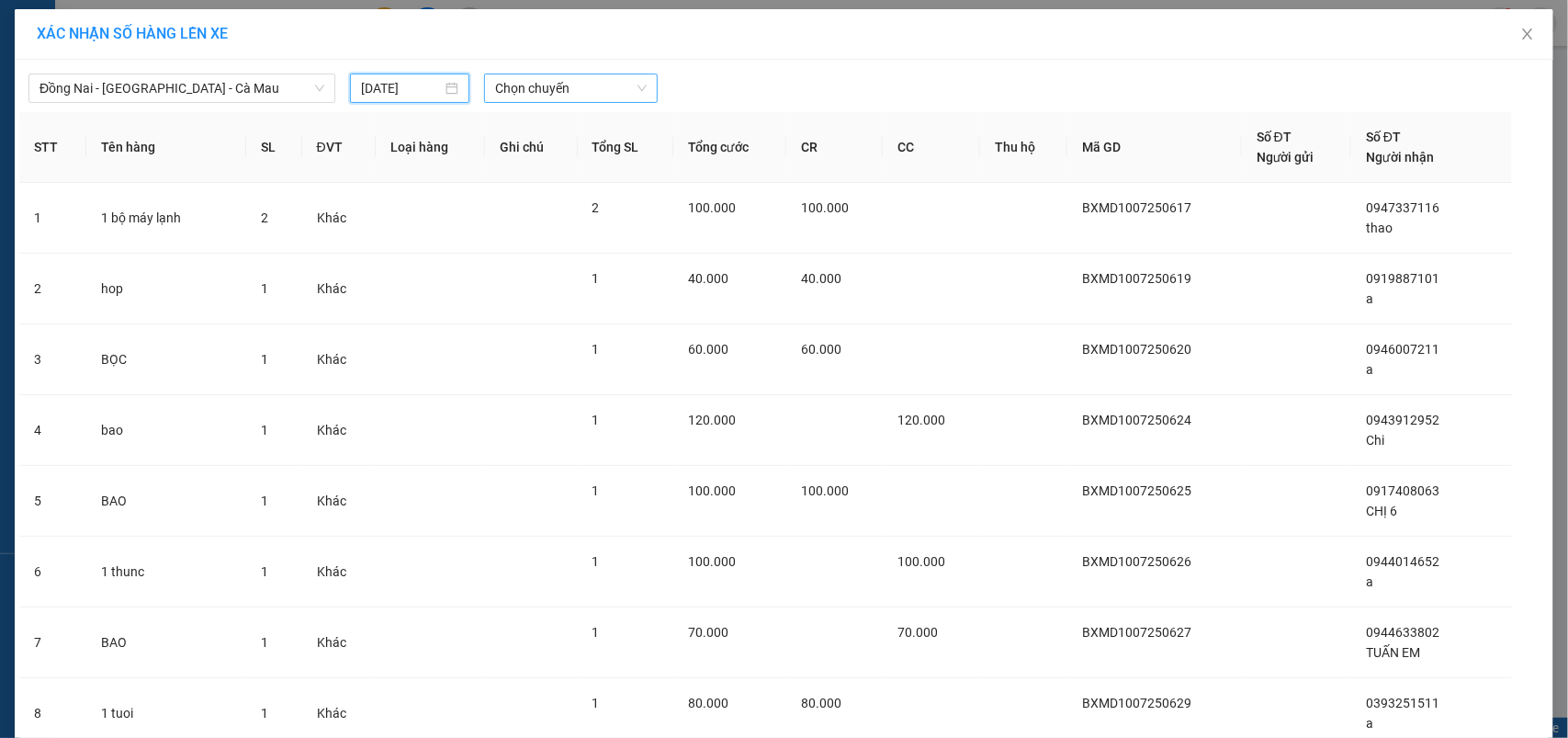 type on "[DATE]" 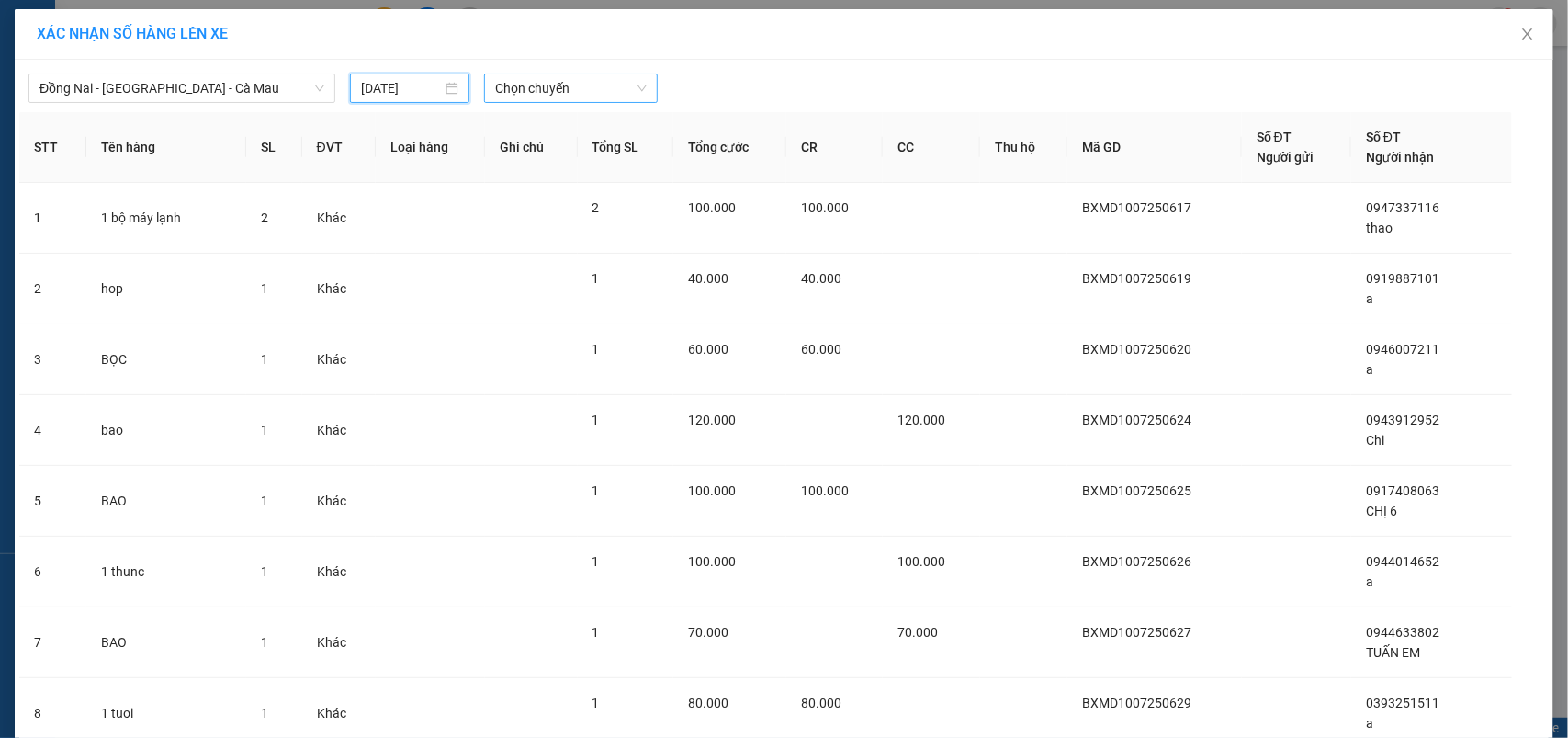 click on "Chọn chuyến" at bounding box center (570, 88) 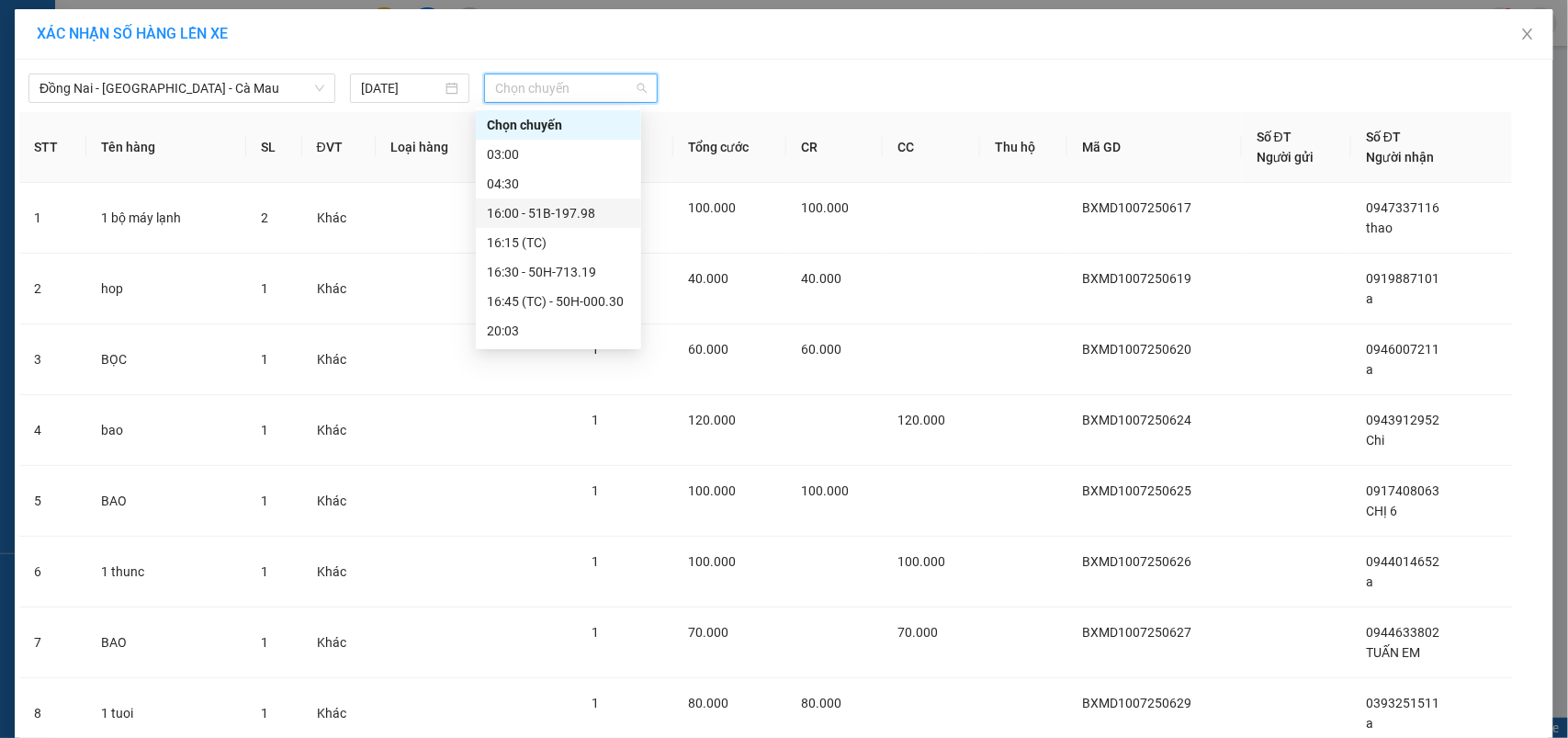click on "16:00     - 51B-197.98" at bounding box center (558, 213) 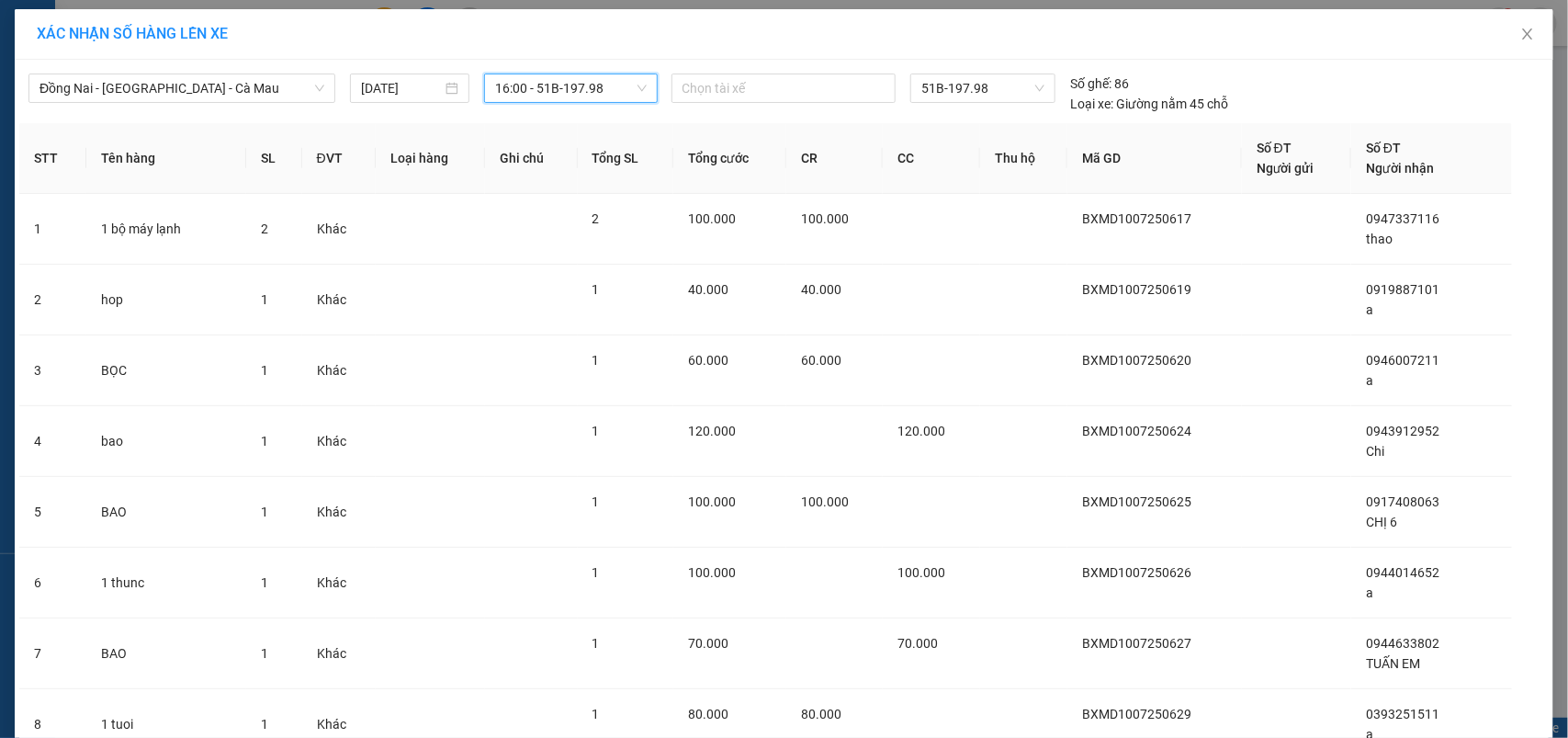 scroll, scrollTop: 512, scrollLeft: 0, axis: vertical 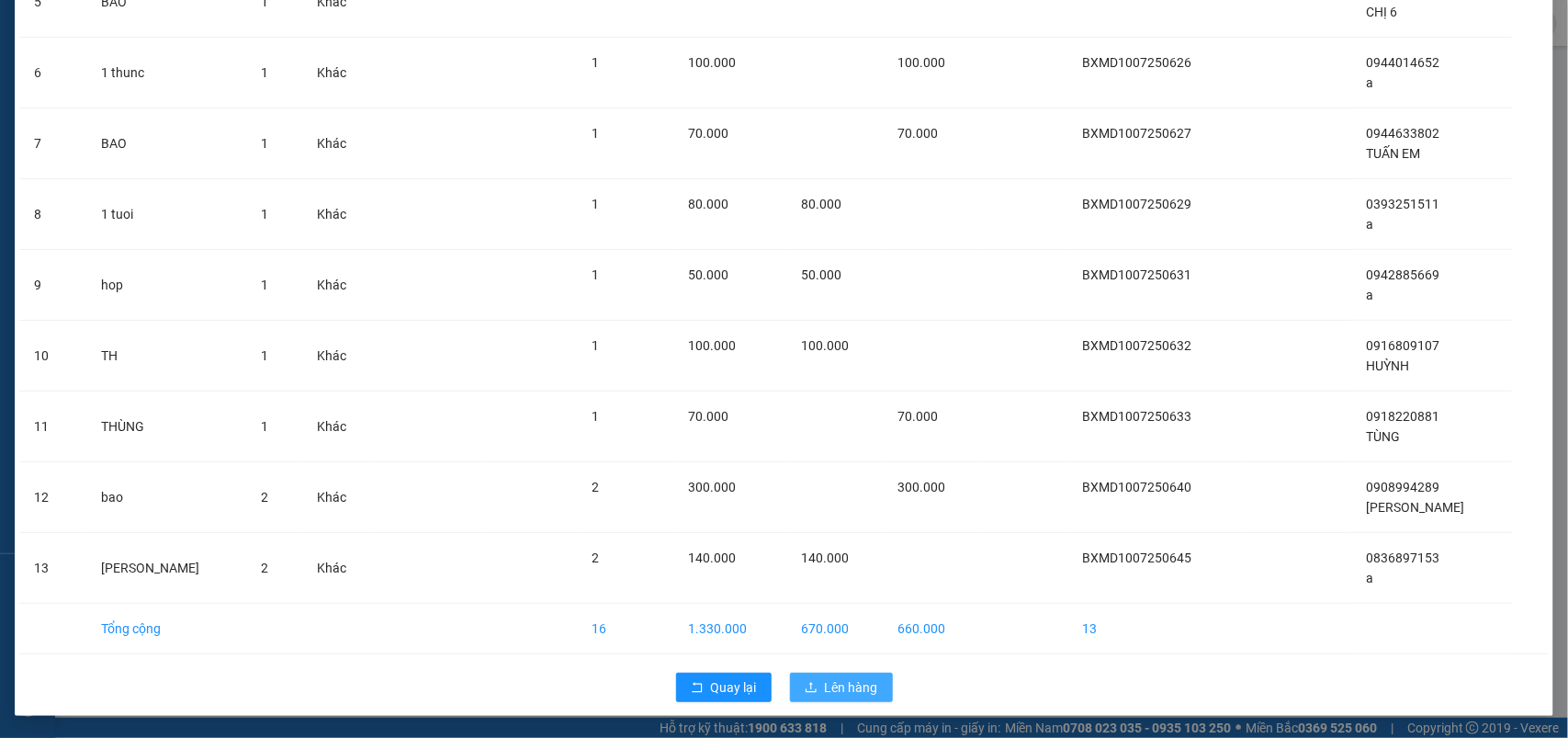 click 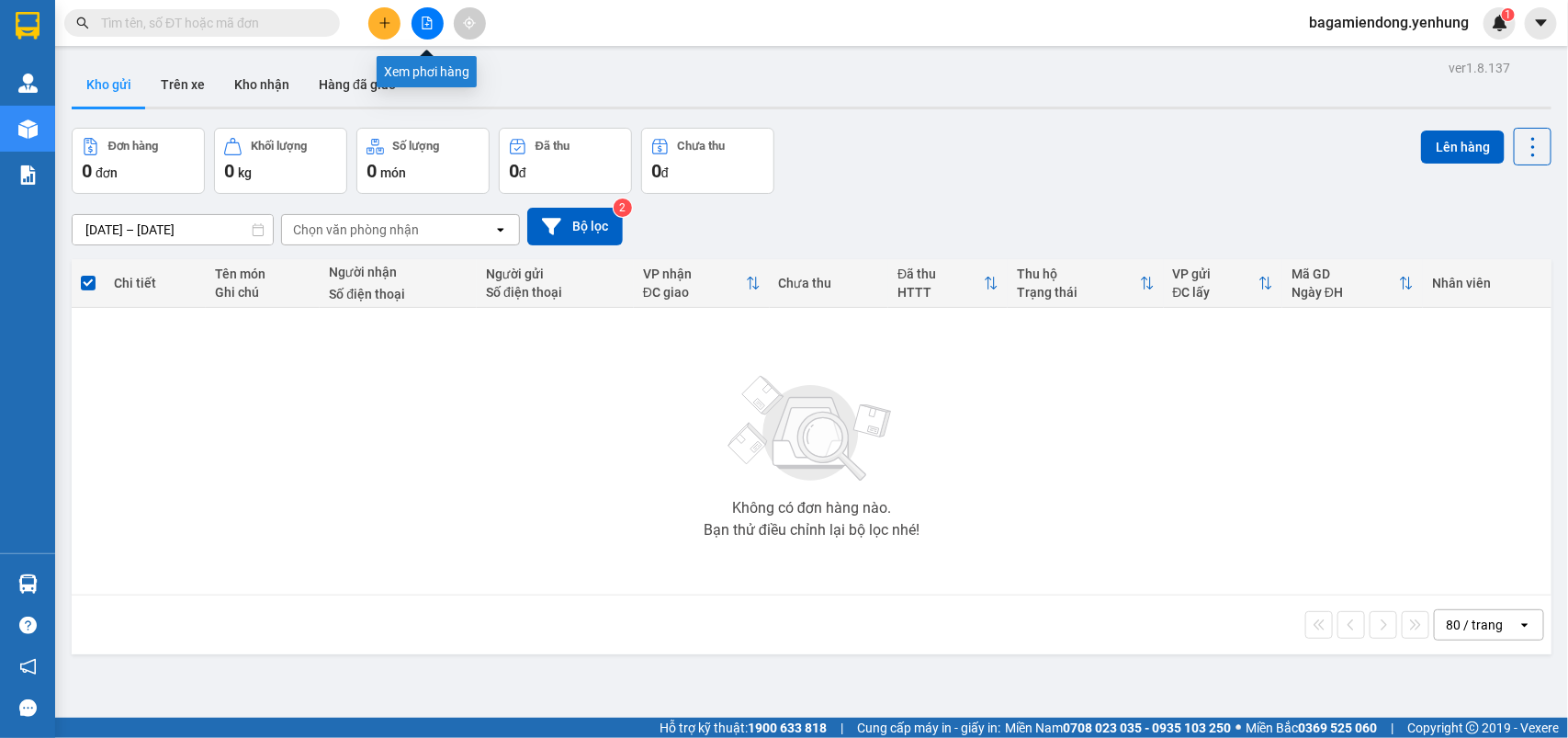 click at bounding box center (427, 23) 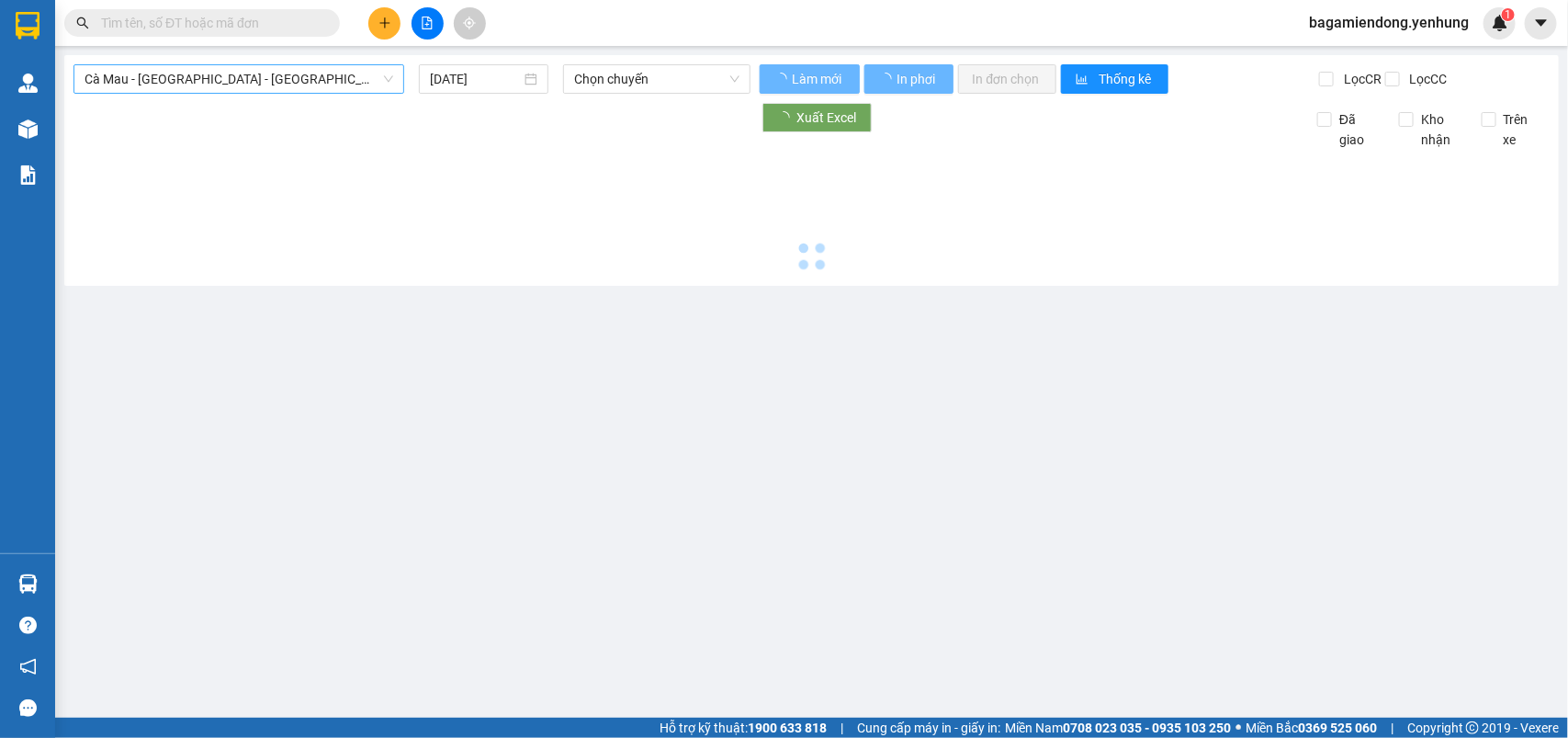 type on "[DATE]" 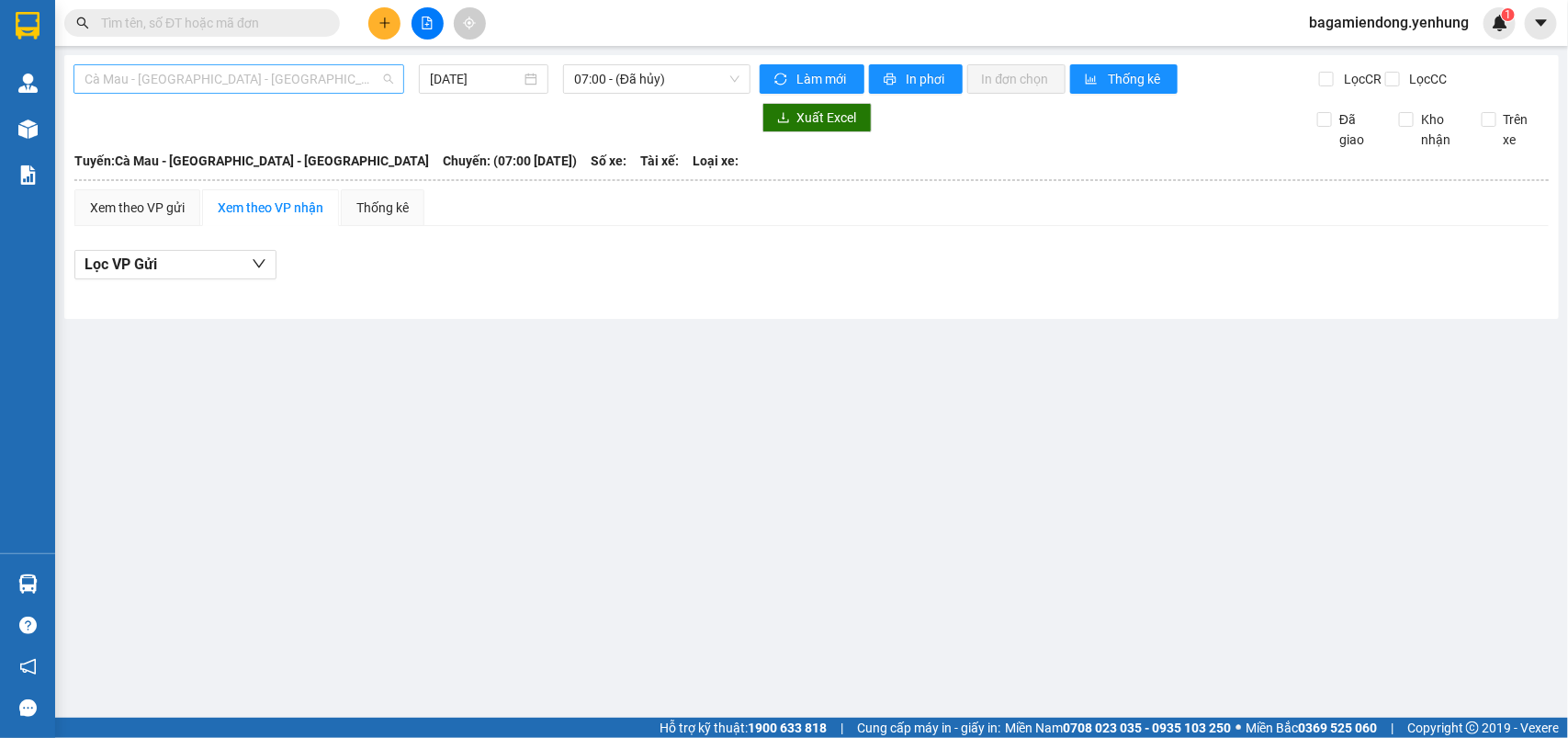 click on "Cà Mau - [GEOGRAPHIC_DATA] - [GEOGRAPHIC_DATA]" at bounding box center (239, 79) 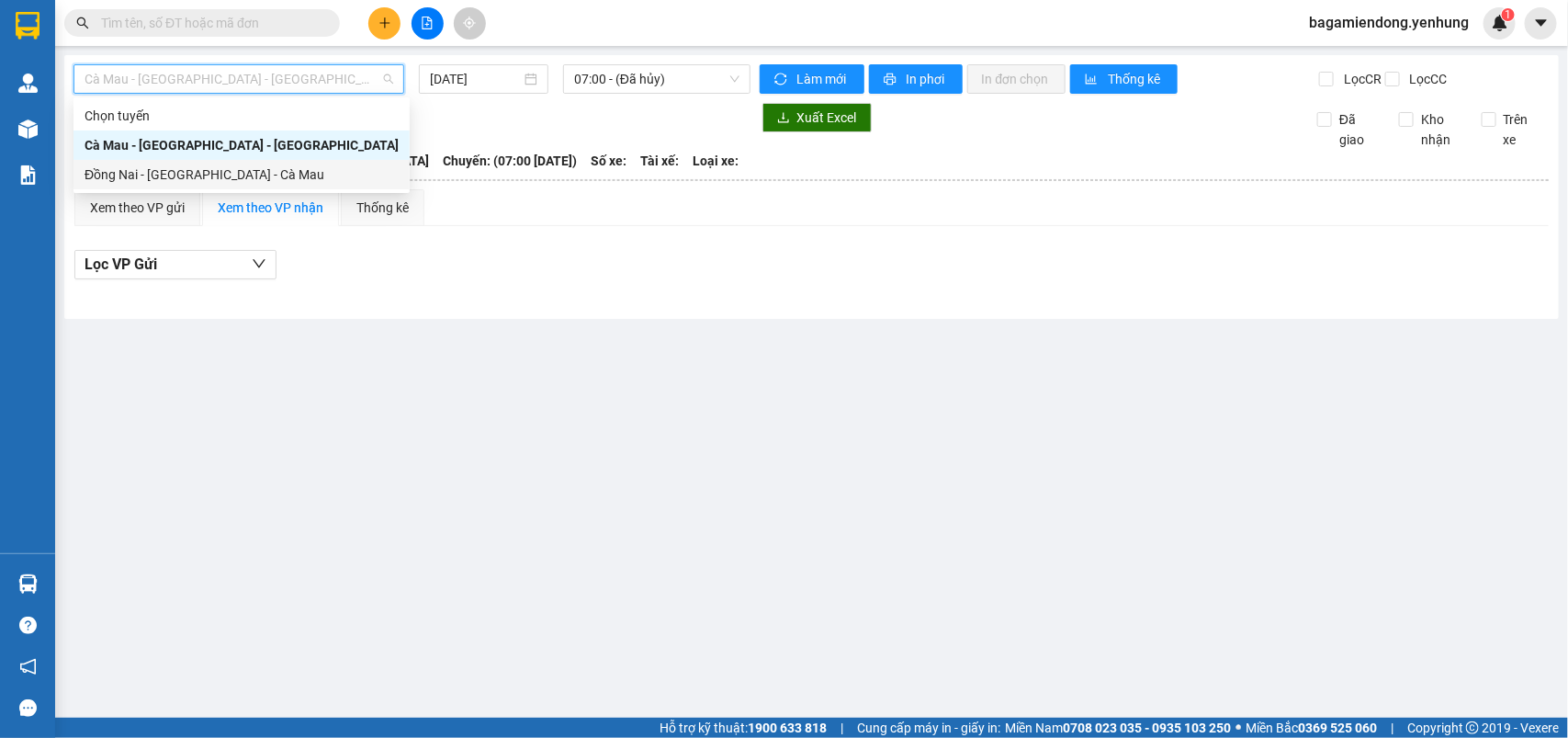 click on "Đồng Nai - [GEOGRAPHIC_DATA] - Cà Mau" at bounding box center [242, 175] 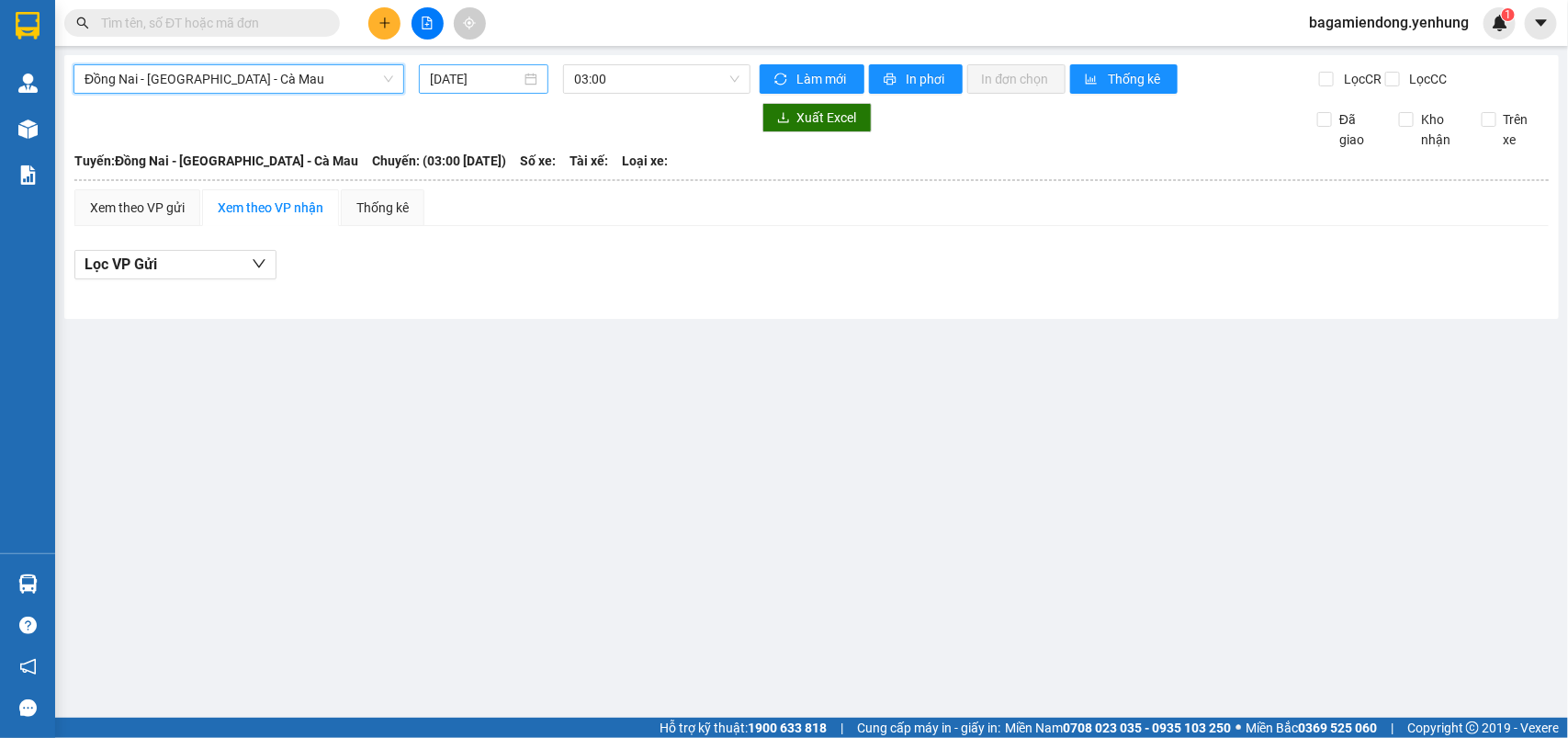 click on "[DATE]" at bounding box center [475, 79] 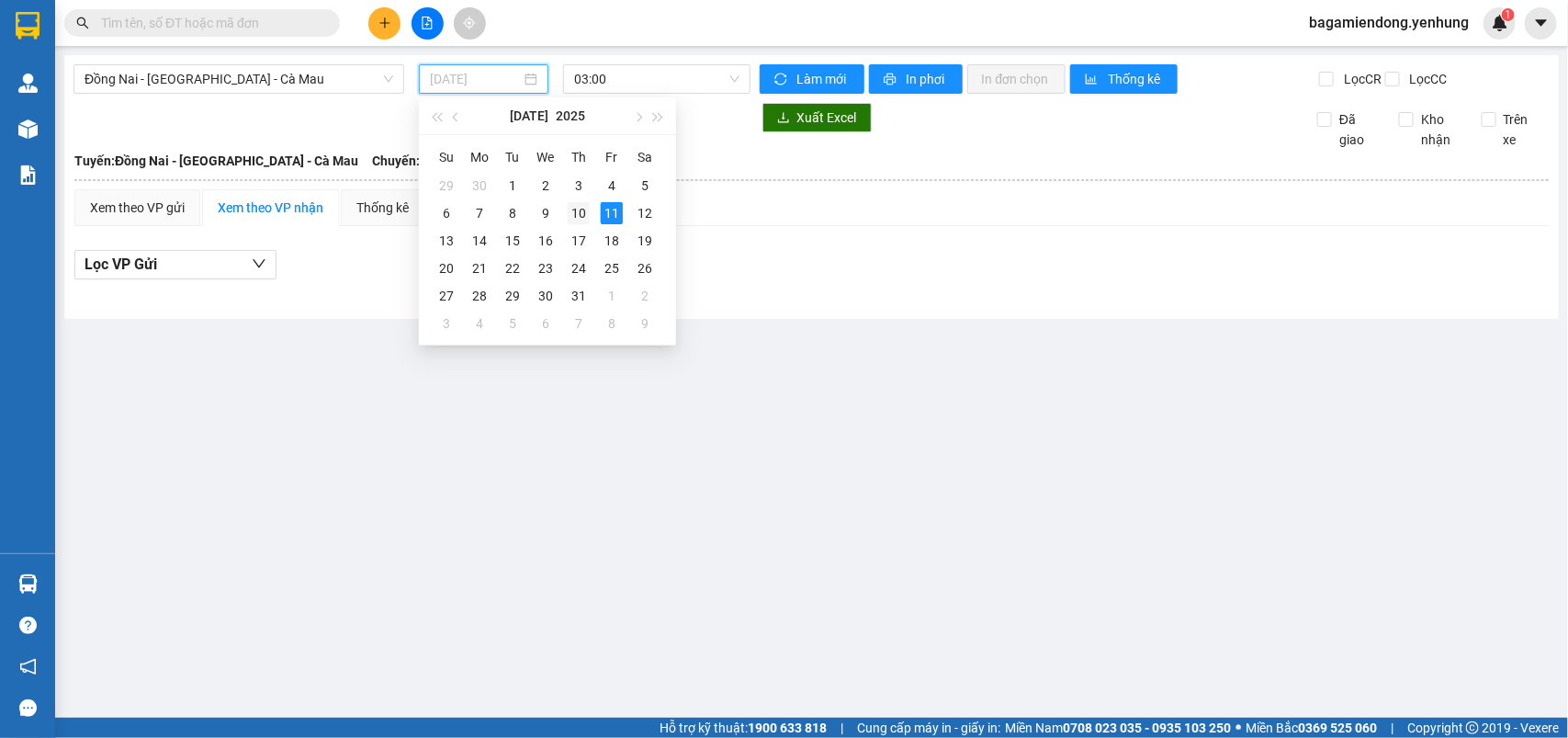 click on "10" at bounding box center (579, 213) 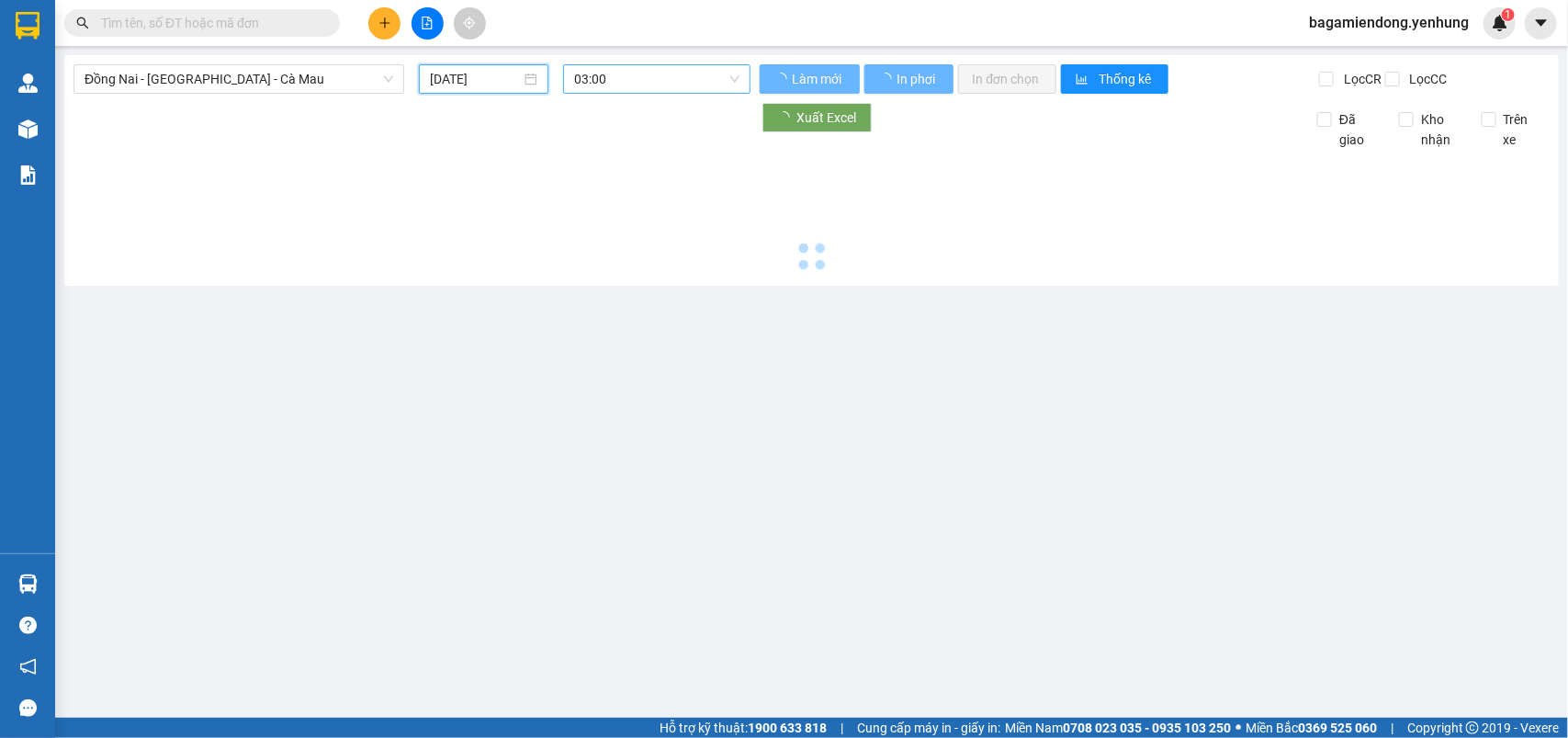 type on "[DATE]" 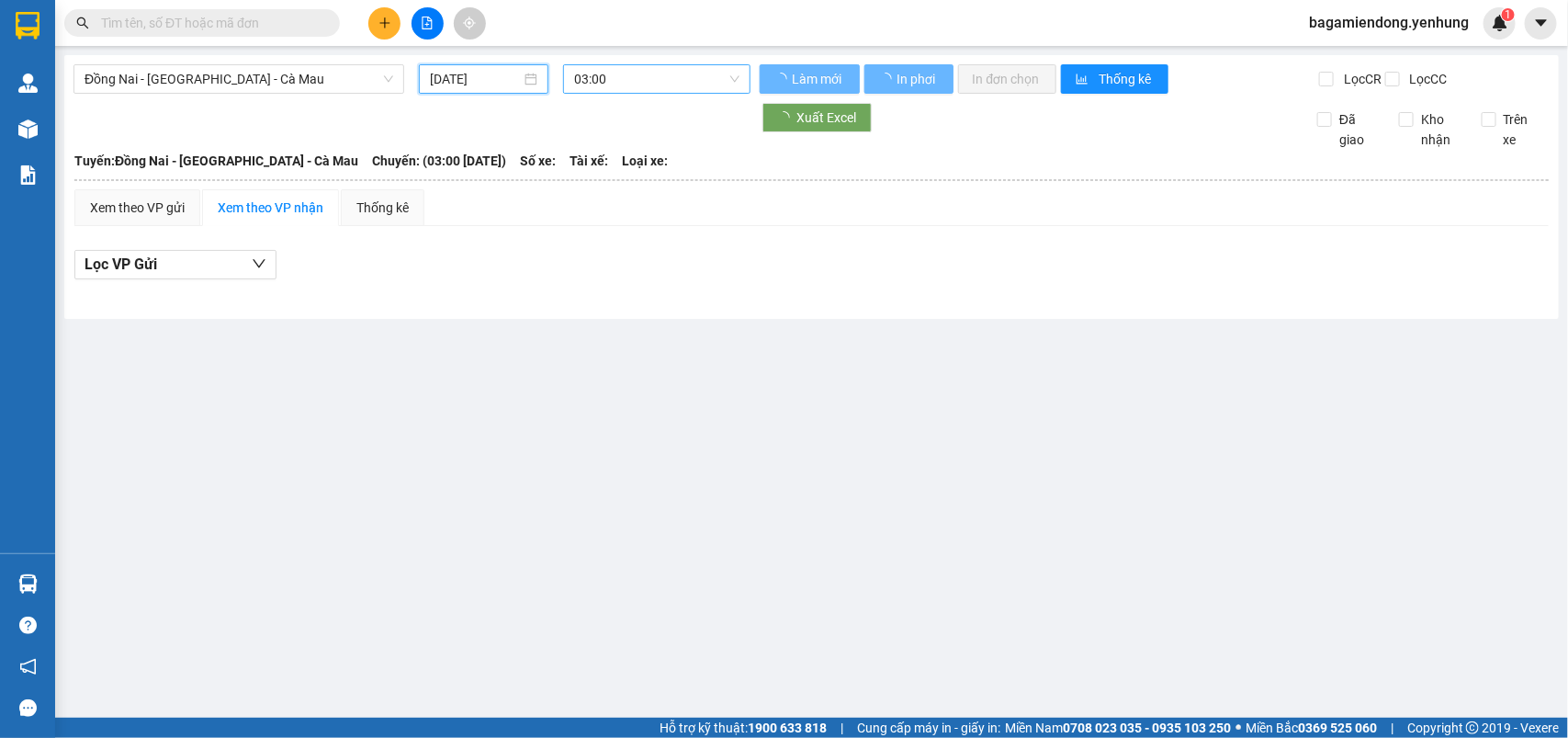 click on "03:00" at bounding box center (656, 79) 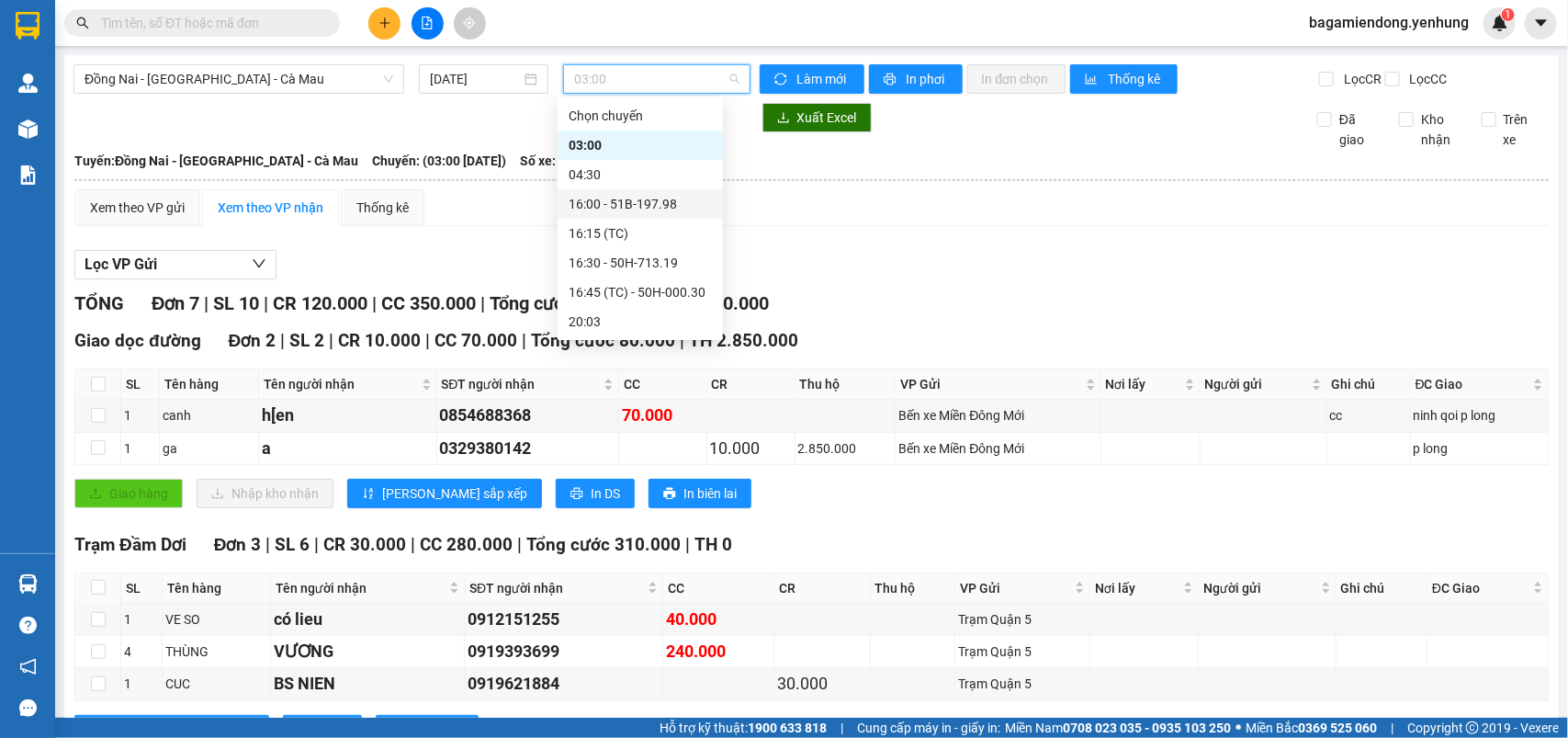 click on "16:00     - 51B-197.98" at bounding box center (640, 204) 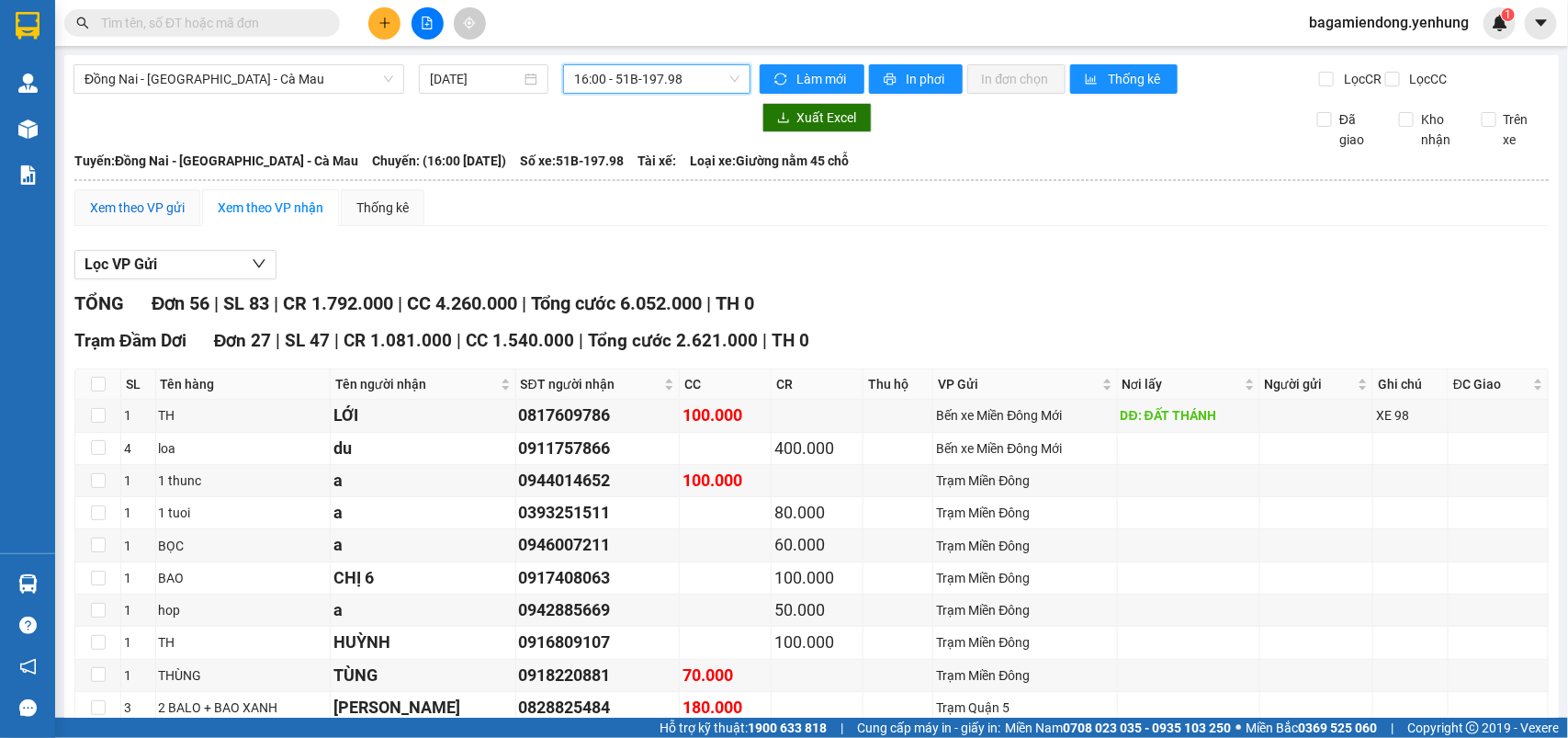 click on "Xem theo VP gửi" at bounding box center [137, 208] 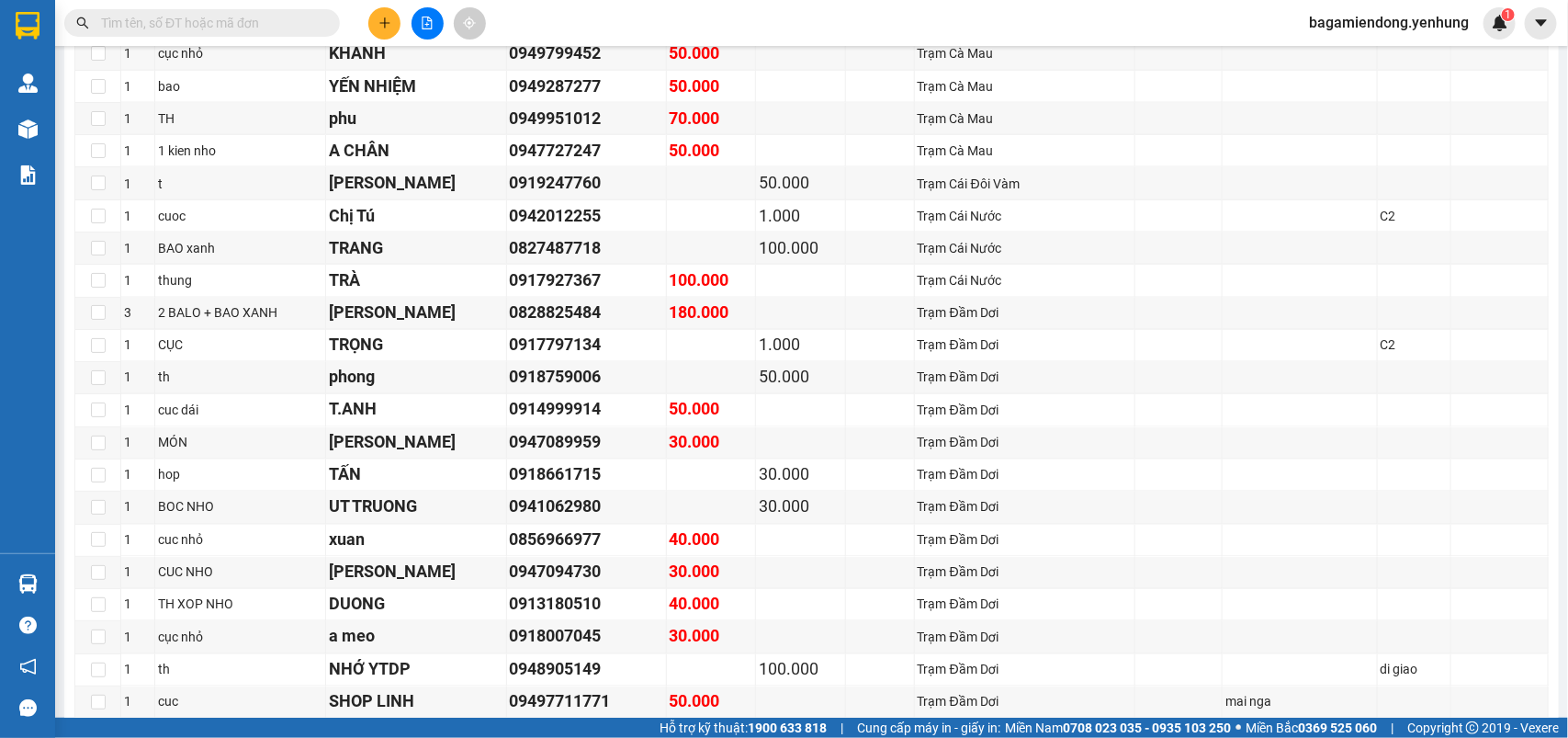 scroll, scrollTop: 2112, scrollLeft: 0, axis: vertical 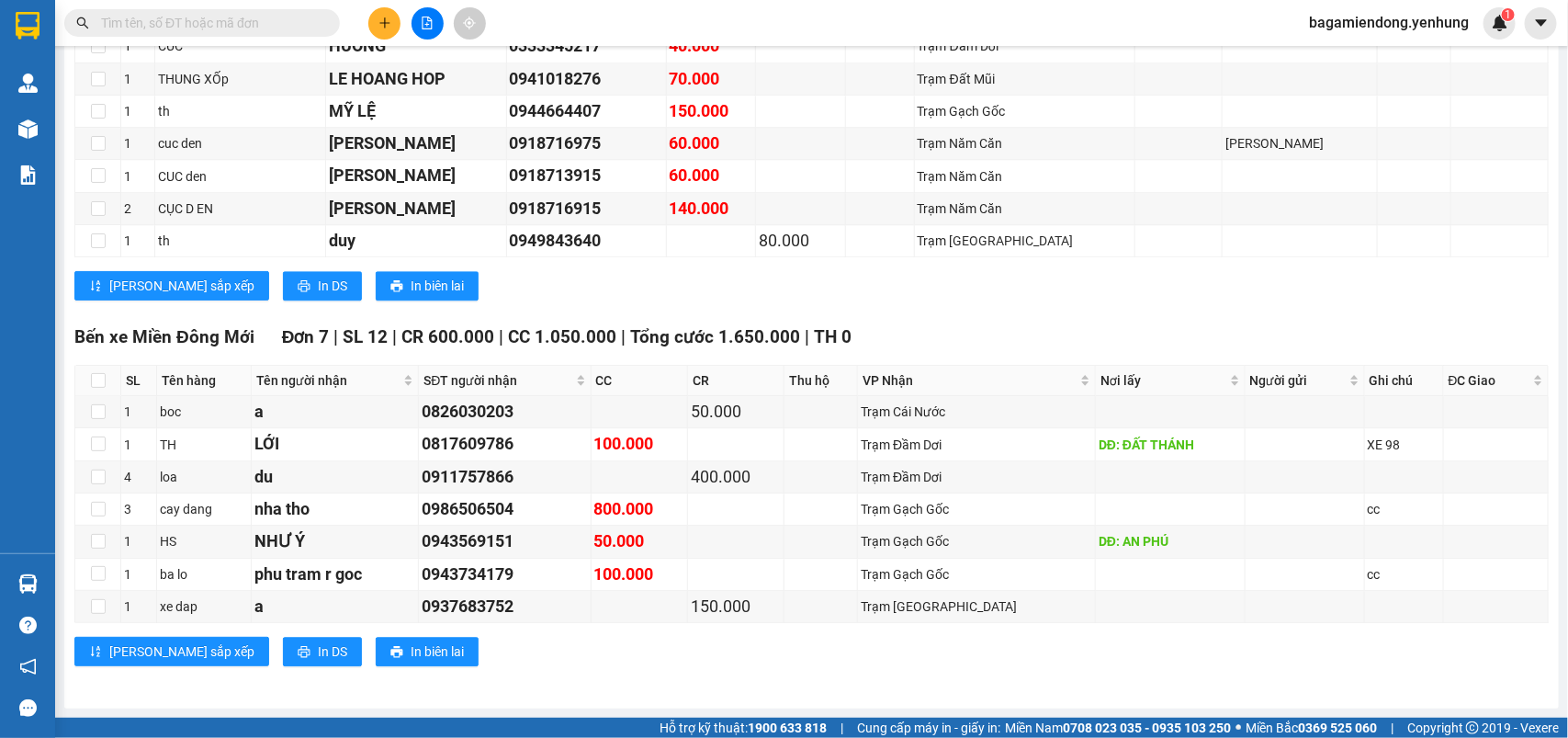 click on "[PERSON_NAME] sắp xếp In DS In biên lai" at bounding box center (811, 286) 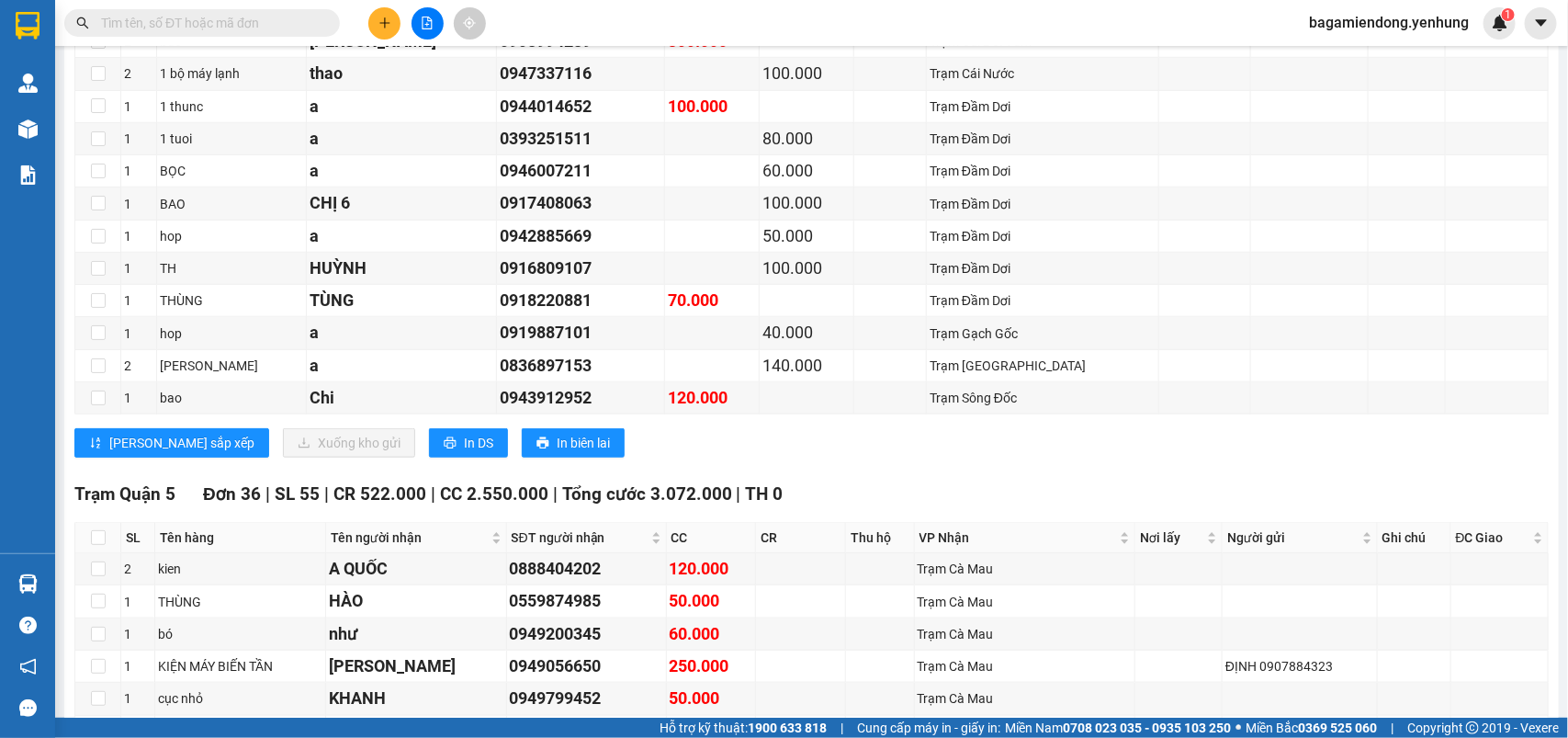 scroll, scrollTop: 0, scrollLeft: 0, axis: both 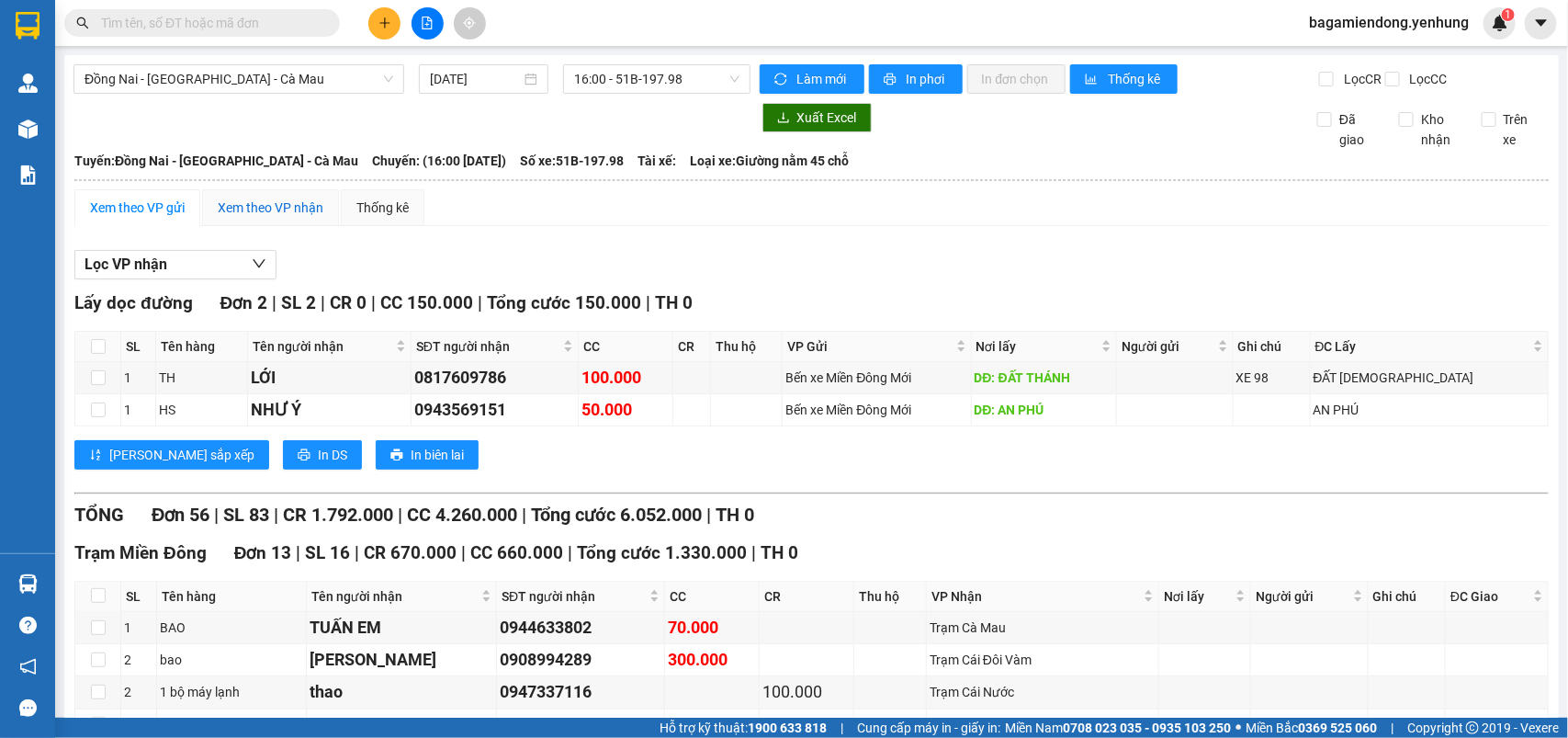 click on "Xem theo VP nhận" at bounding box center [270, 208] 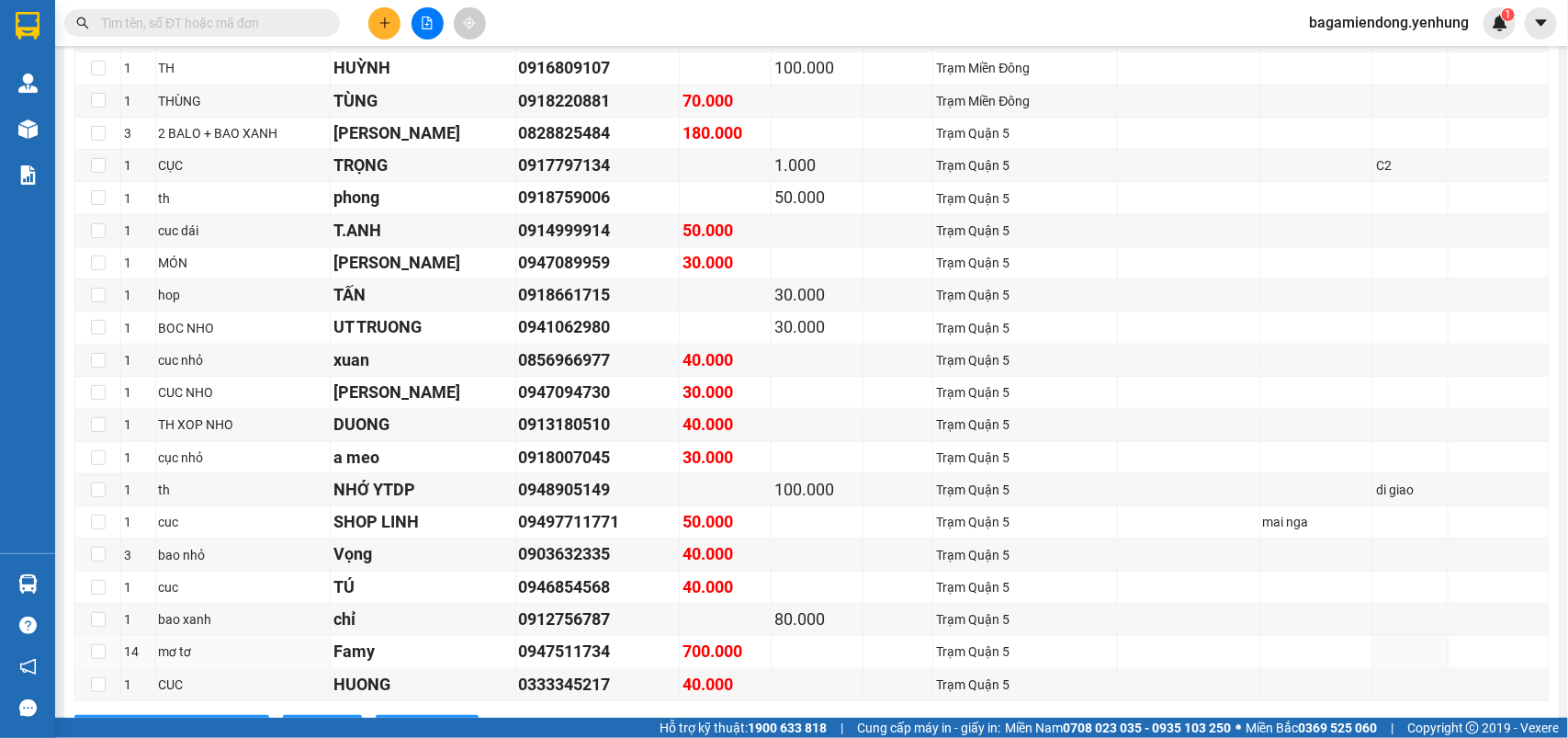 scroll, scrollTop: 1264, scrollLeft: 0, axis: vertical 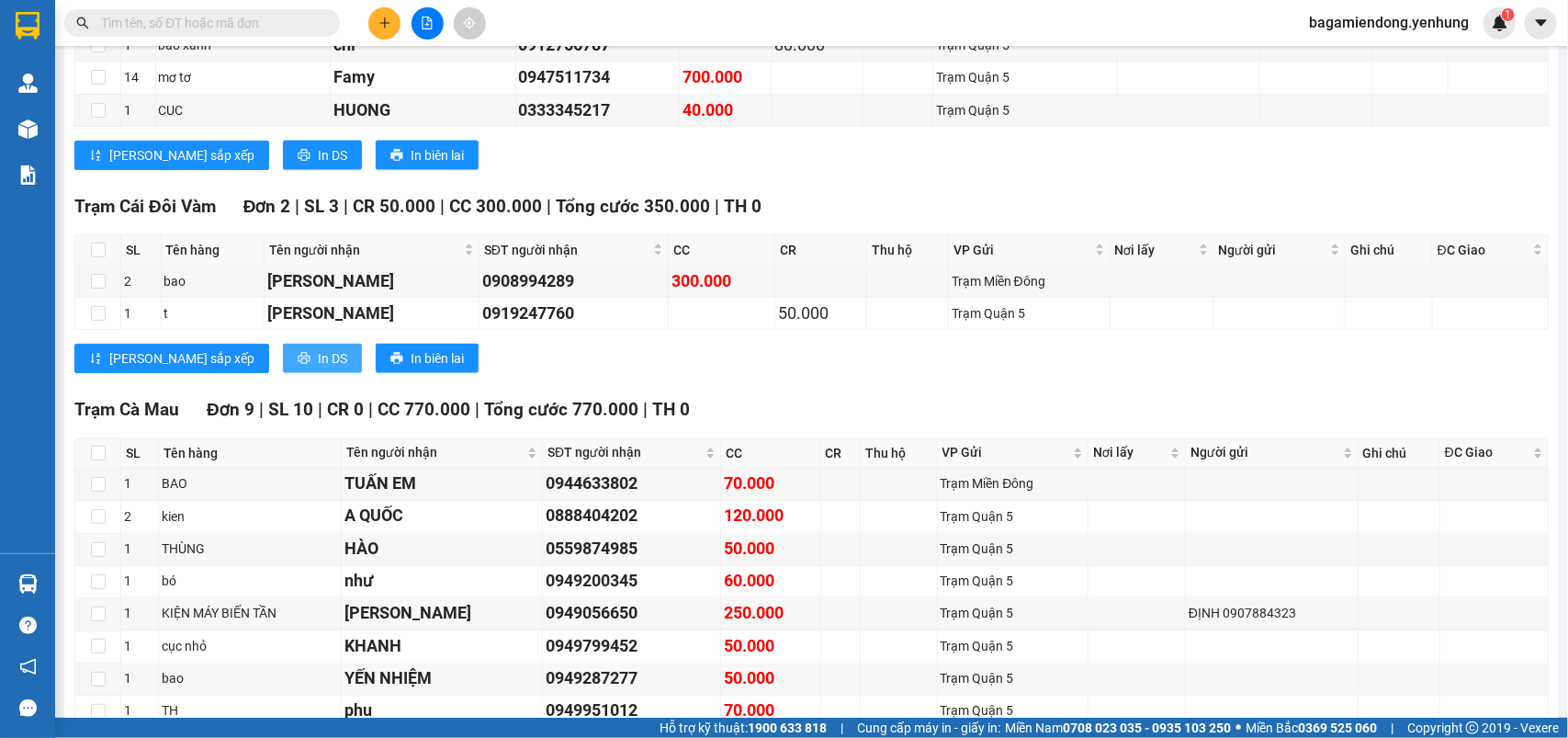 click on "Tên hàng" at bounding box center (213, 250) 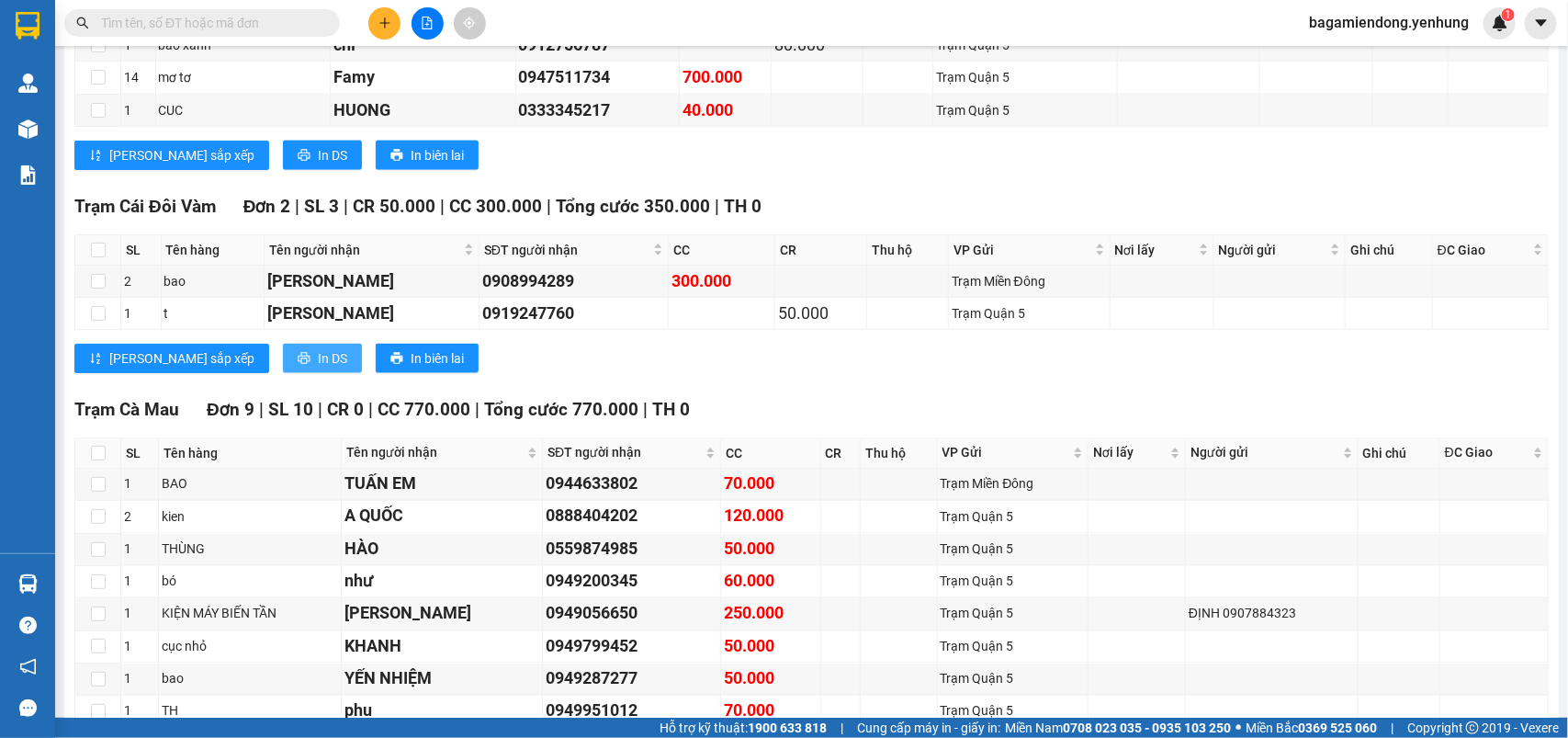 click on "In DS" at bounding box center [322, 358] 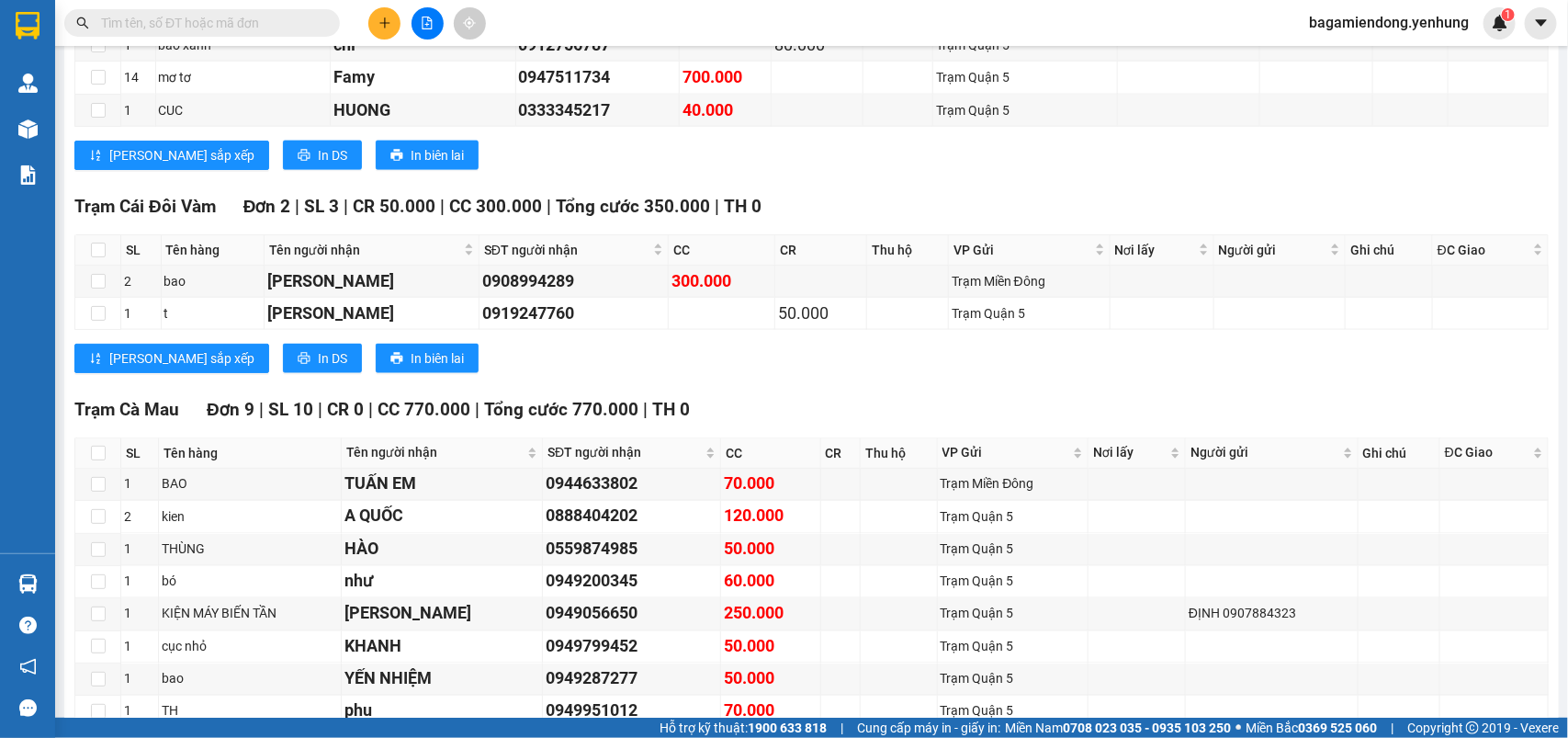 scroll, scrollTop: 1953, scrollLeft: 0, axis: vertical 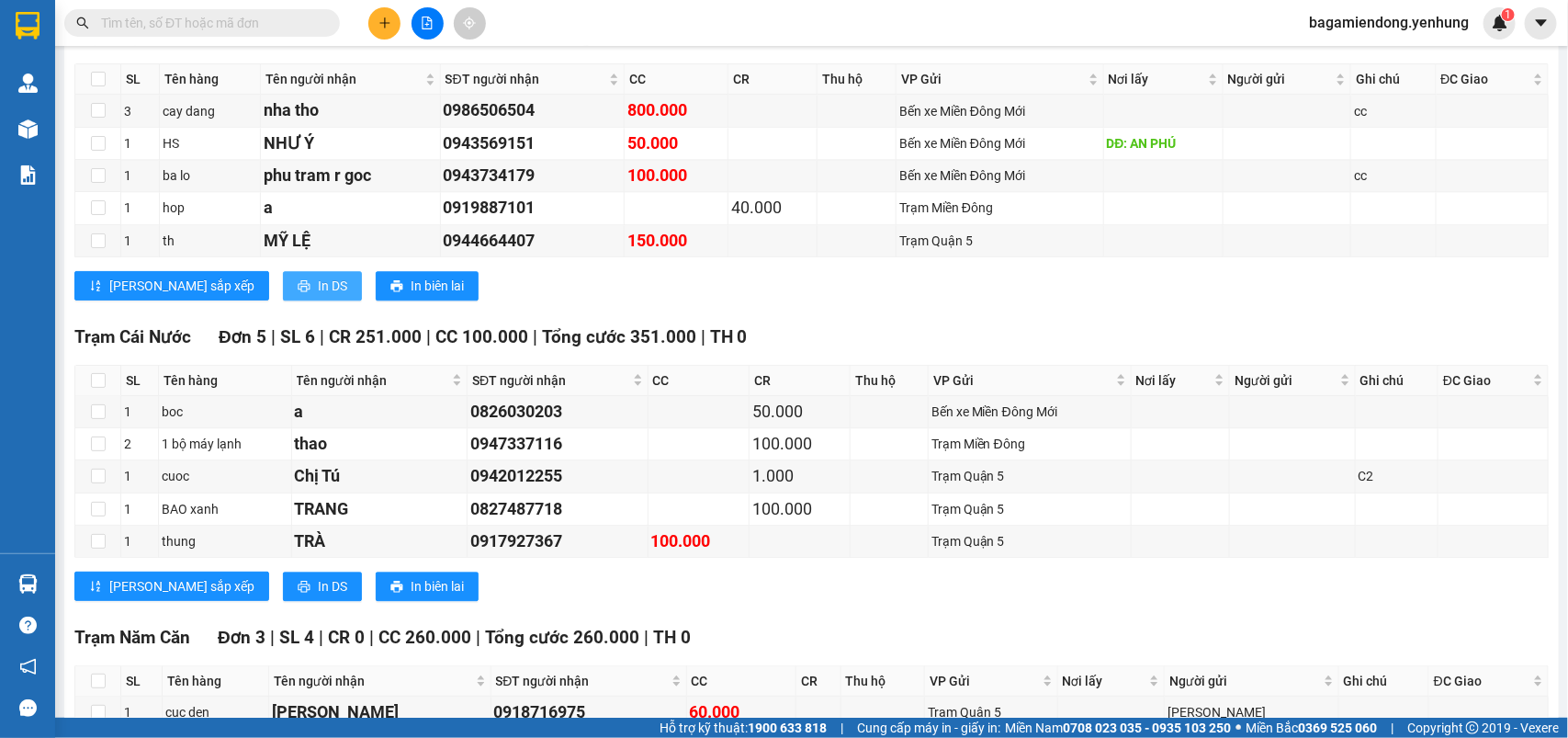 click on "In DS" at bounding box center (322, 286) 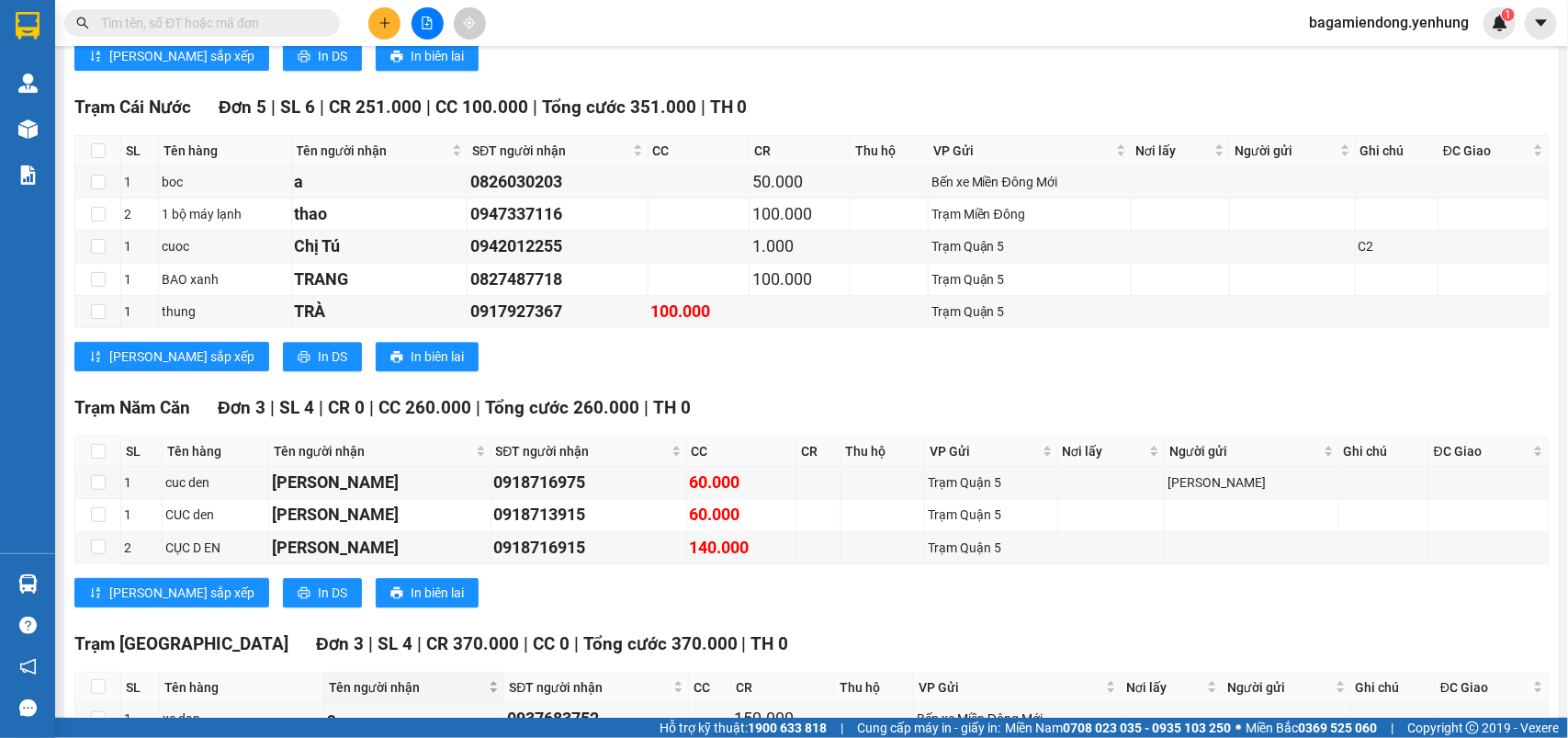scroll, scrollTop: 2298, scrollLeft: 0, axis: vertical 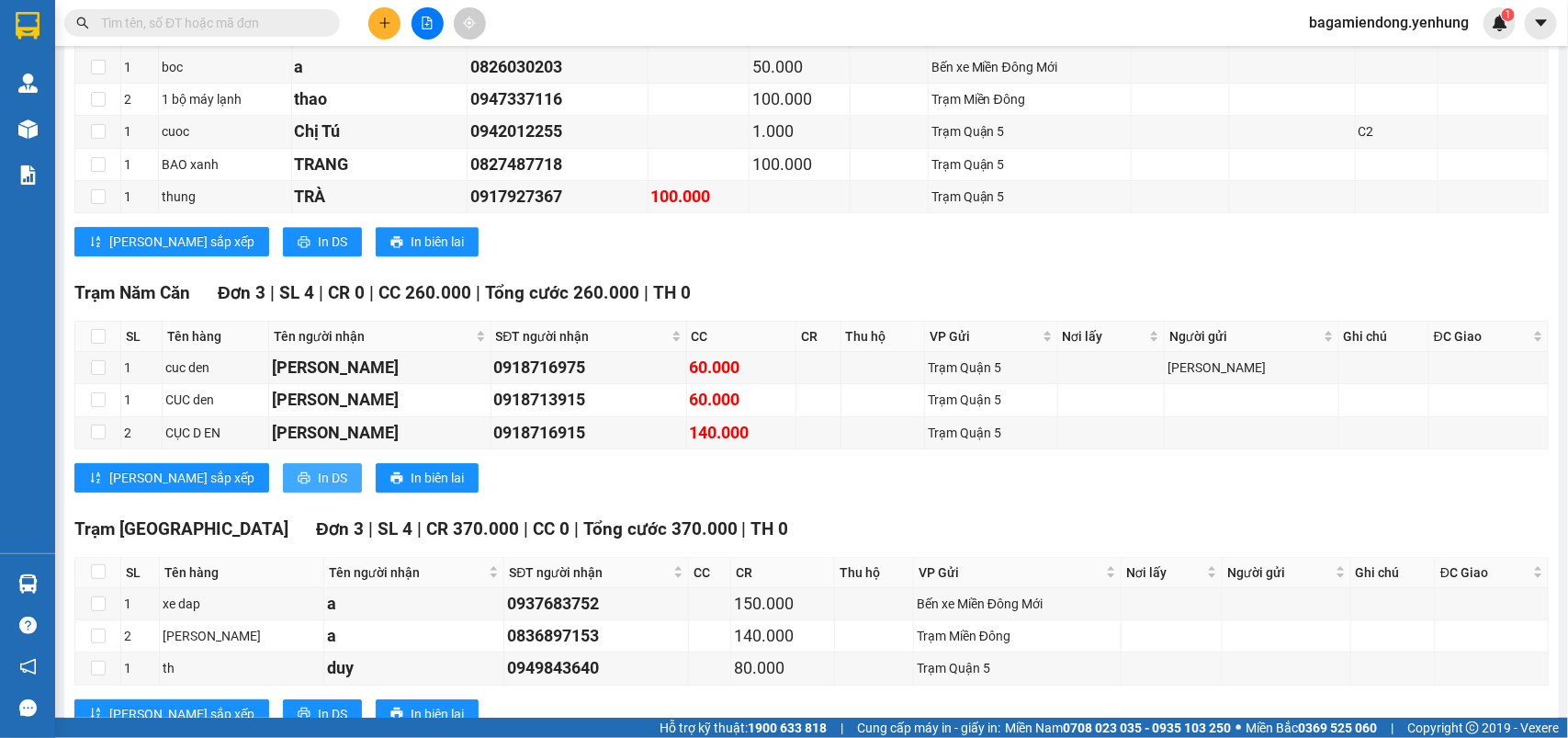 click on "In DS" at bounding box center (333, 478) 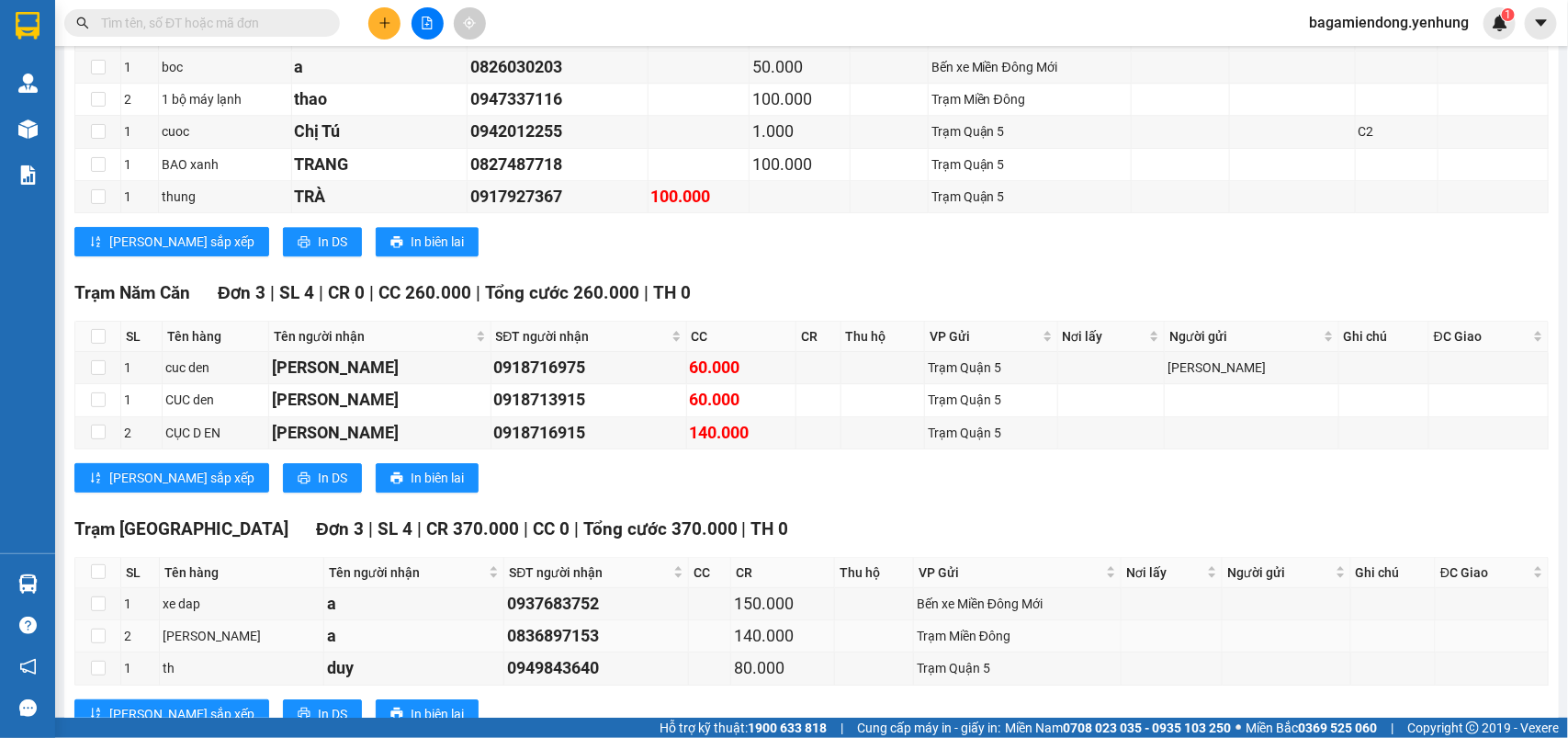 scroll, scrollTop: 2413, scrollLeft: 0, axis: vertical 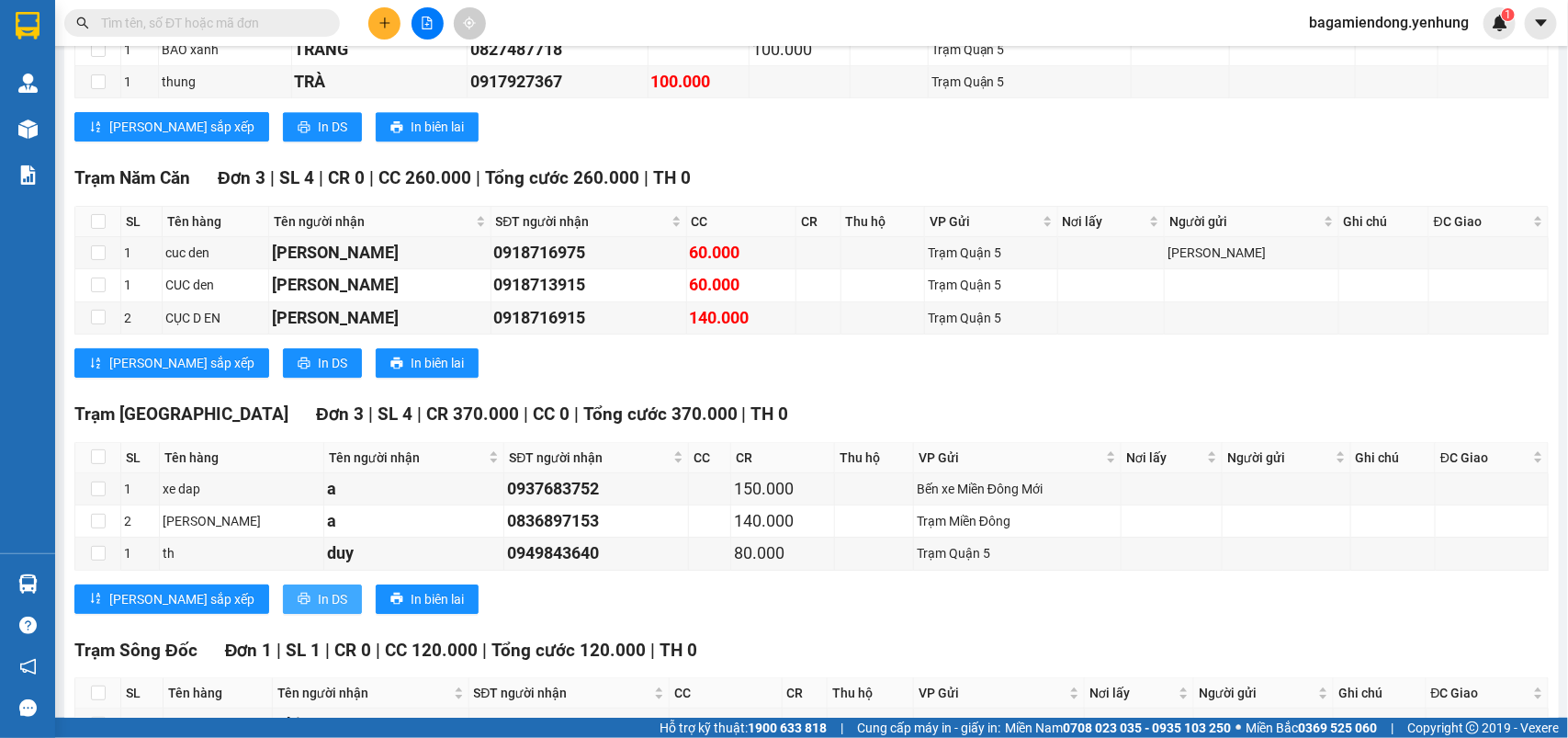 click on "In DS" at bounding box center (333, 599) 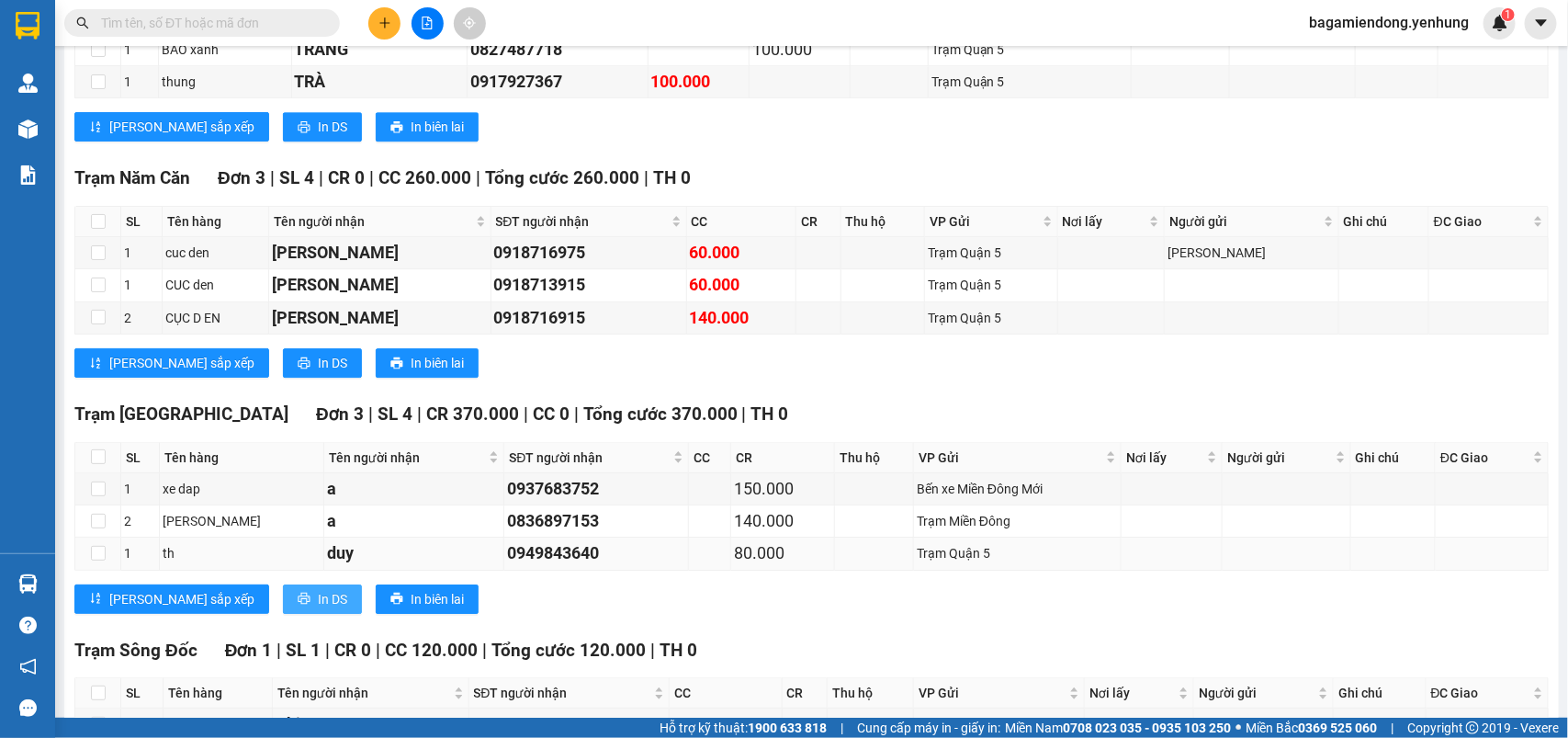 scroll, scrollTop: 0, scrollLeft: 0, axis: both 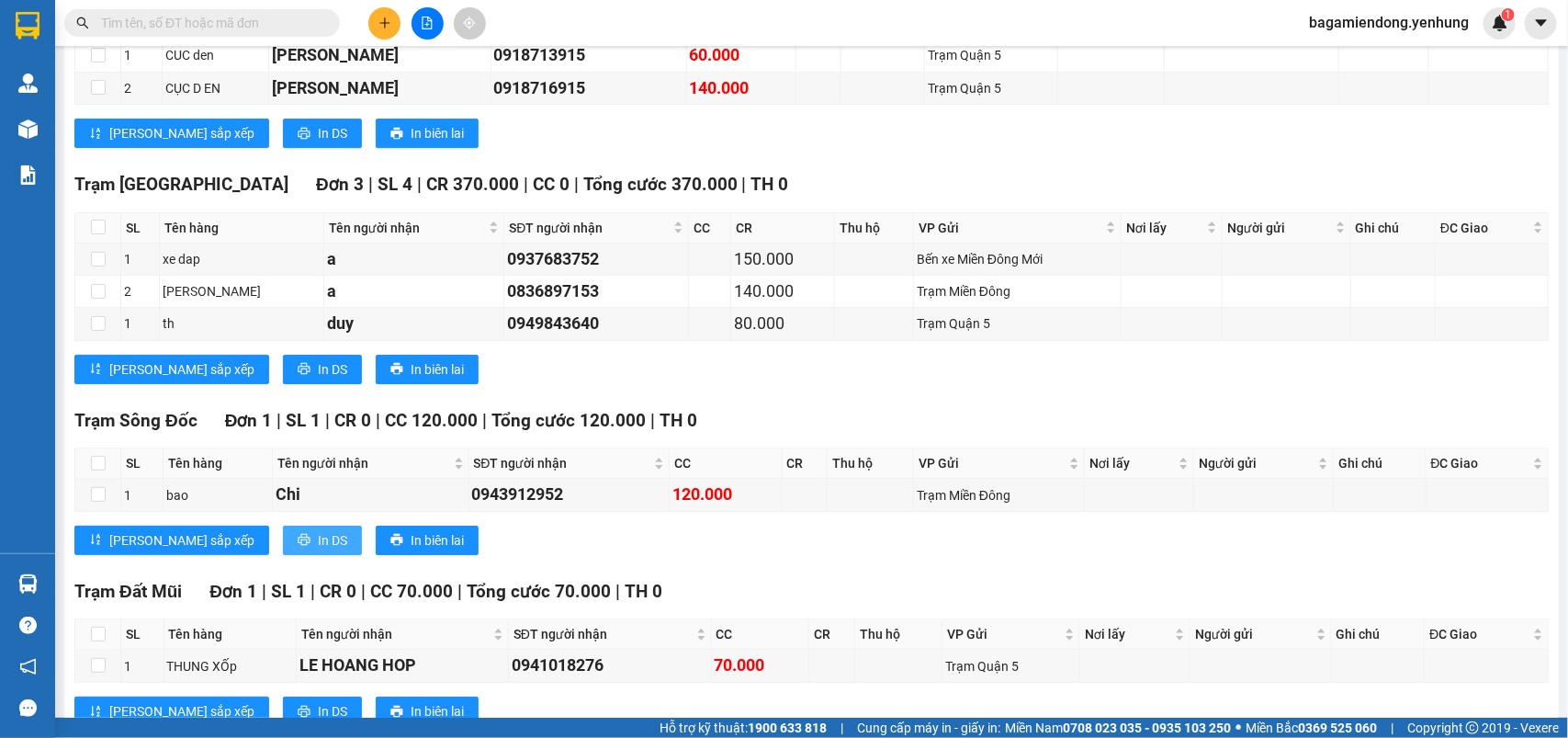 click on "In DS" at bounding box center [333, 540] 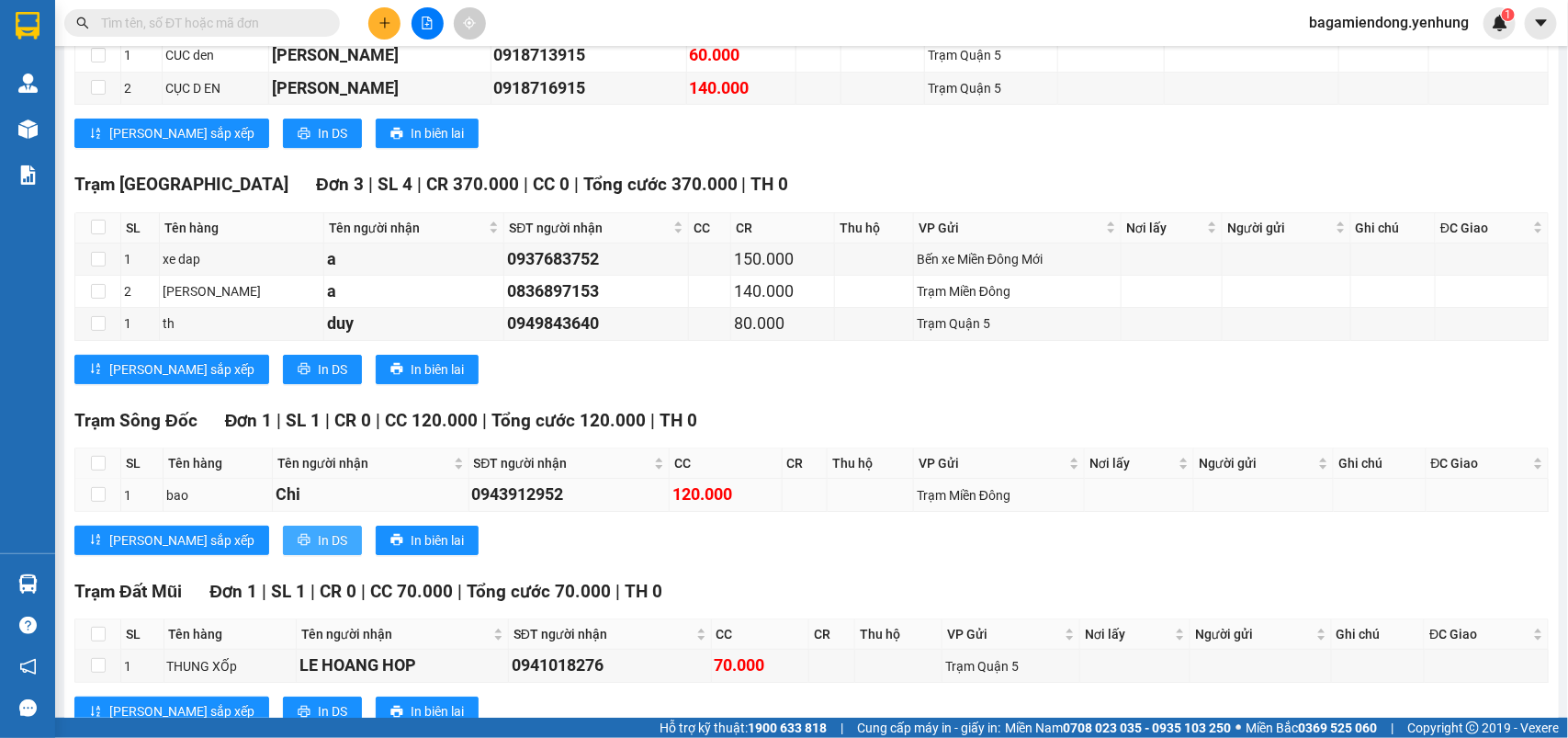 scroll, scrollTop: 0, scrollLeft: 0, axis: both 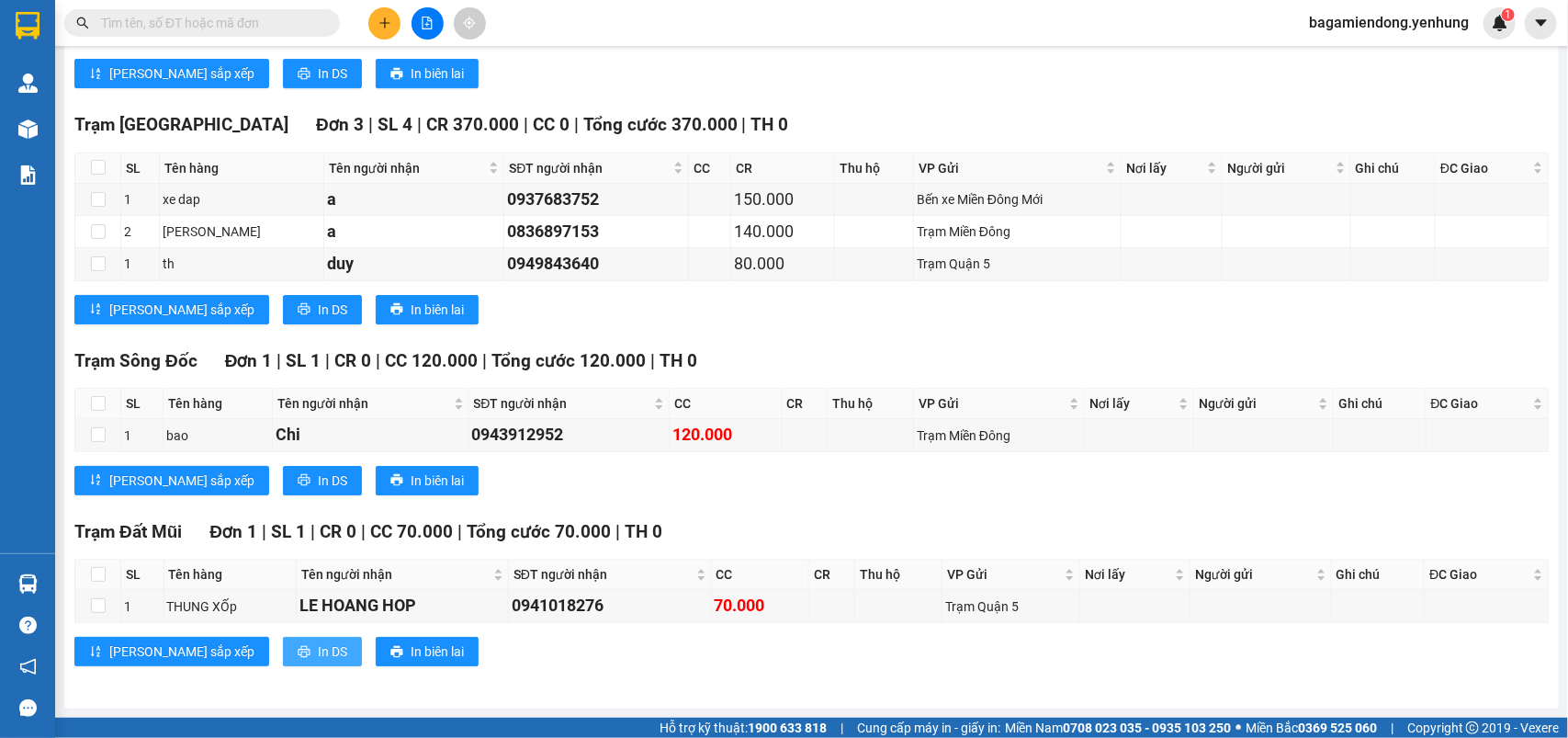 click on "In DS" at bounding box center (333, 652) 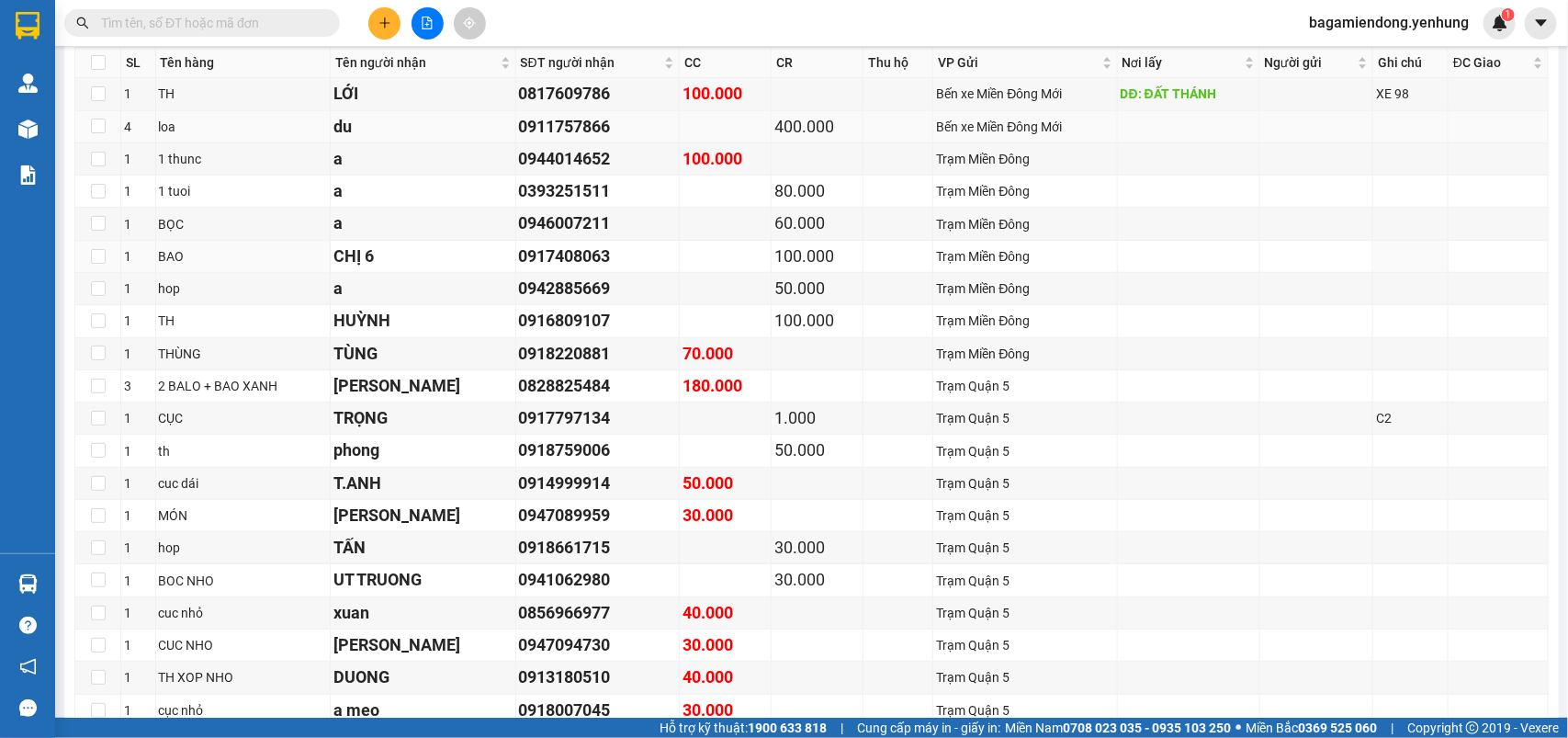 scroll, scrollTop: 0, scrollLeft: 0, axis: both 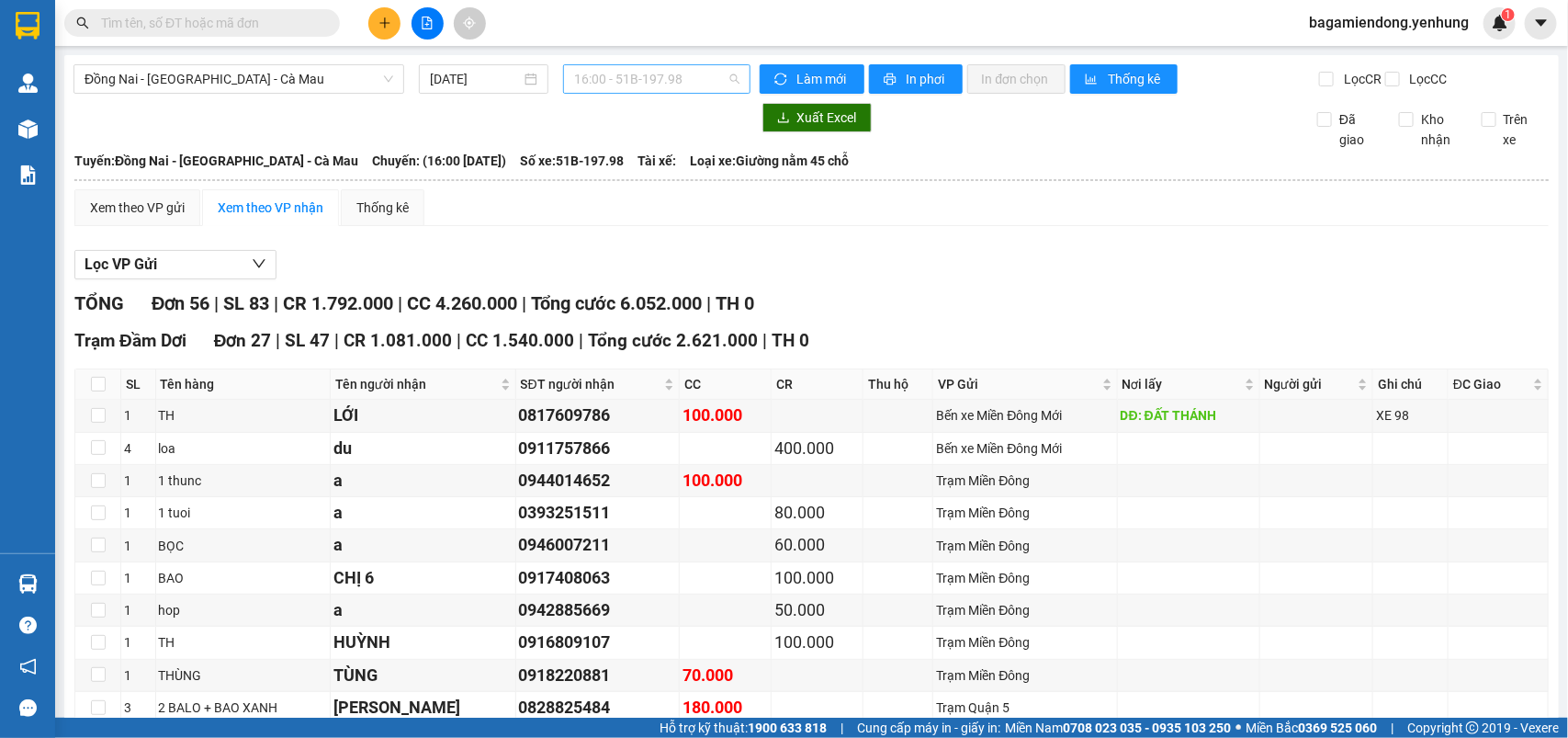 click on "16:00     - 51B-197.98" at bounding box center [656, 79] 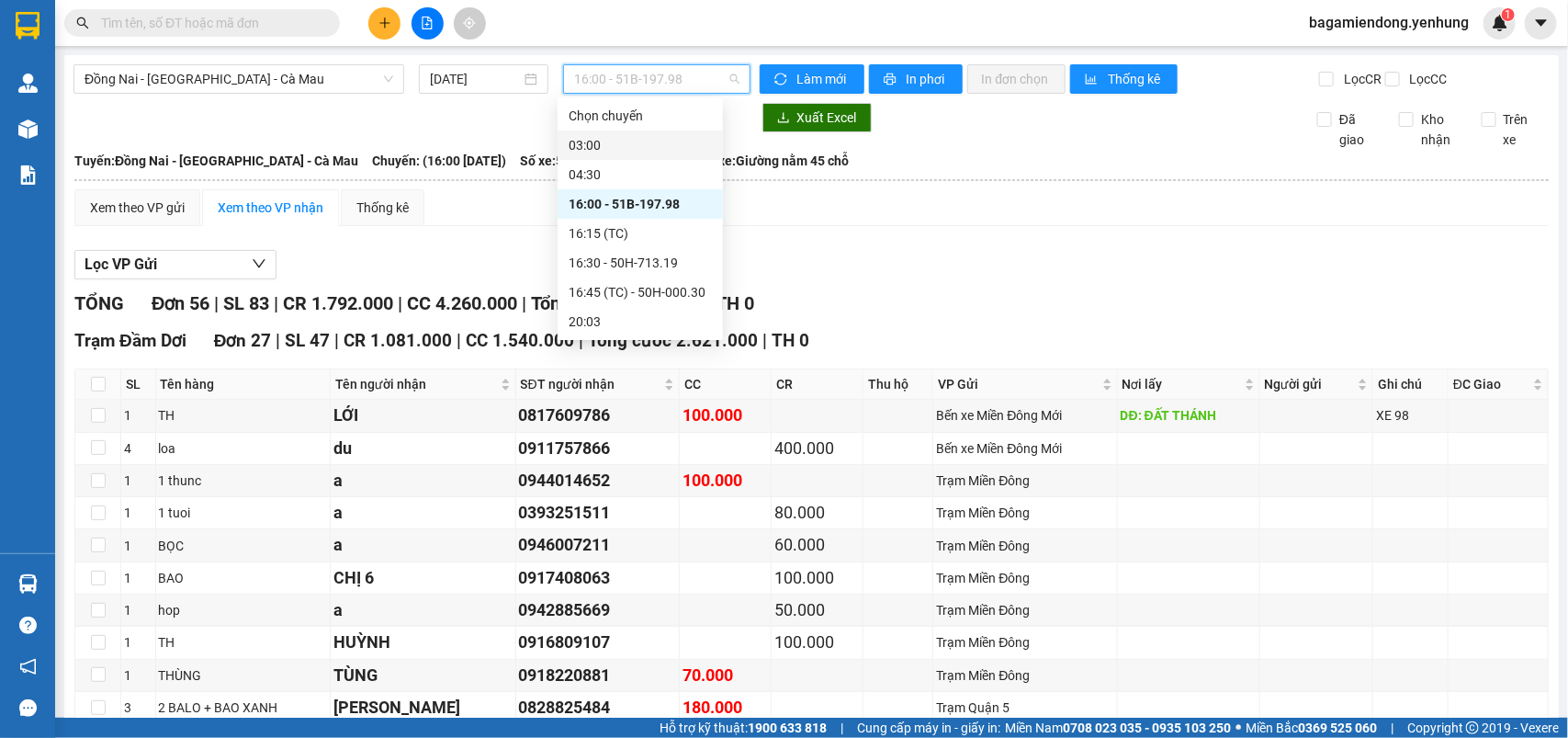 click on "03:00" at bounding box center [640, 145] 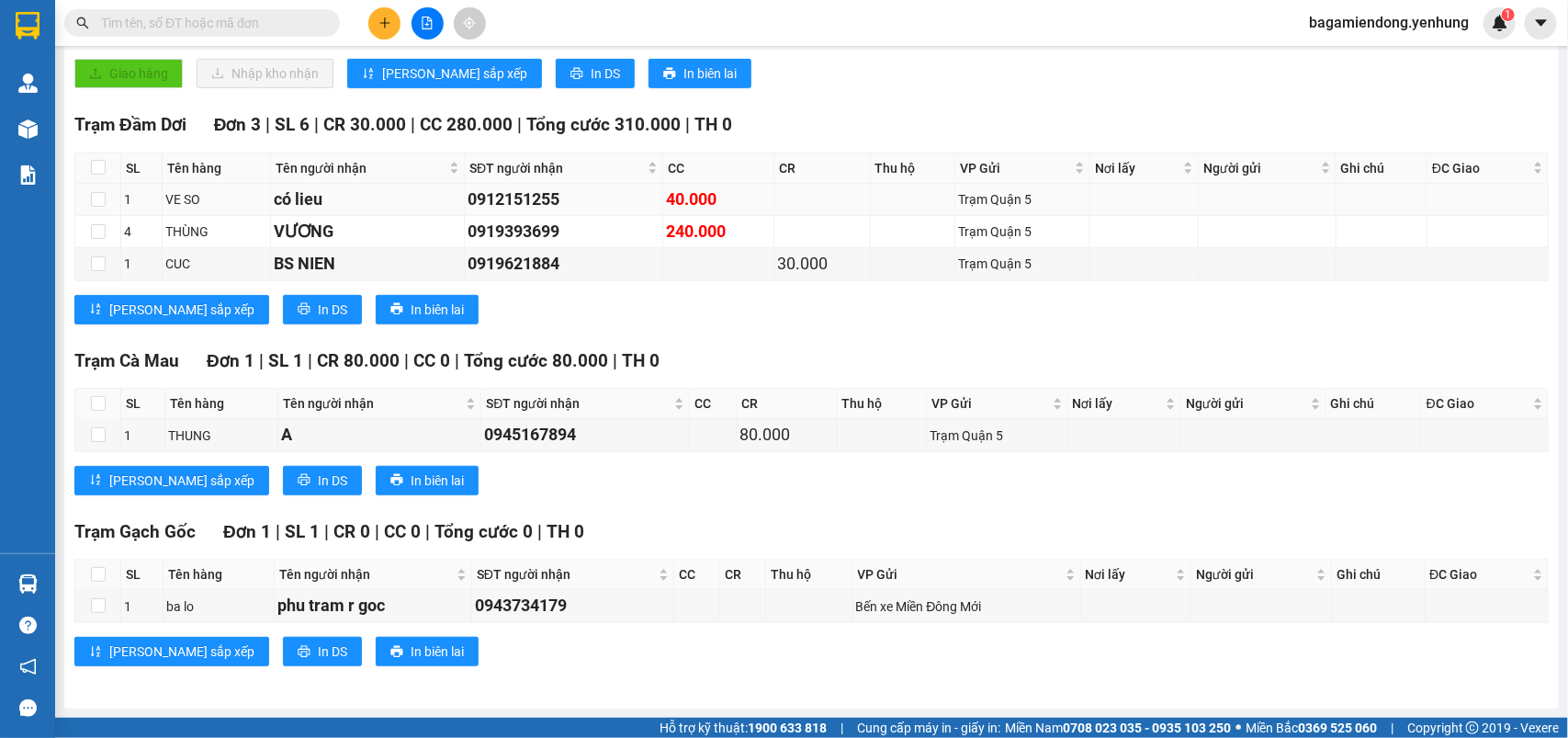 scroll, scrollTop: 0, scrollLeft: 0, axis: both 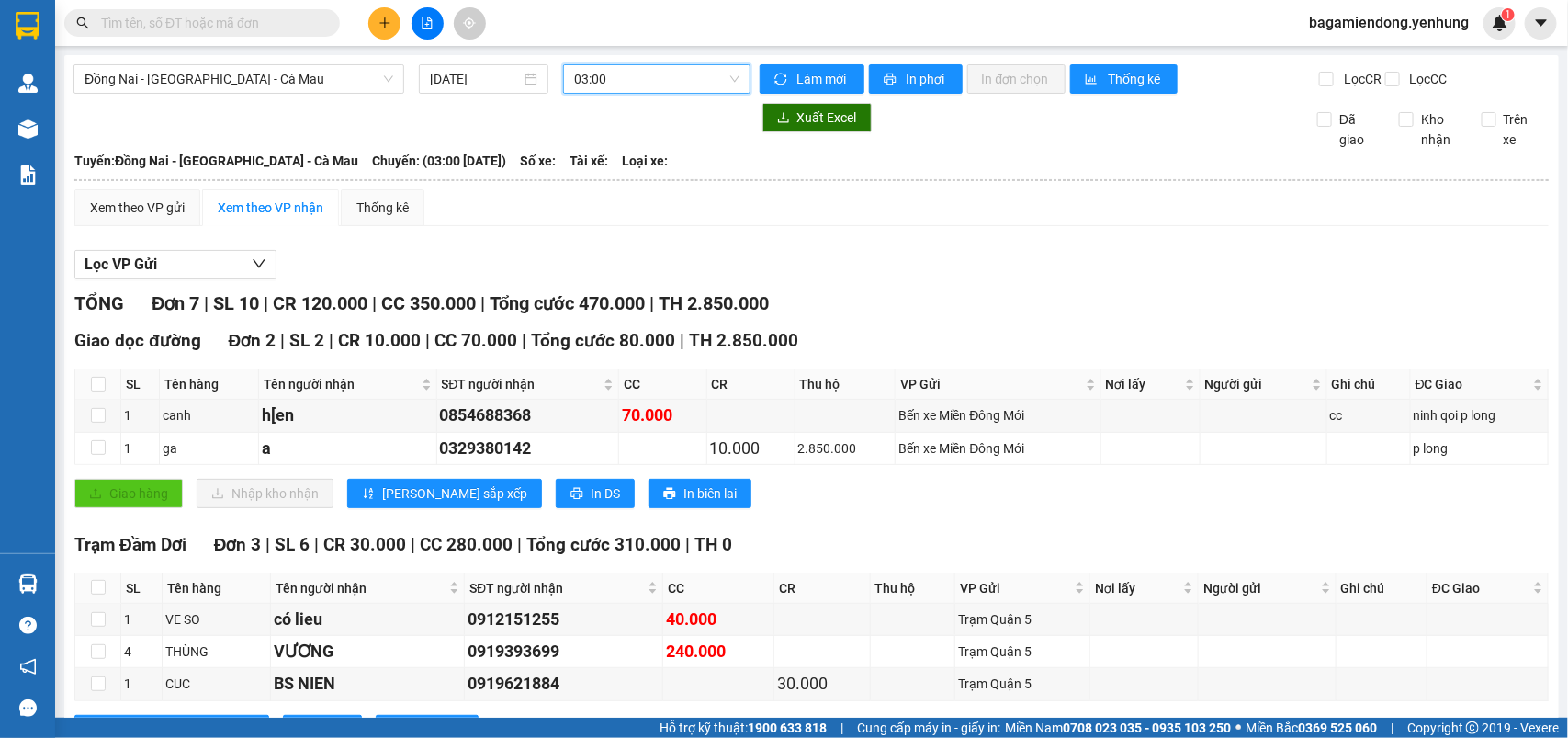 click on "03:00" at bounding box center [656, 79] 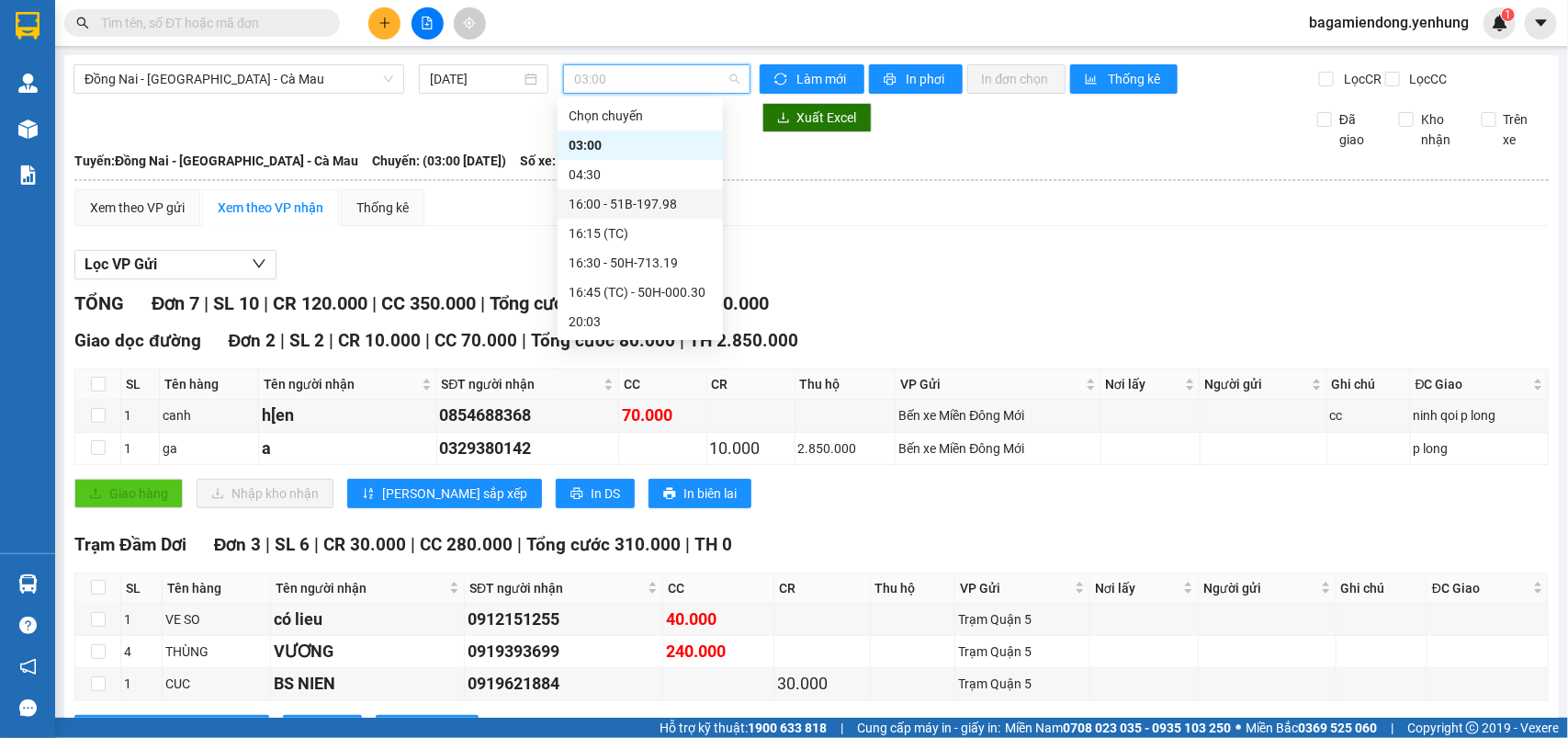 click on "16:00     - 51B-197.98" at bounding box center (640, 204) 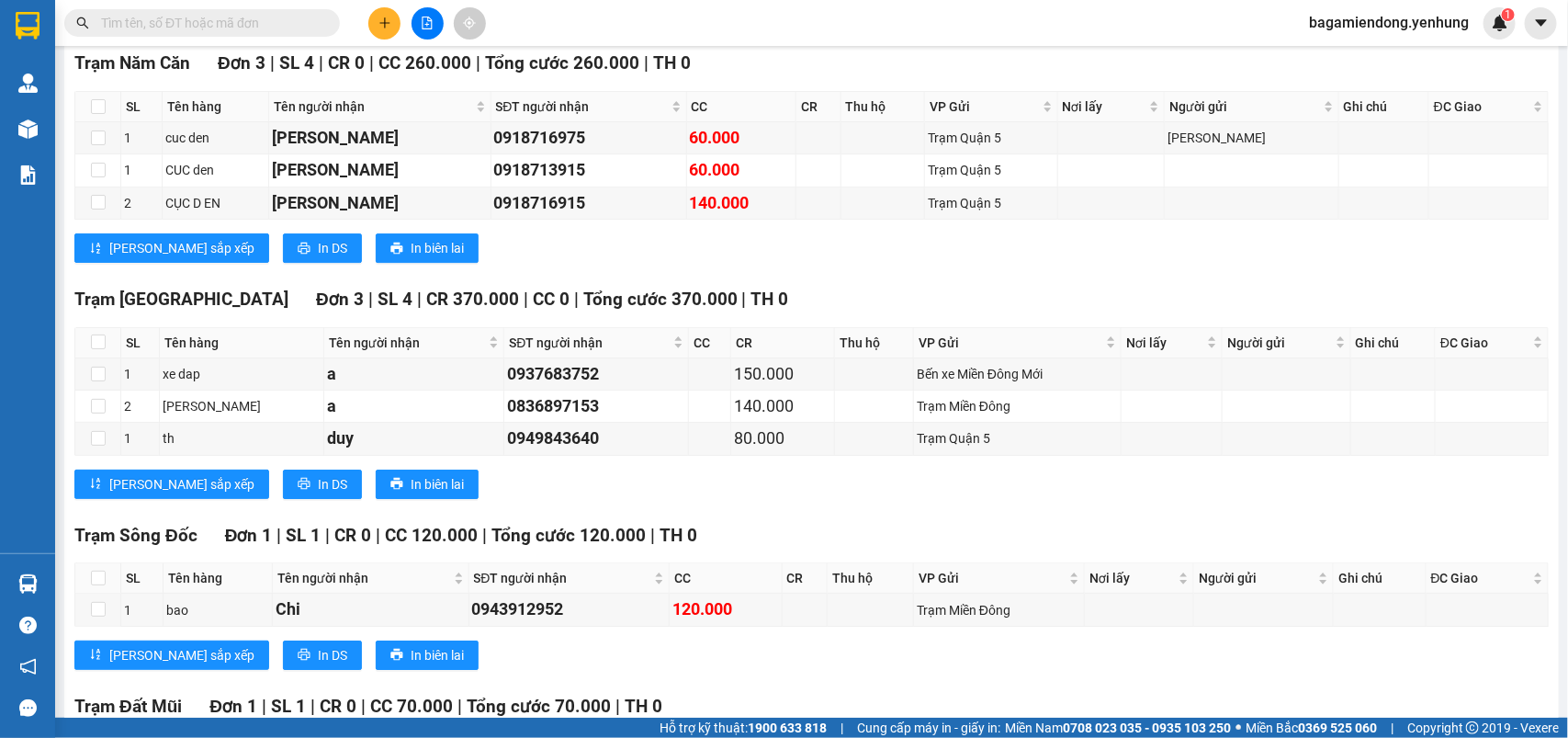 scroll, scrollTop: 2734, scrollLeft: 0, axis: vertical 